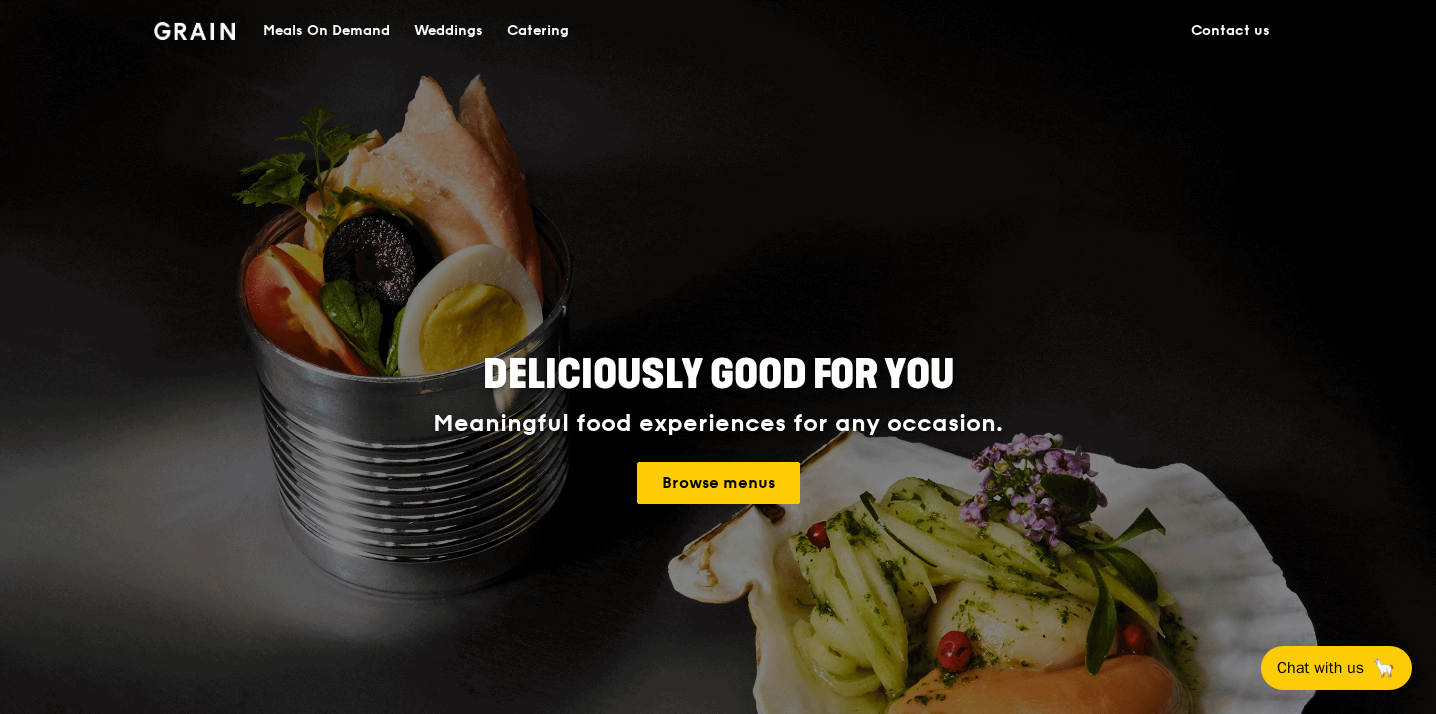 scroll, scrollTop: 0, scrollLeft: 0, axis: both 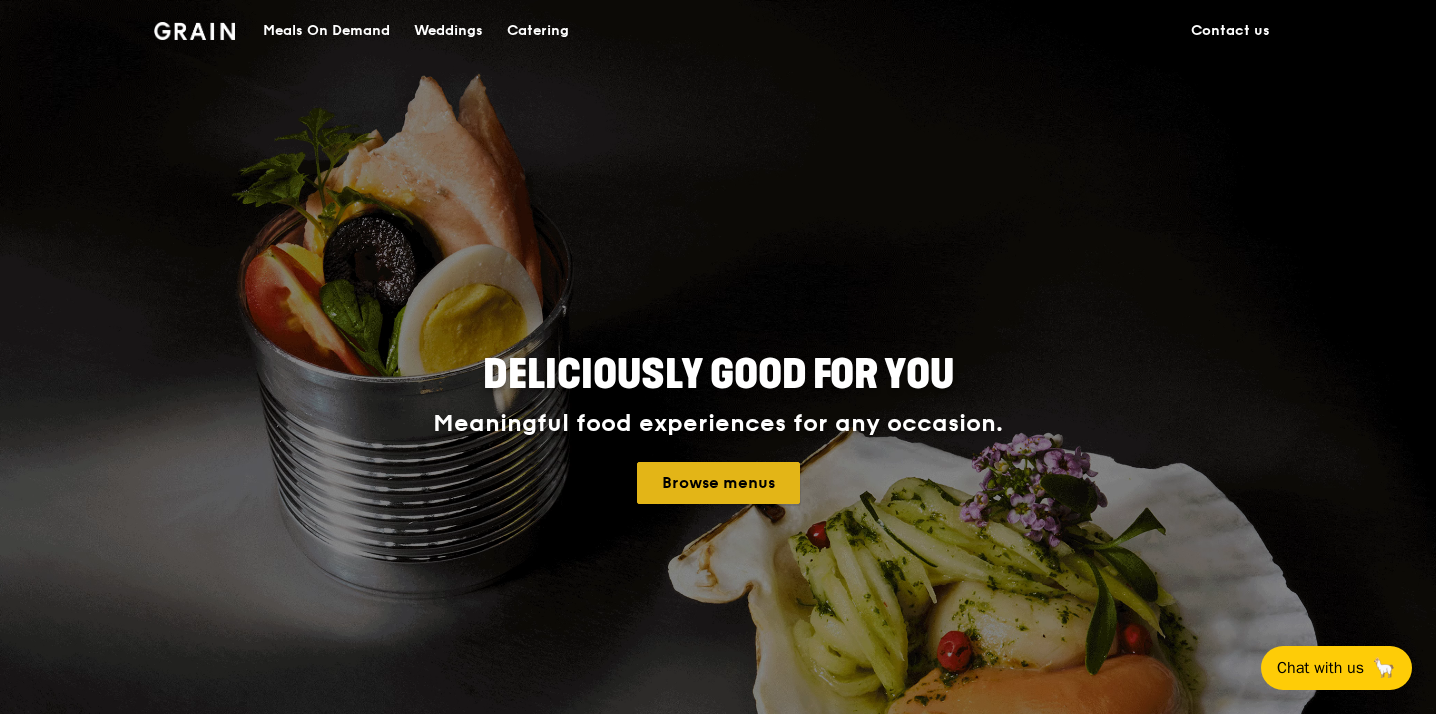 click on "Browse menus" at bounding box center (718, 483) 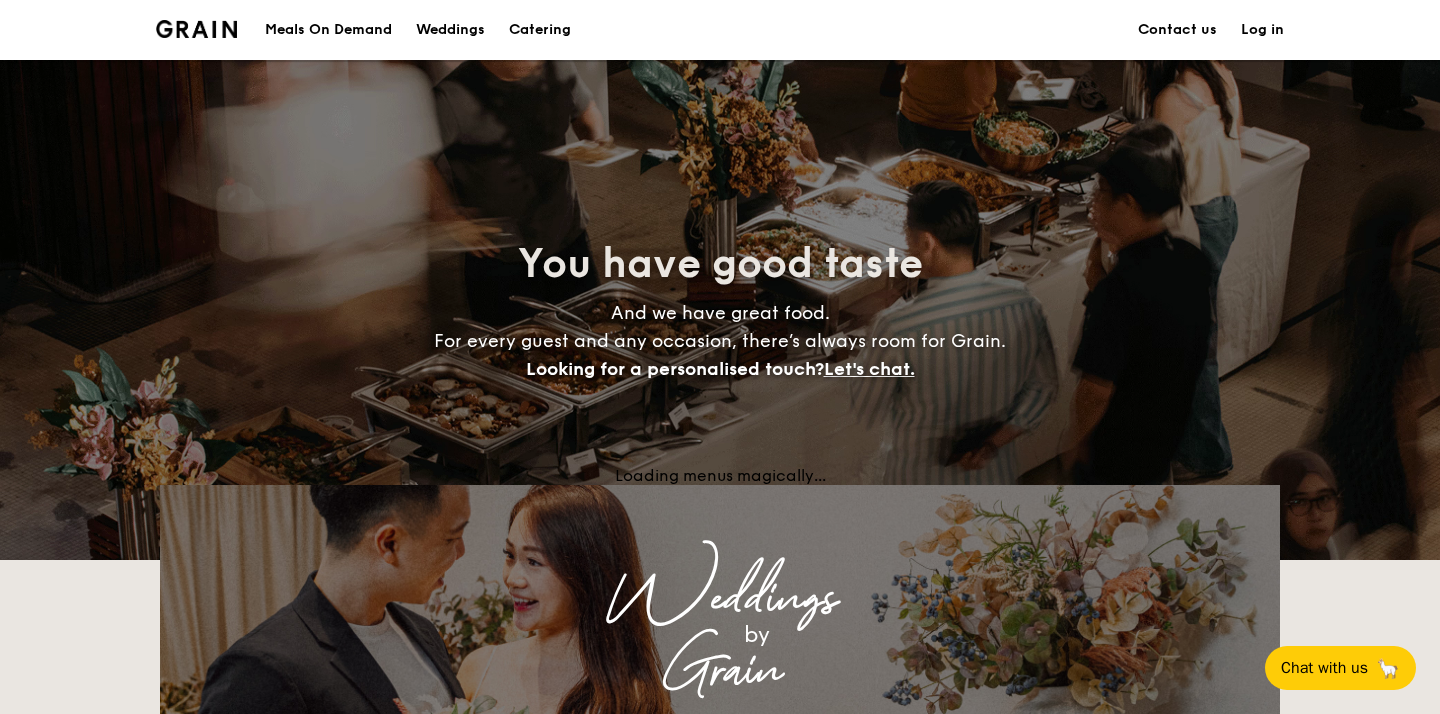scroll, scrollTop: 0, scrollLeft: 0, axis: both 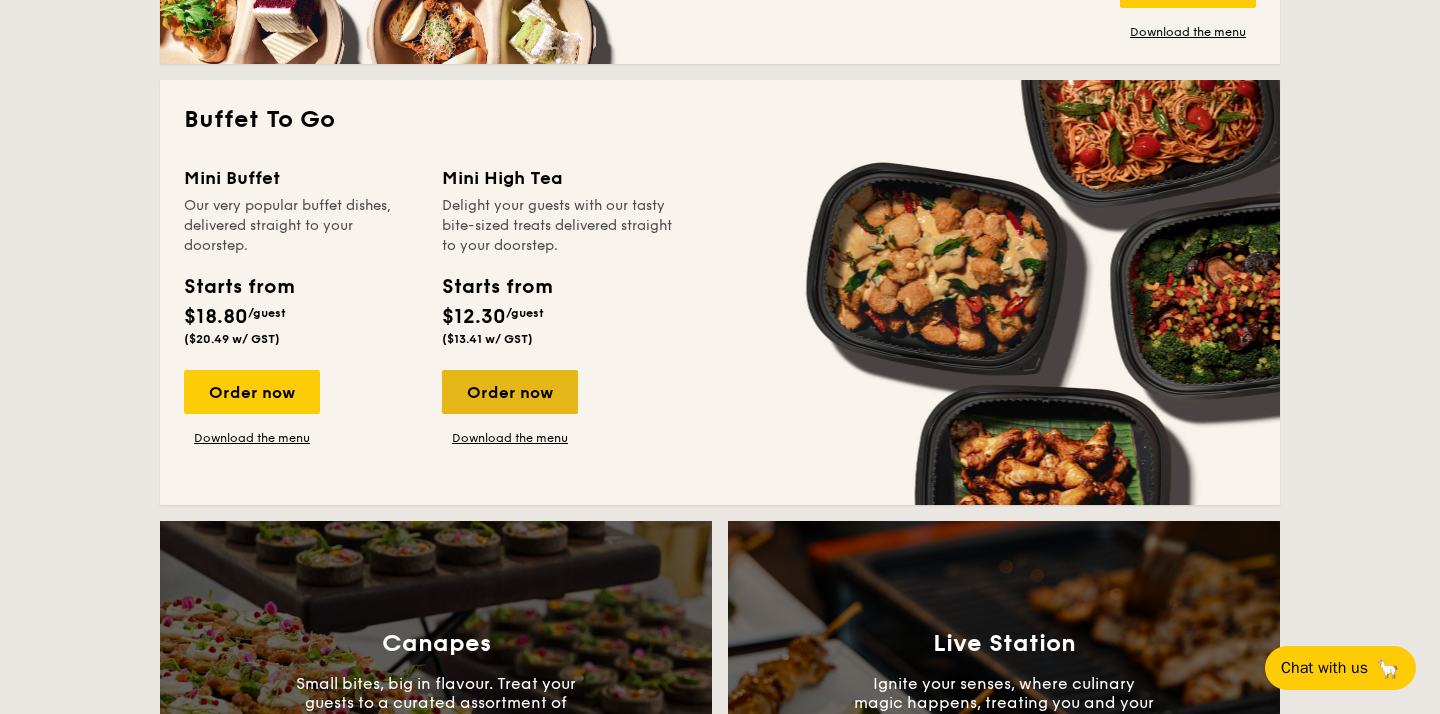 click on "Order now" at bounding box center [510, 392] 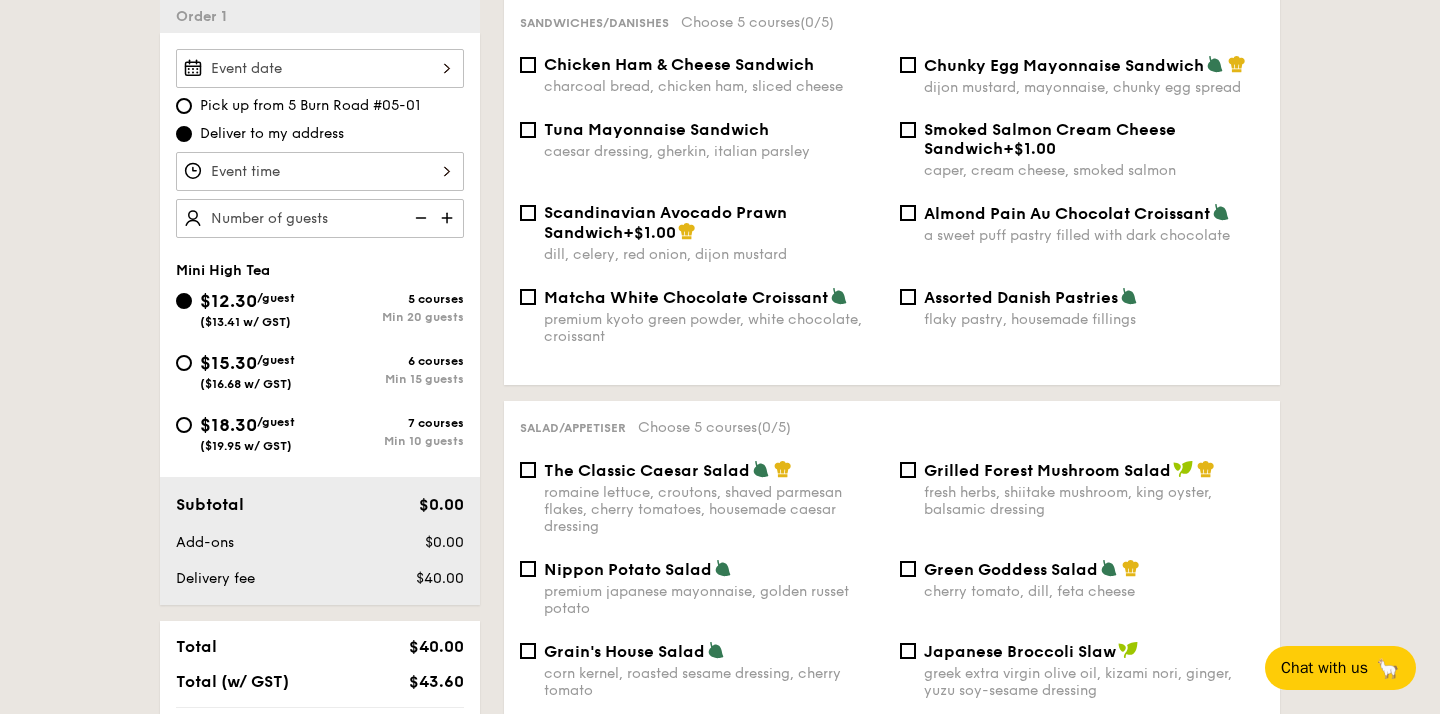 scroll, scrollTop: 576, scrollLeft: 0, axis: vertical 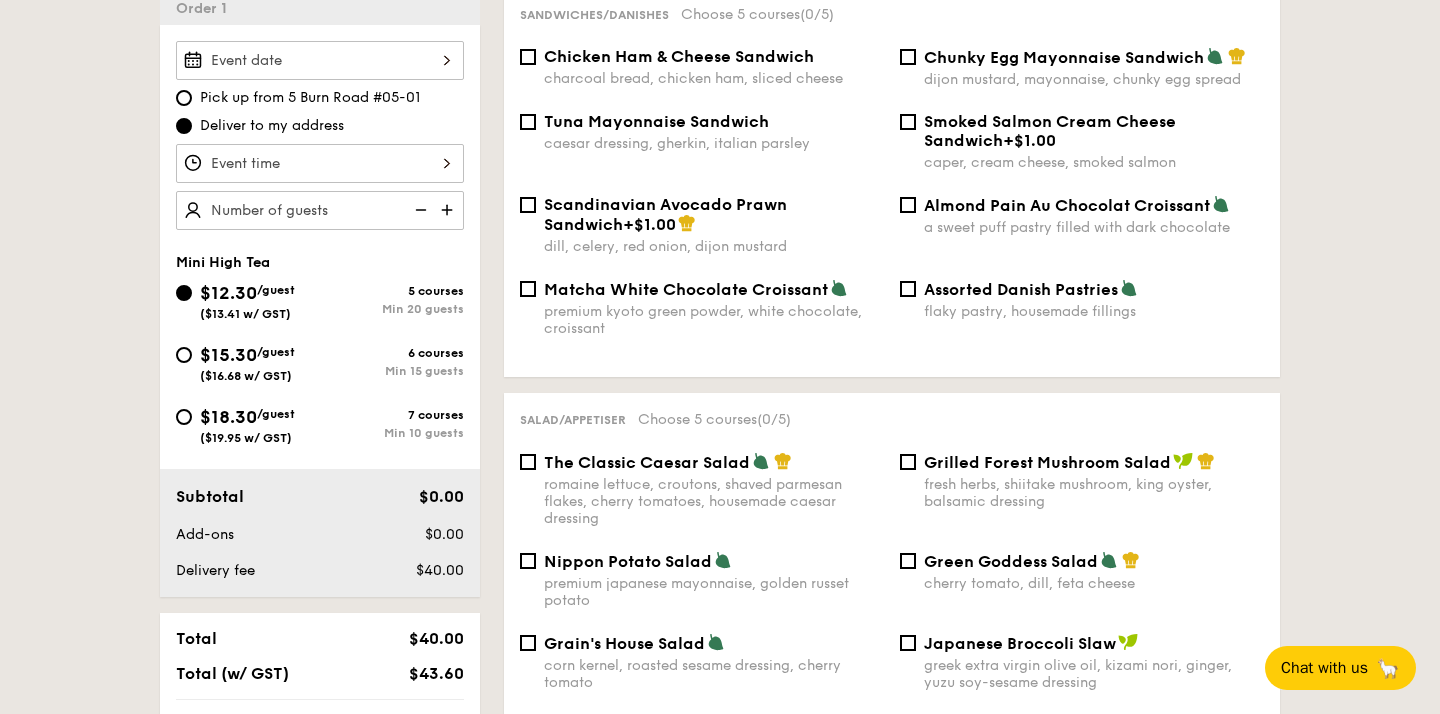 click on "$15.30" at bounding box center (228, 355) 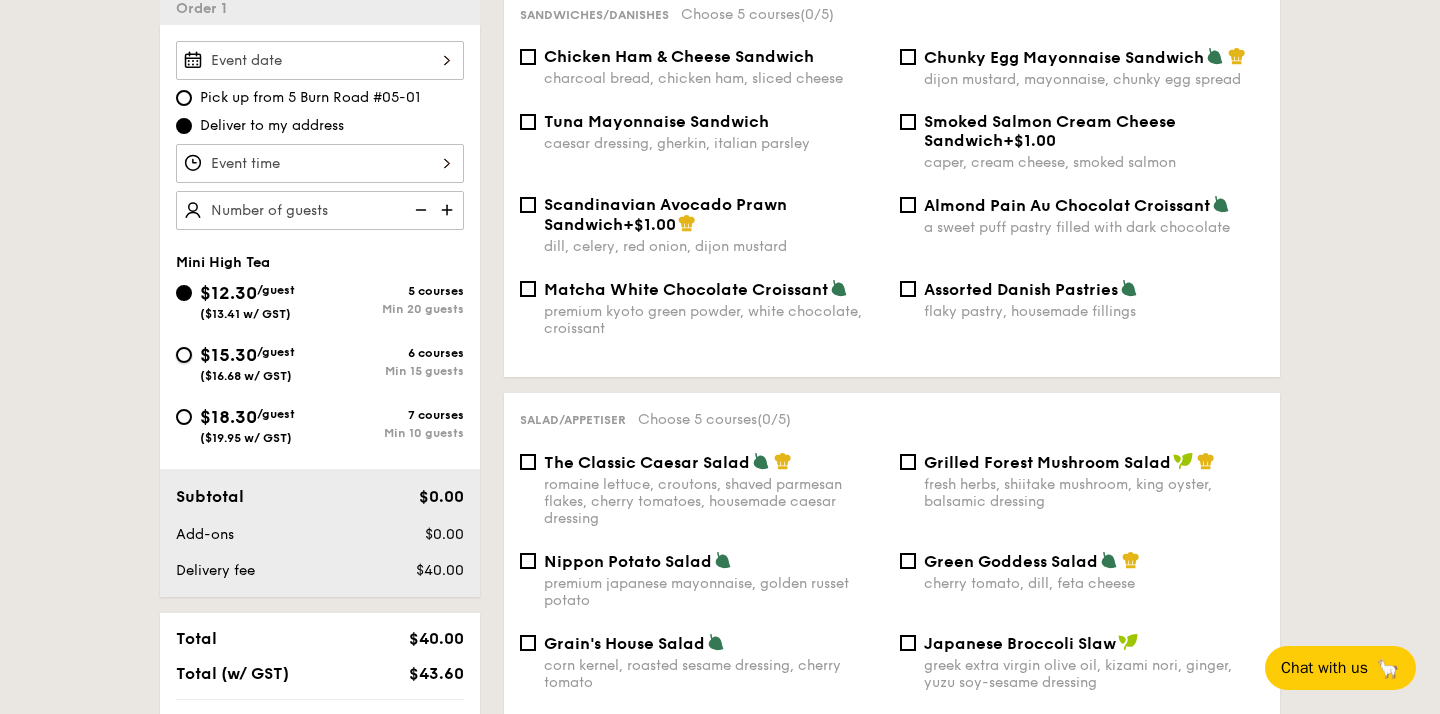 click on "$15.30
/guest
($16.68 w/ GST)
6 courses
Min 15 guests" at bounding box center (184, 355) 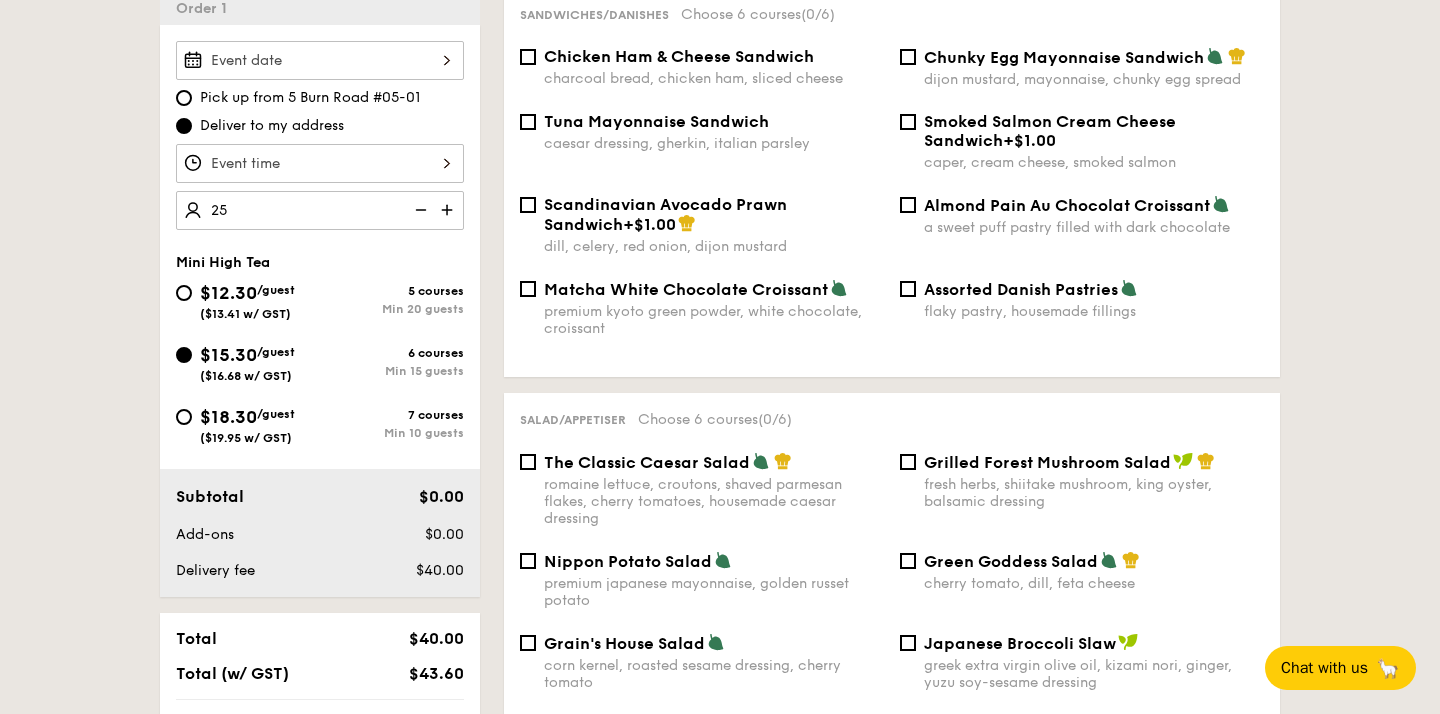 click at bounding box center [320, 163] 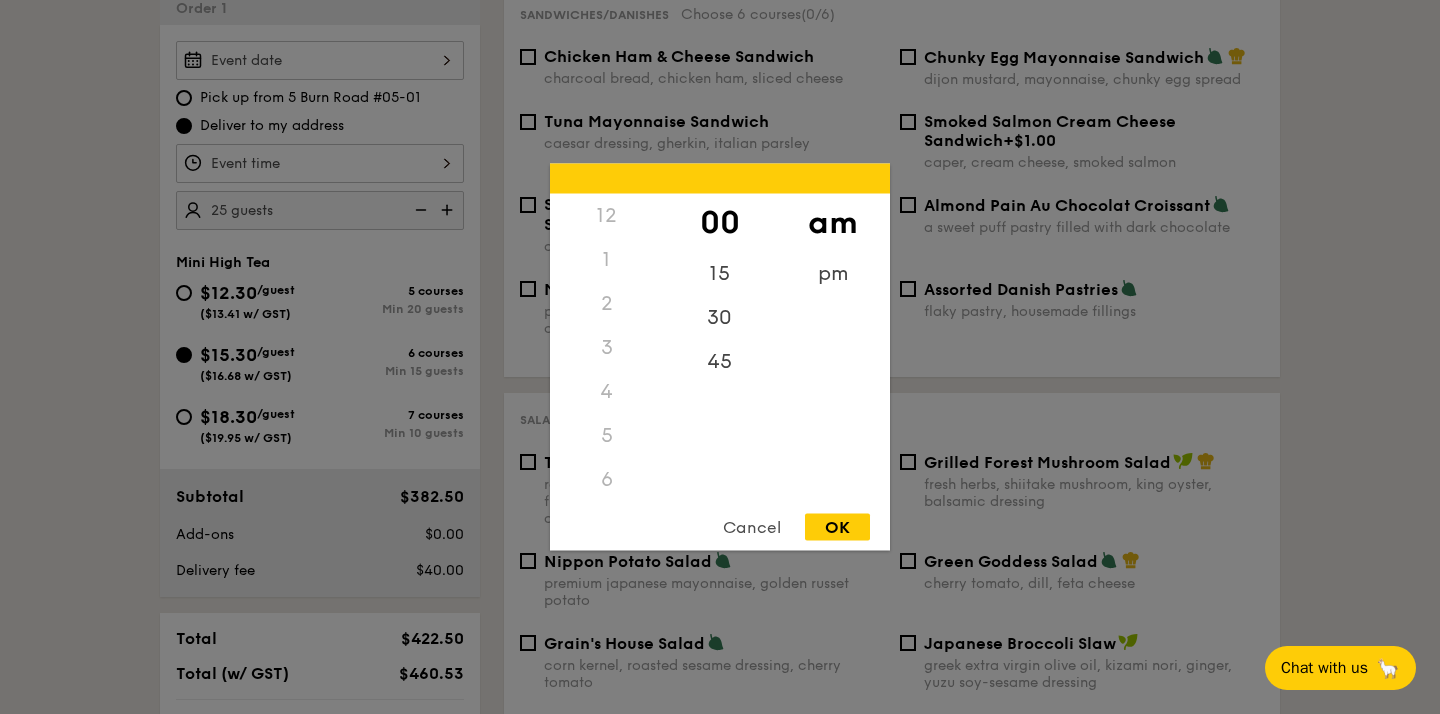 scroll, scrollTop: 220, scrollLeft: 0, axis: vertical 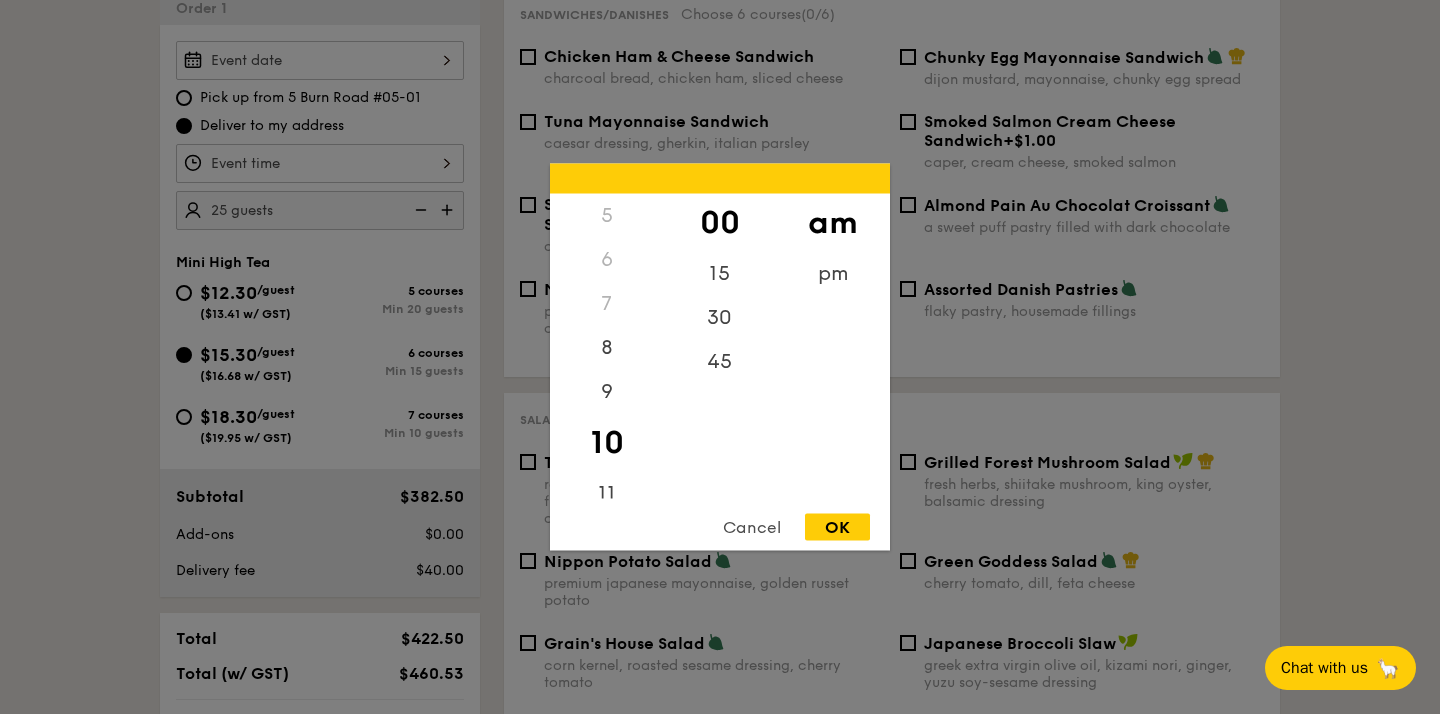 click on "OK" at bounding box center (837, 527) 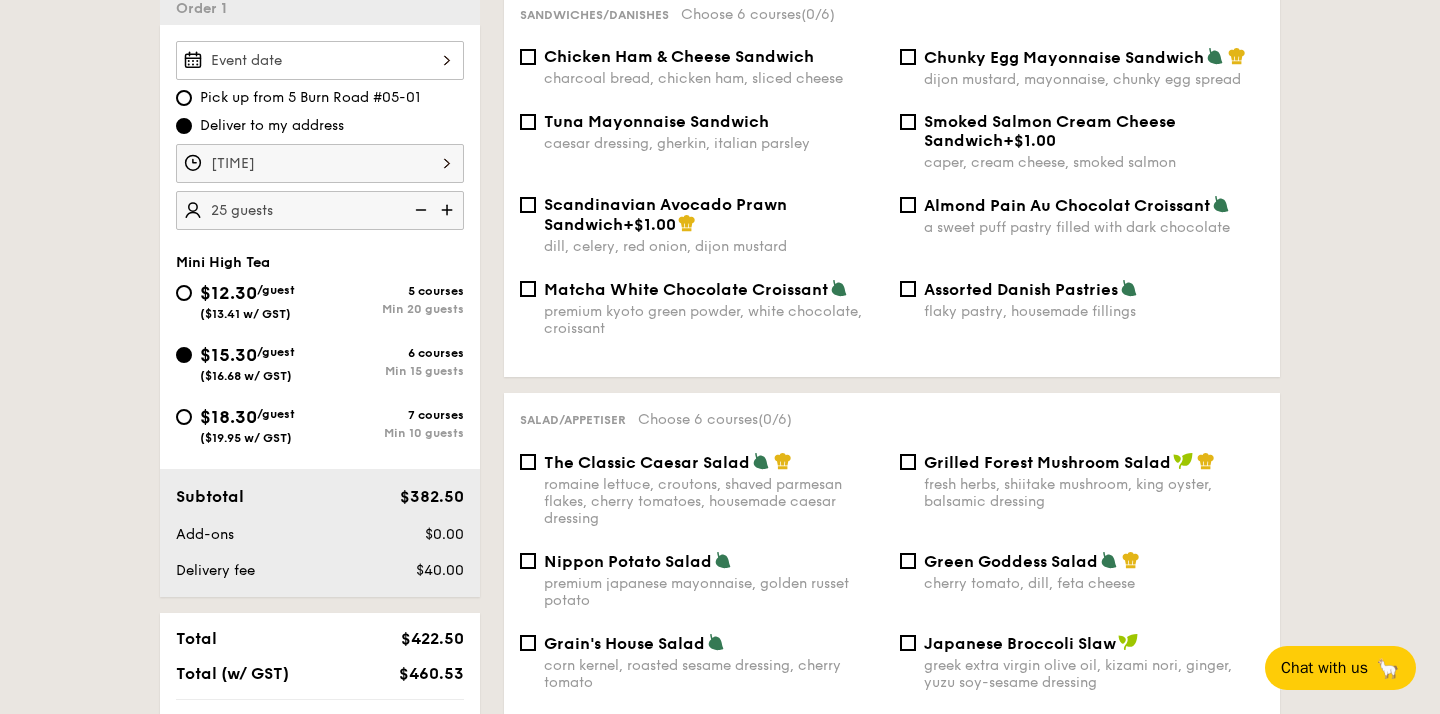 click at bounding box center [320, 60] 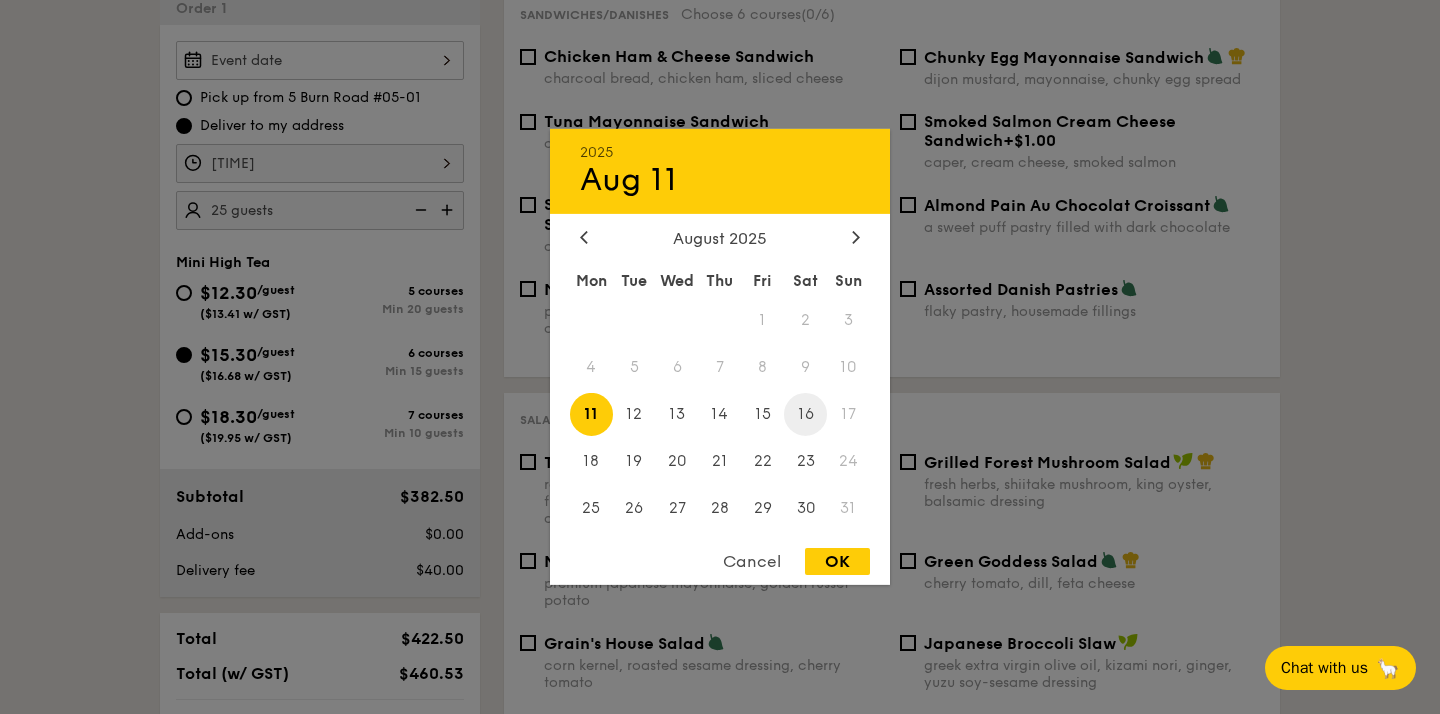 click on "16" at bounding box center (805, 414) 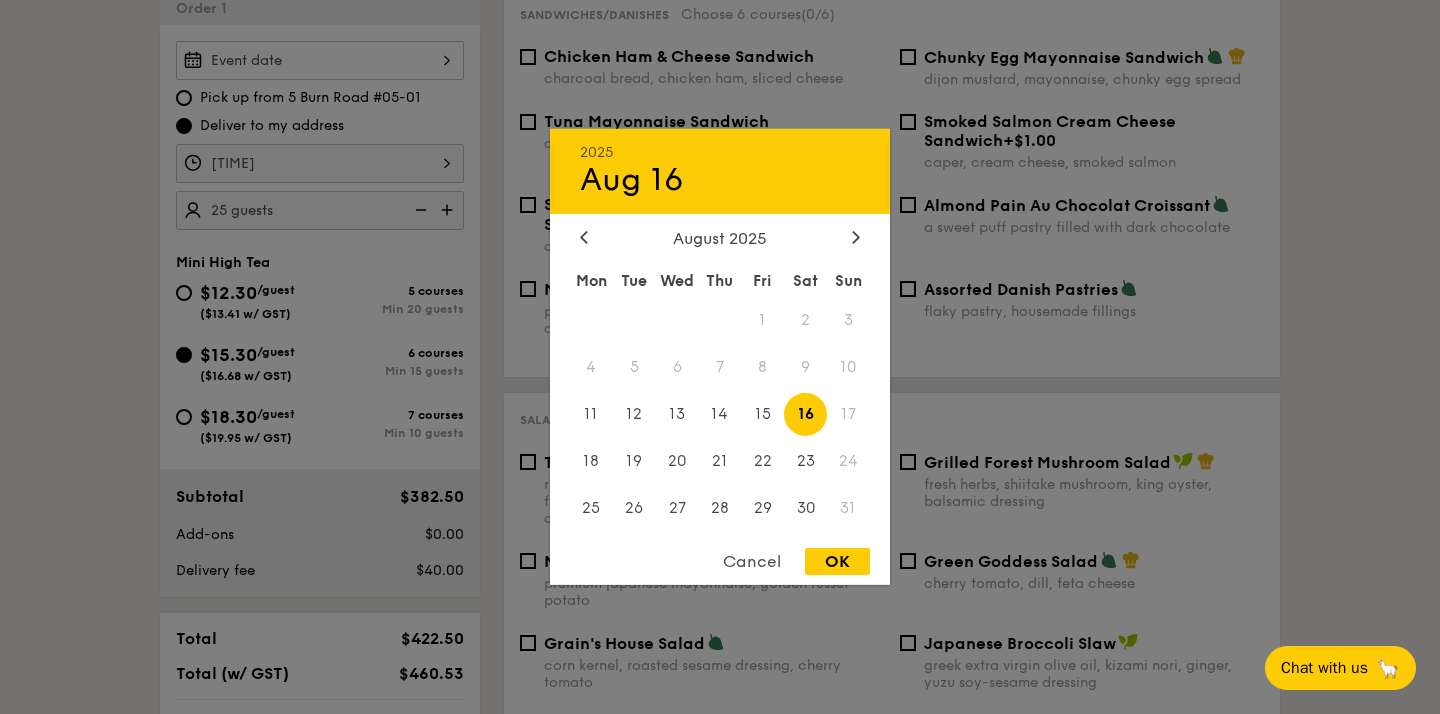 click on "OK" at bounding box center (837, 561) 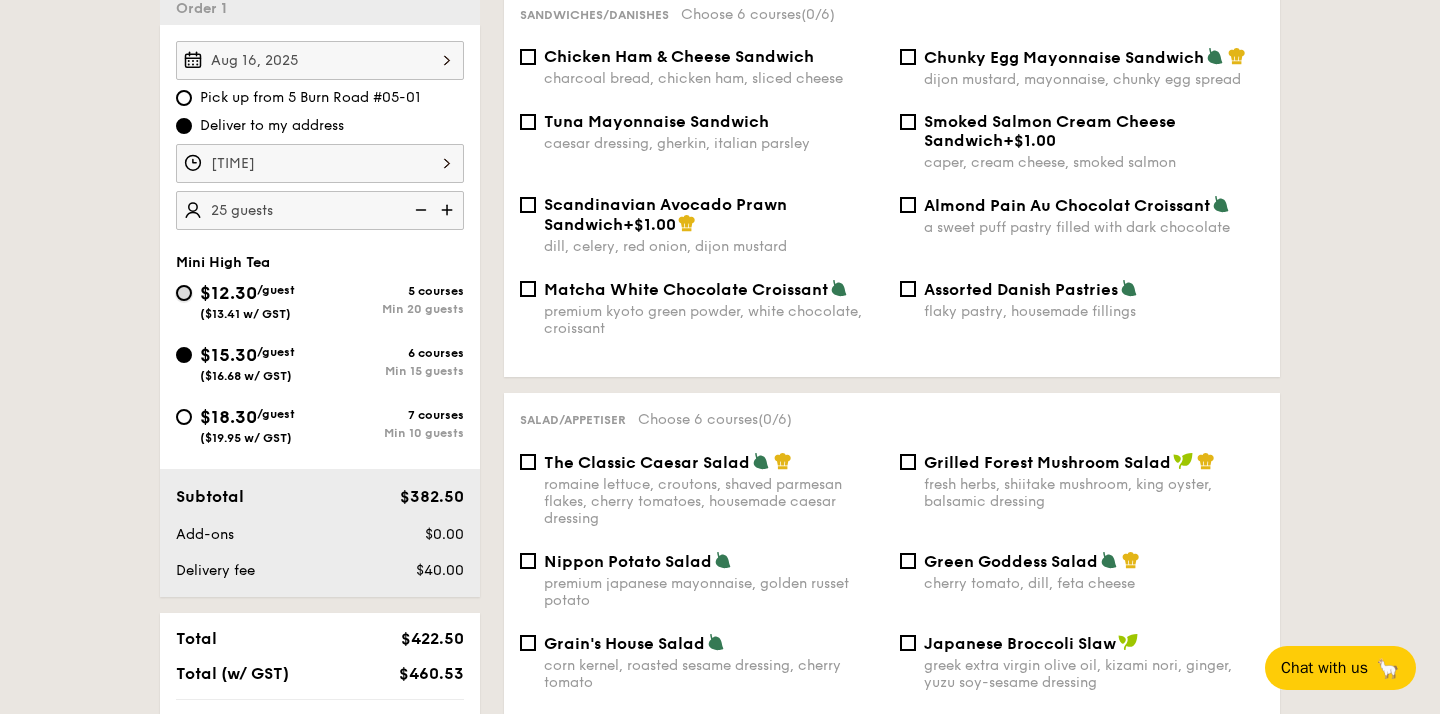 click on "$12.30
/guest
($13.41 w/ GST)
5 courses
Min 20 guests" at bounding box center [184, 293] 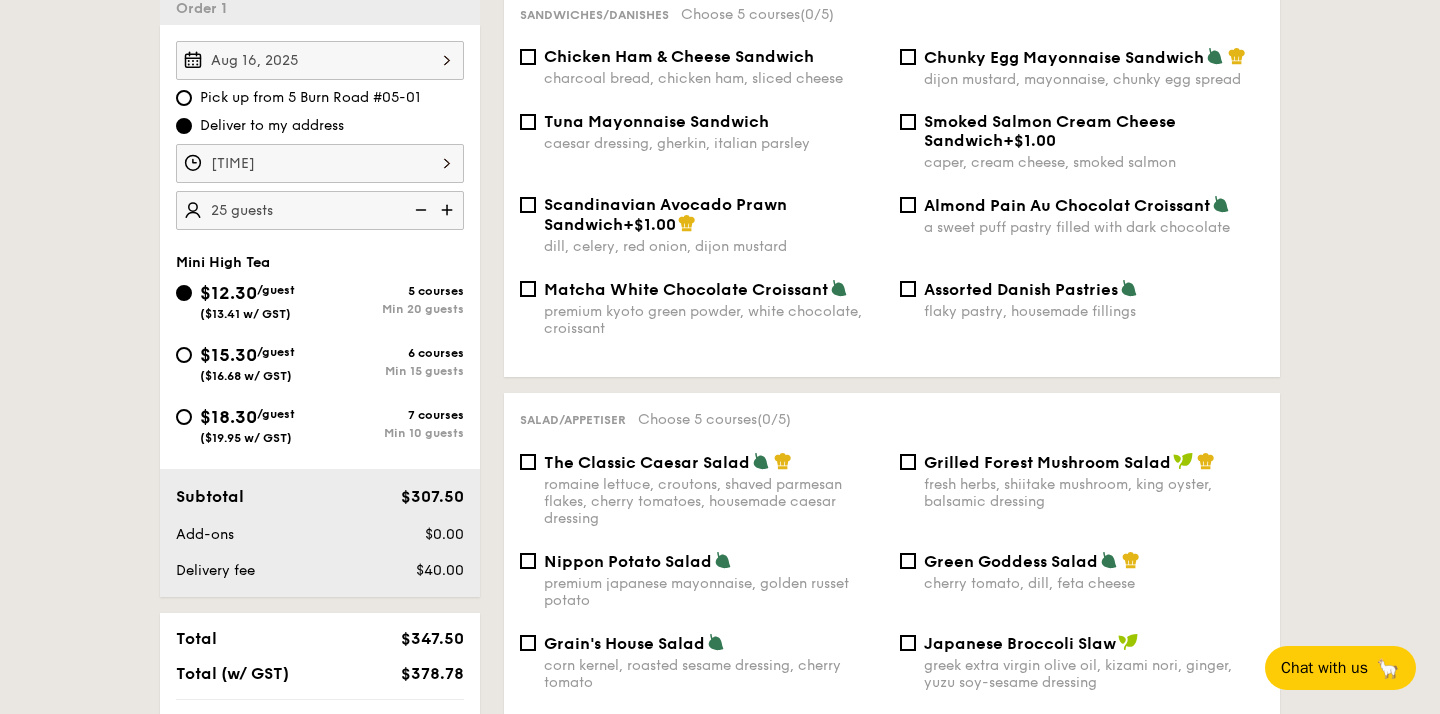 click on "$15.30
/guest
($16.68 w/ GST)" at bounding box center [248, 362] 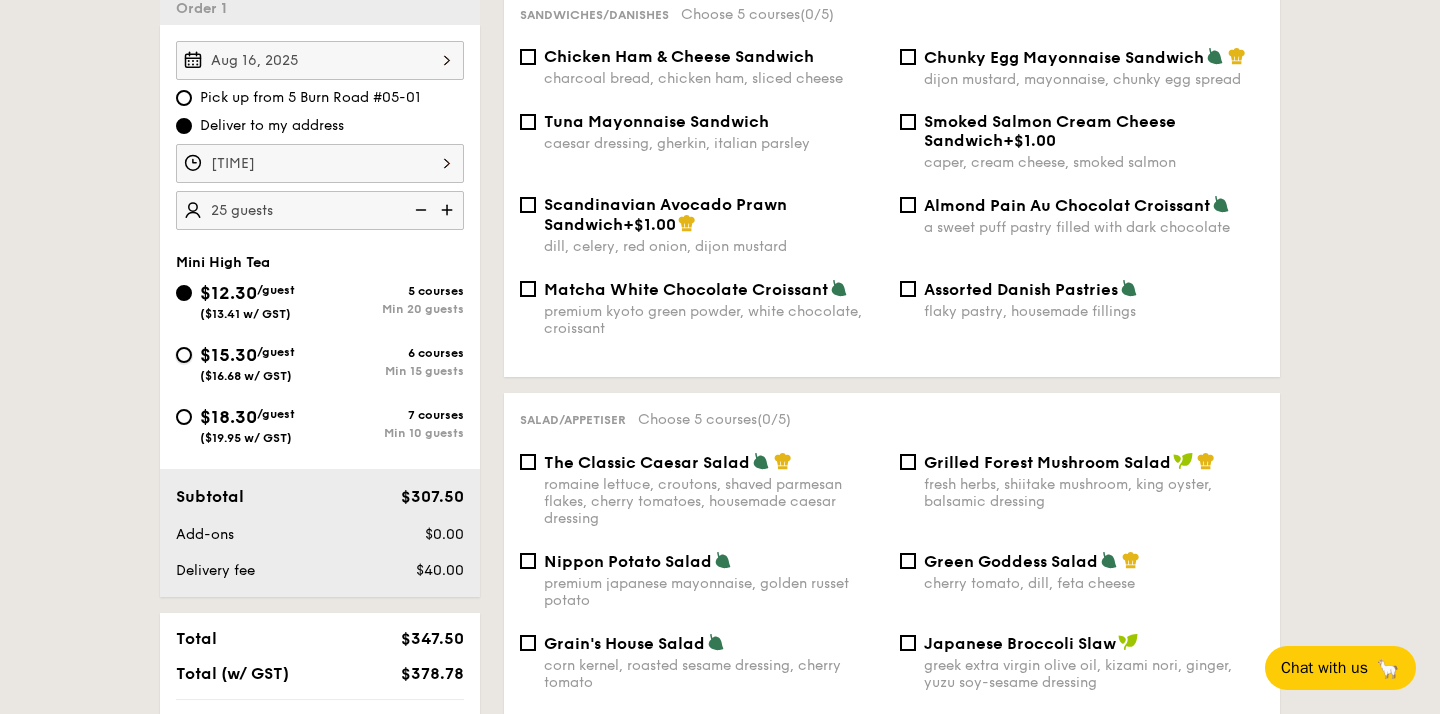 click on "$15.30
/guest
($16.68 w/ GST)
6 courses
Min 15 guests" at bounding box center (184, 355) 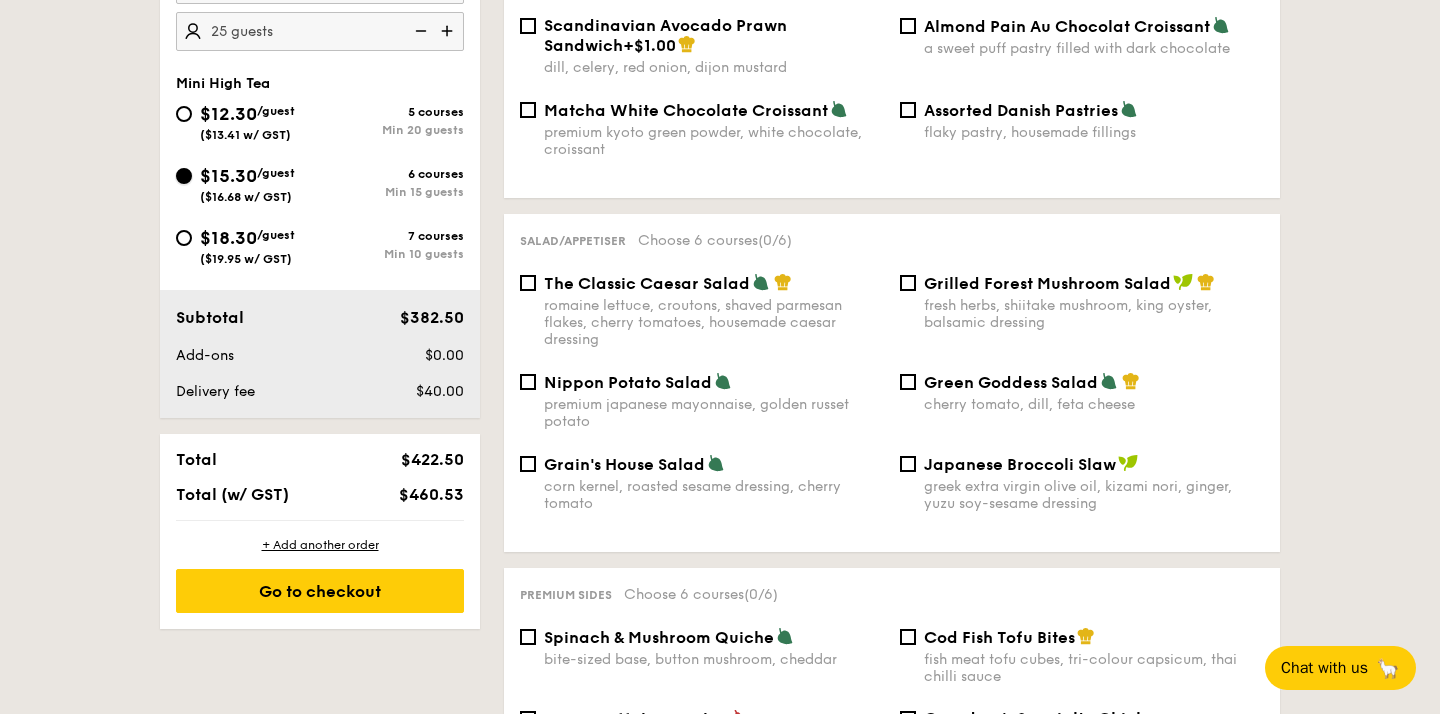 scroll, scrollTop: 735, scrollLeft: 0, axis: vertical 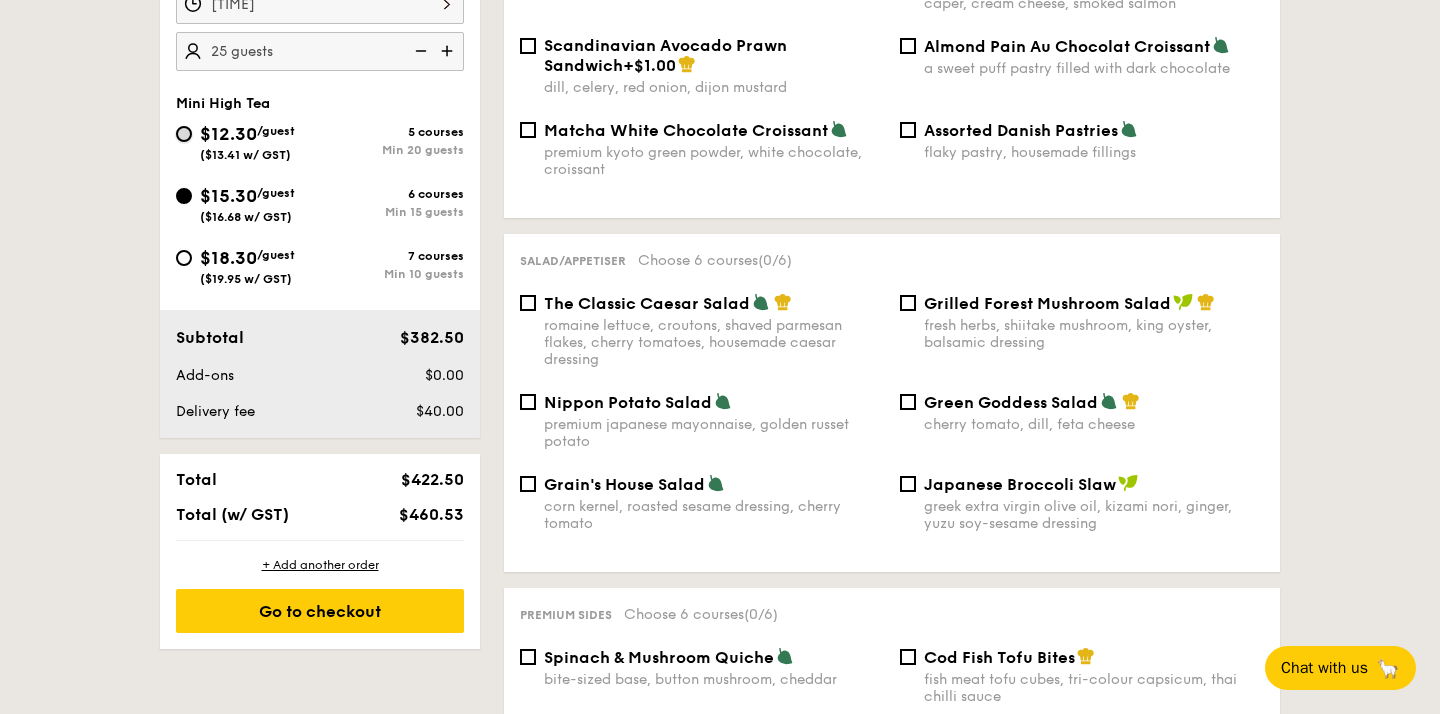 click on "$12.30
/guest
($13.41 w/ GST)
5 courses
Min 20 guests" at bounding box center [184, 134] 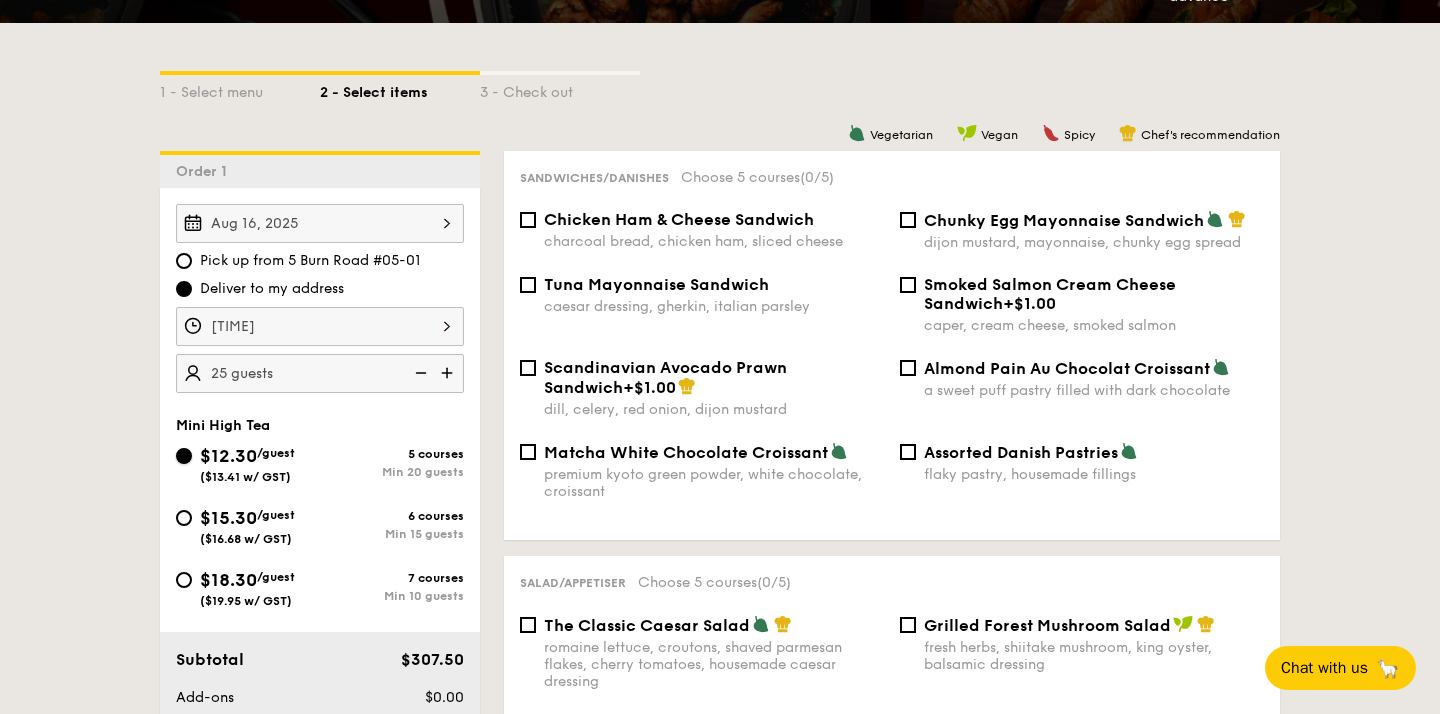 scroll, scrollTop: 411, scrollLeft: 0, axis: vertical 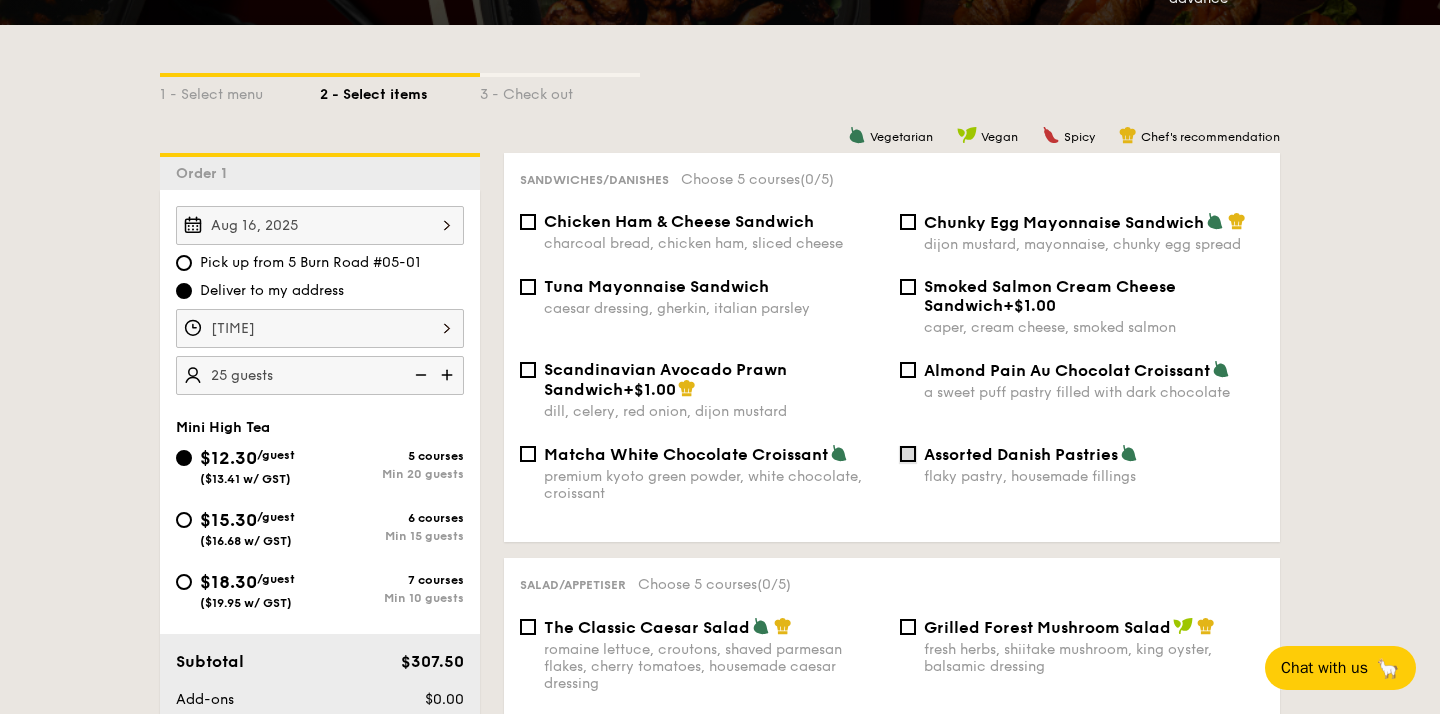 click on "Assorted Danish Pastries flaky pastry, housemade fillings" at bounding box center [908, 454] 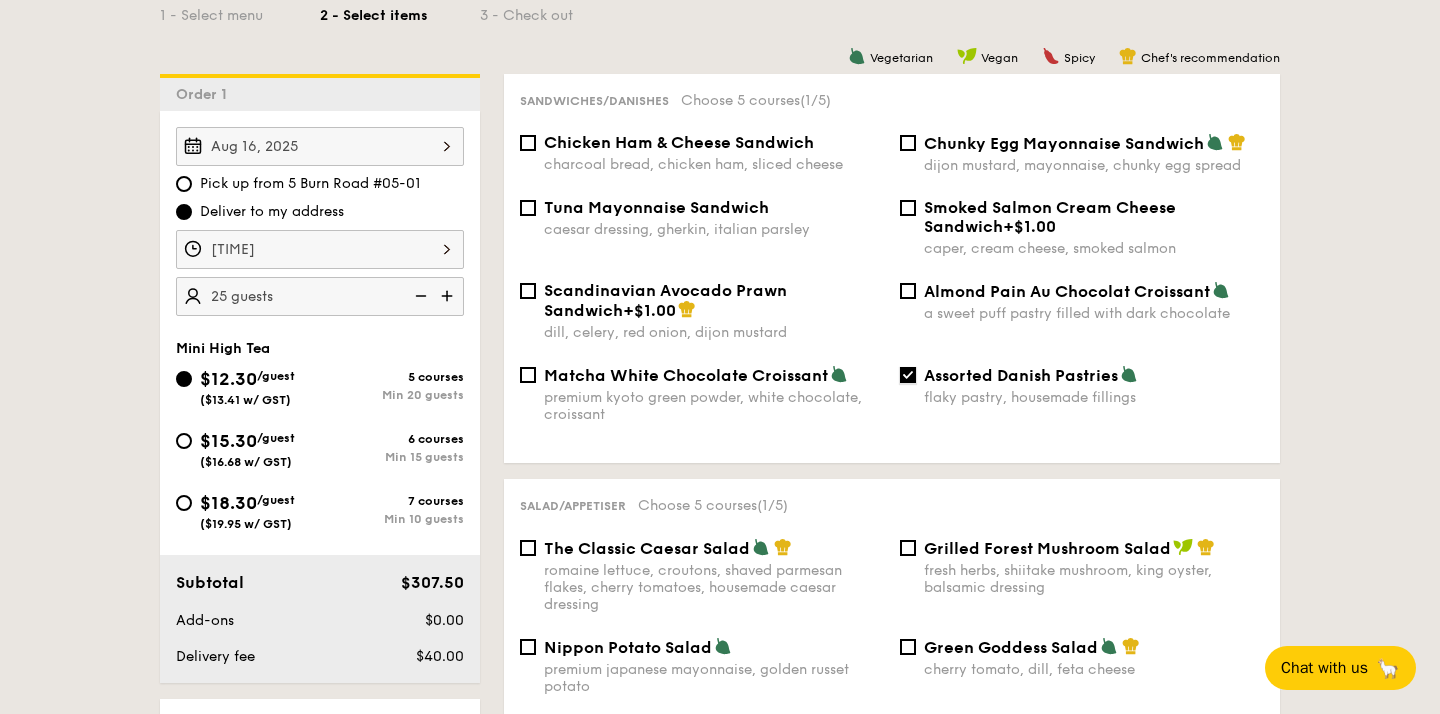 scroll, scrollTop: 598, scrollLeft: 0, axis: vertical 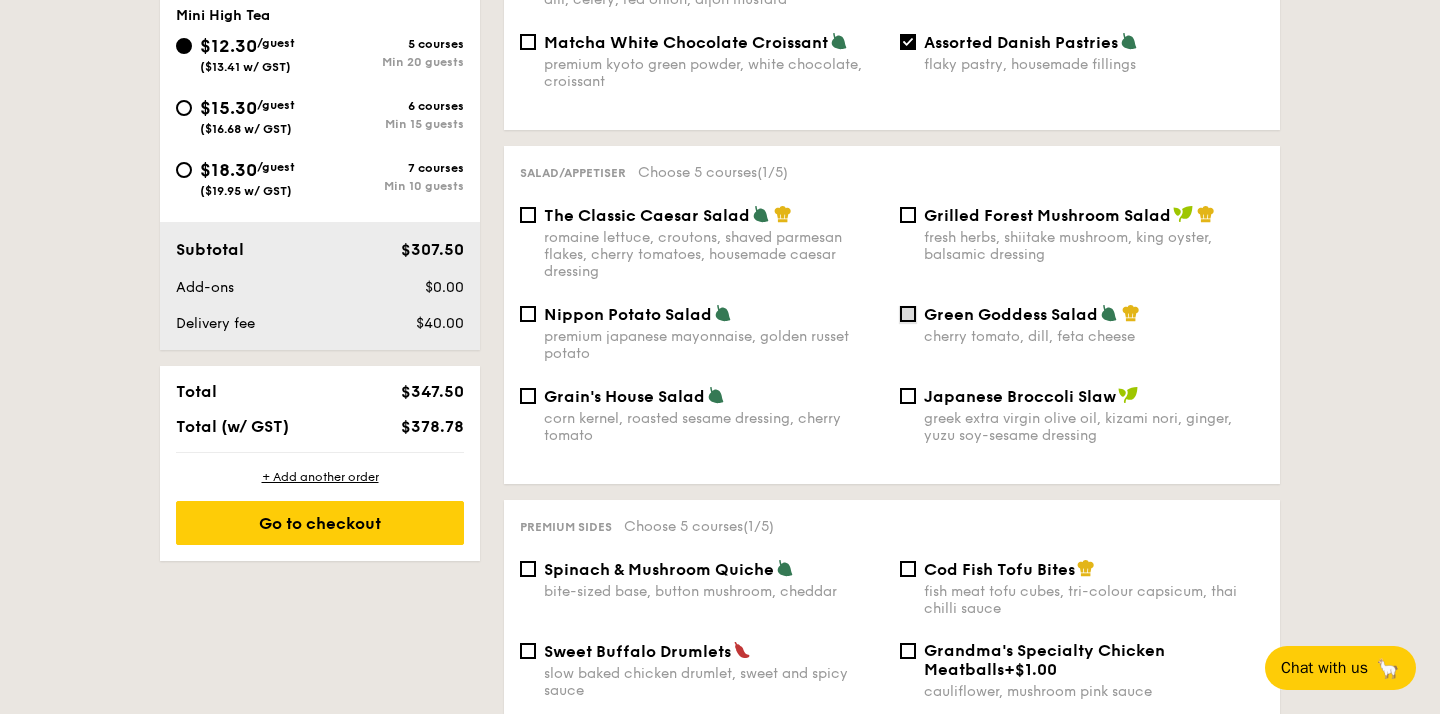 click on "Green Goddess Salad cherry tomato, dill, feta cheese" at bounding box center (908, 314) 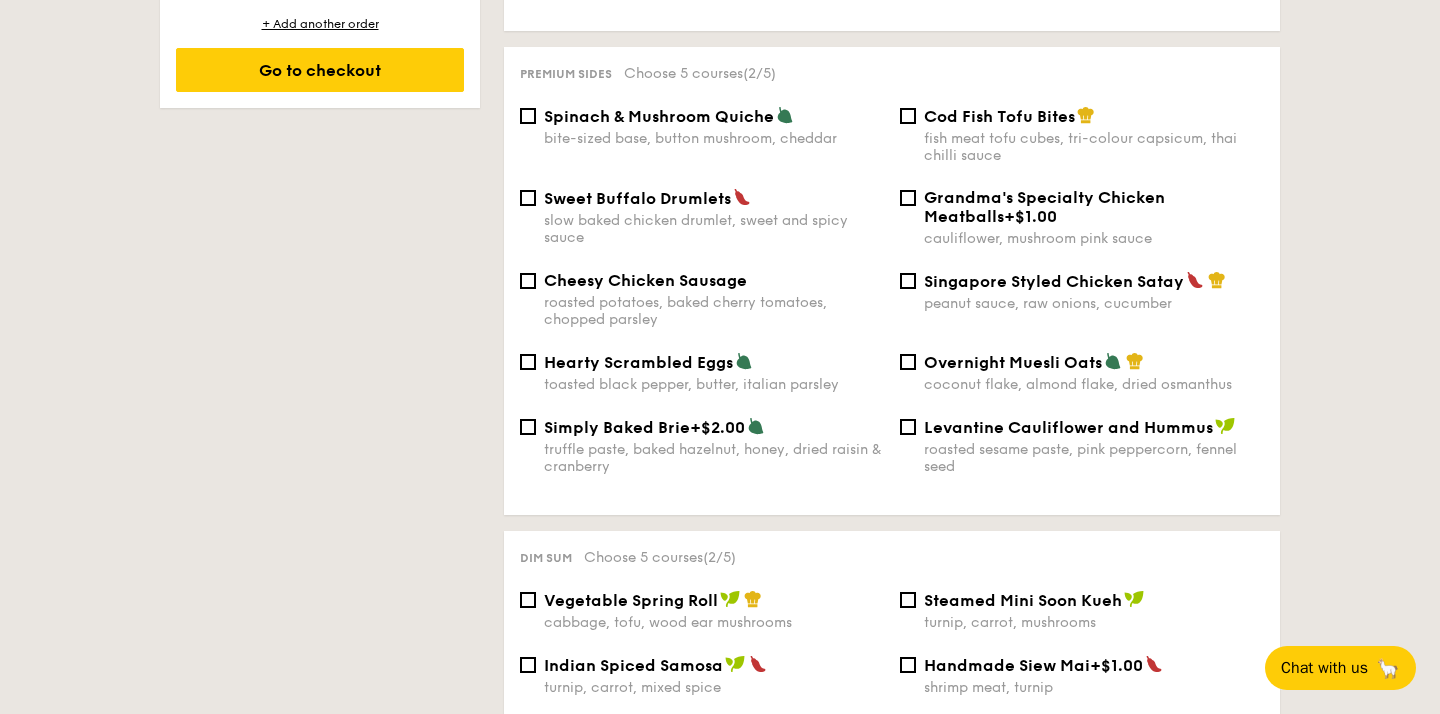 scroll, scrollTop: 1284, scrollLeft: 0, axis: vertical 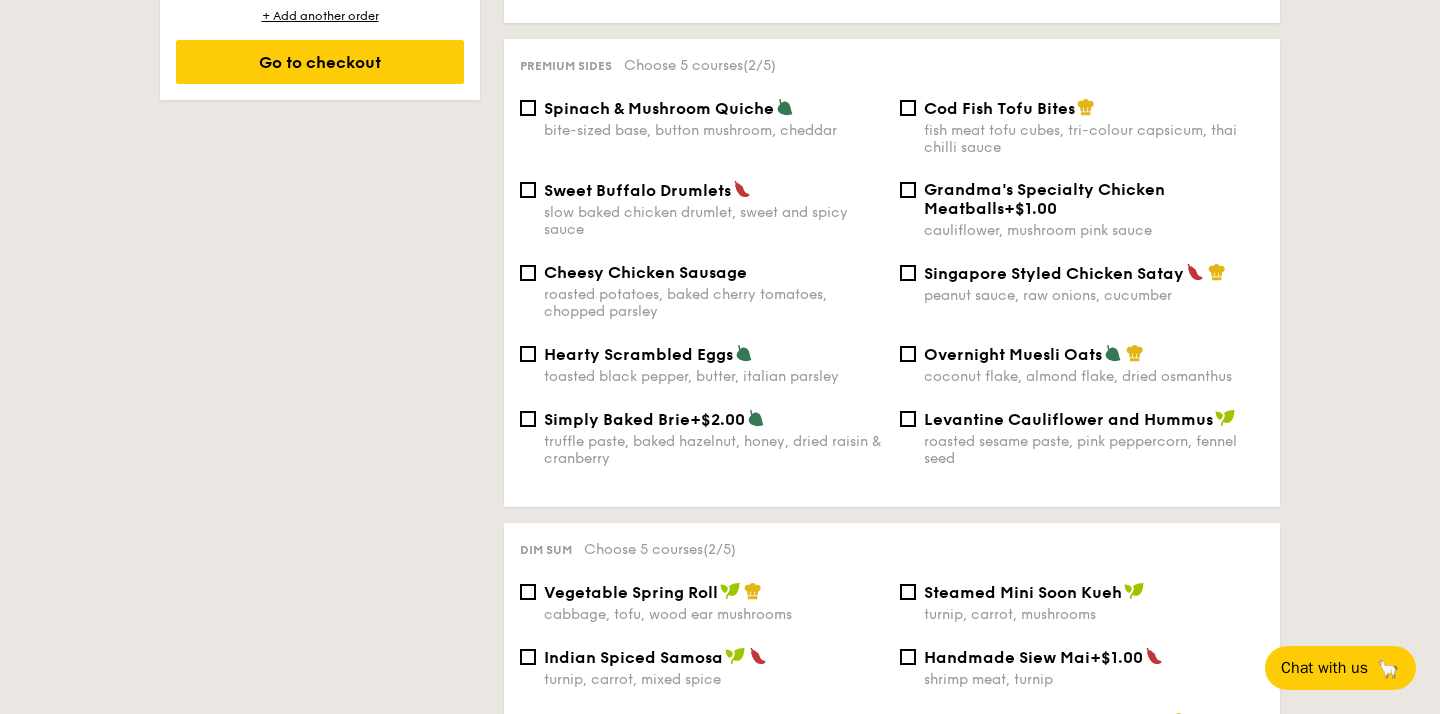 click on "Cod Fish Tofu Bites fish meat tofu cubes, tri-colour capsicum, thai chilli sauce" at bounding box center (1082, 127) 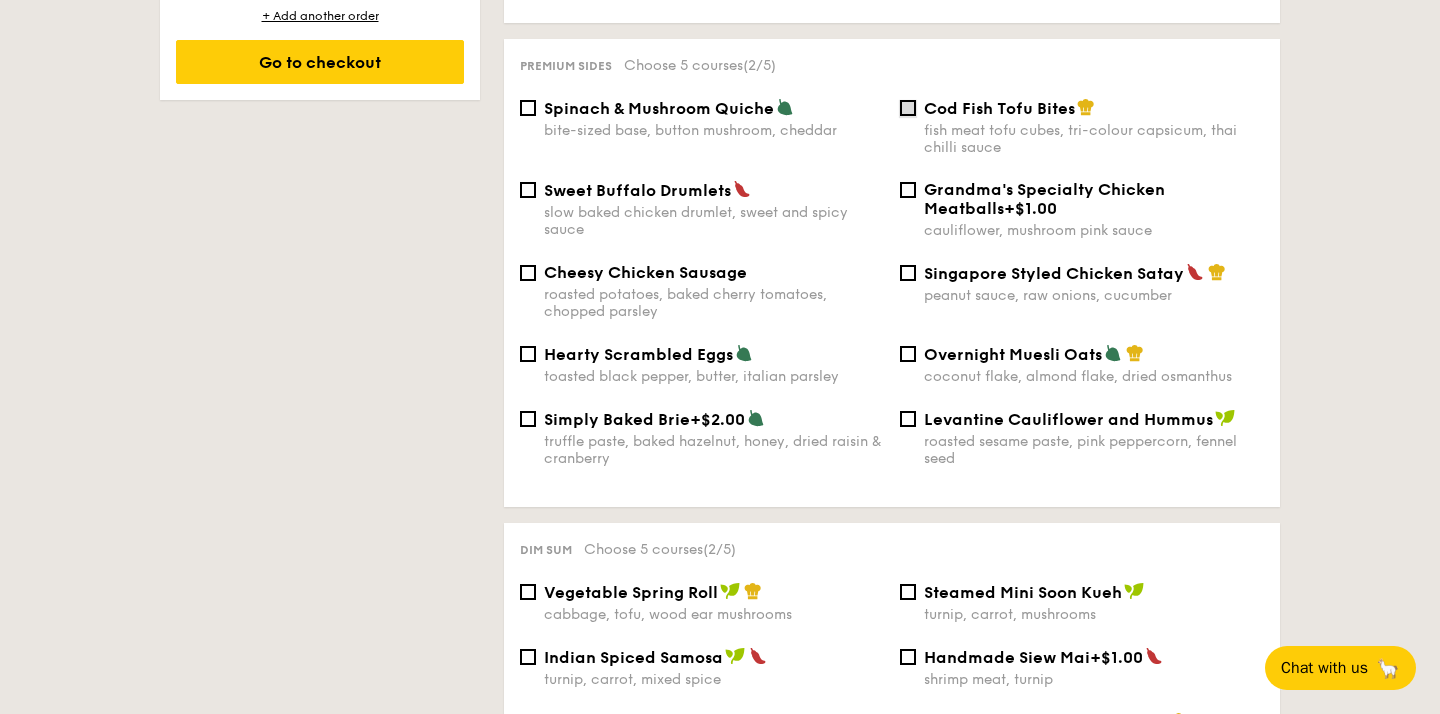 click on "Cod Fish Tofu Bites fish meat tofu cubes, tri-colour capsicum, thai chilli sauce" at bounding box center (908, 108) 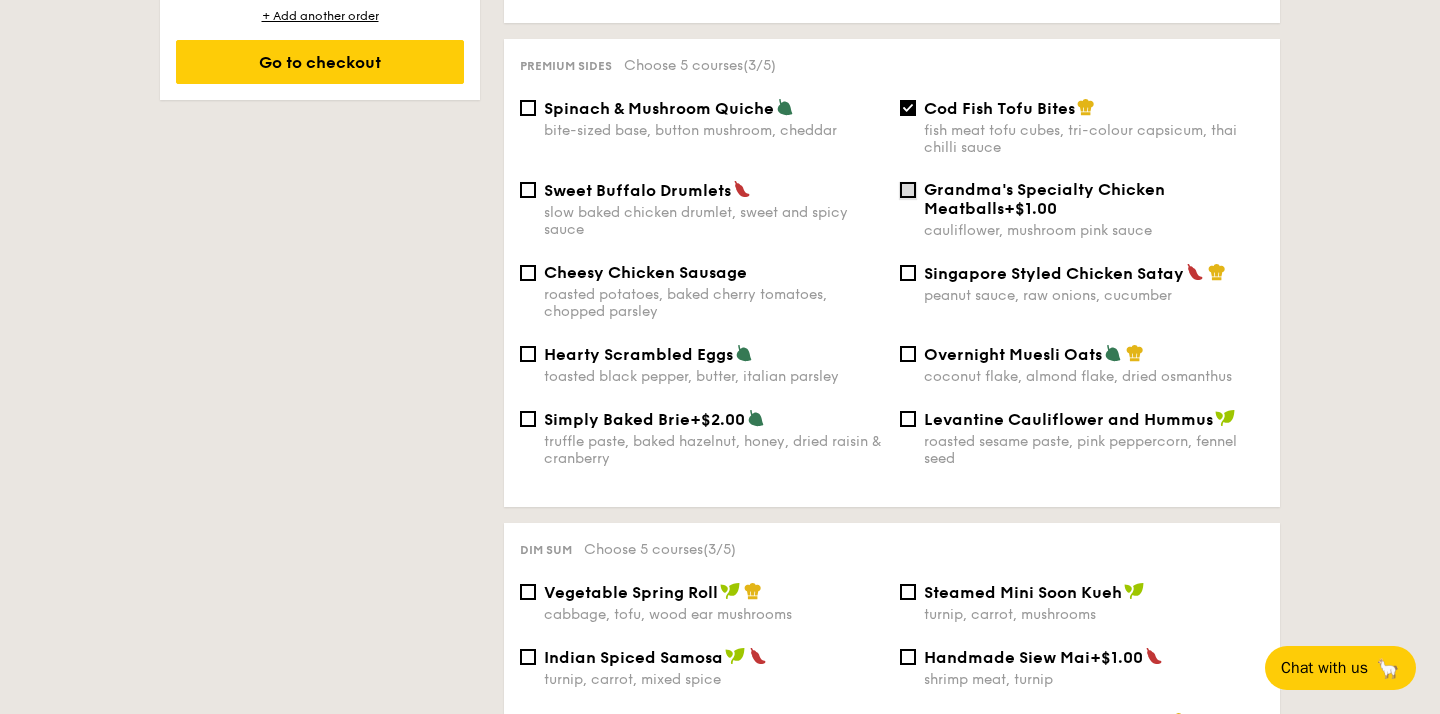 click on "Grandma's Specialty Chicken Meatballs
+$1.00
cauliflower, mushroom pink sauce" at bounding box center (908, 190) 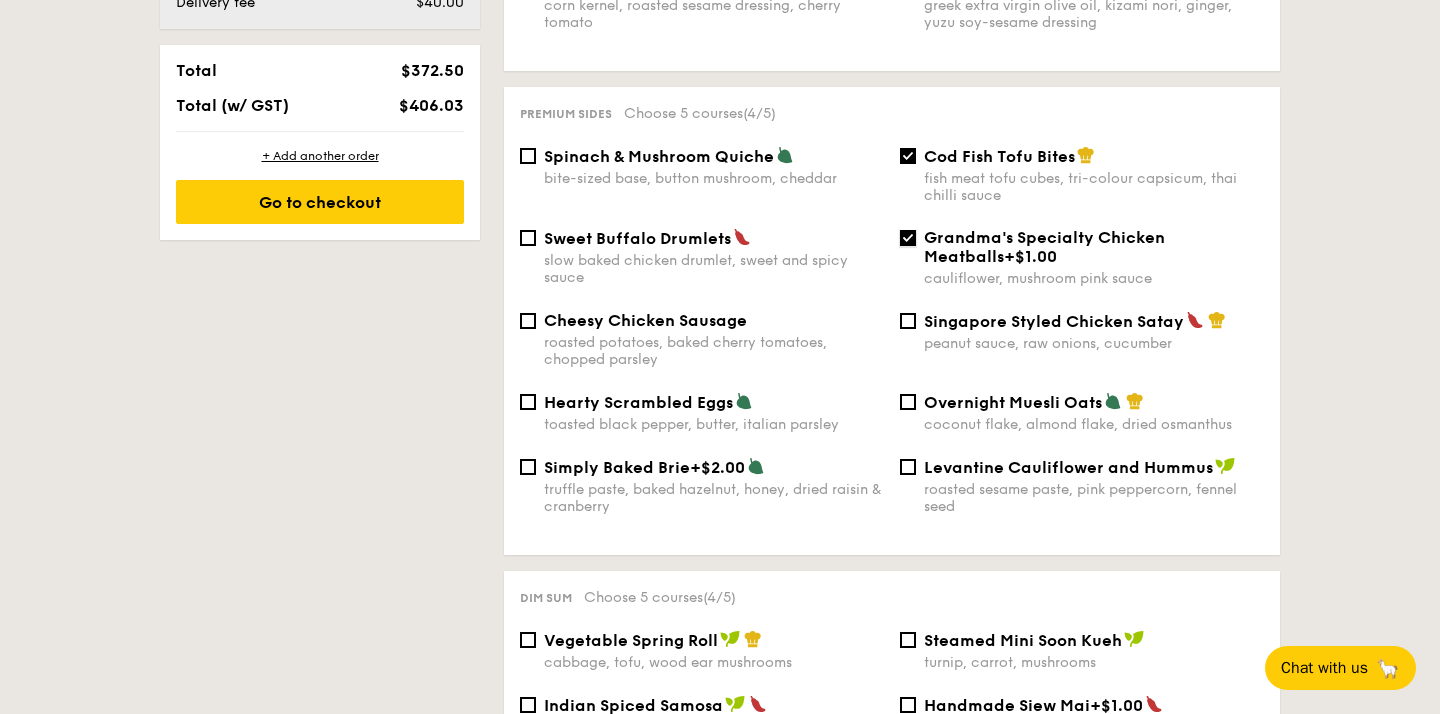 scroll, scrollTop: 1234, scrollLeft: 0, axis: vertical 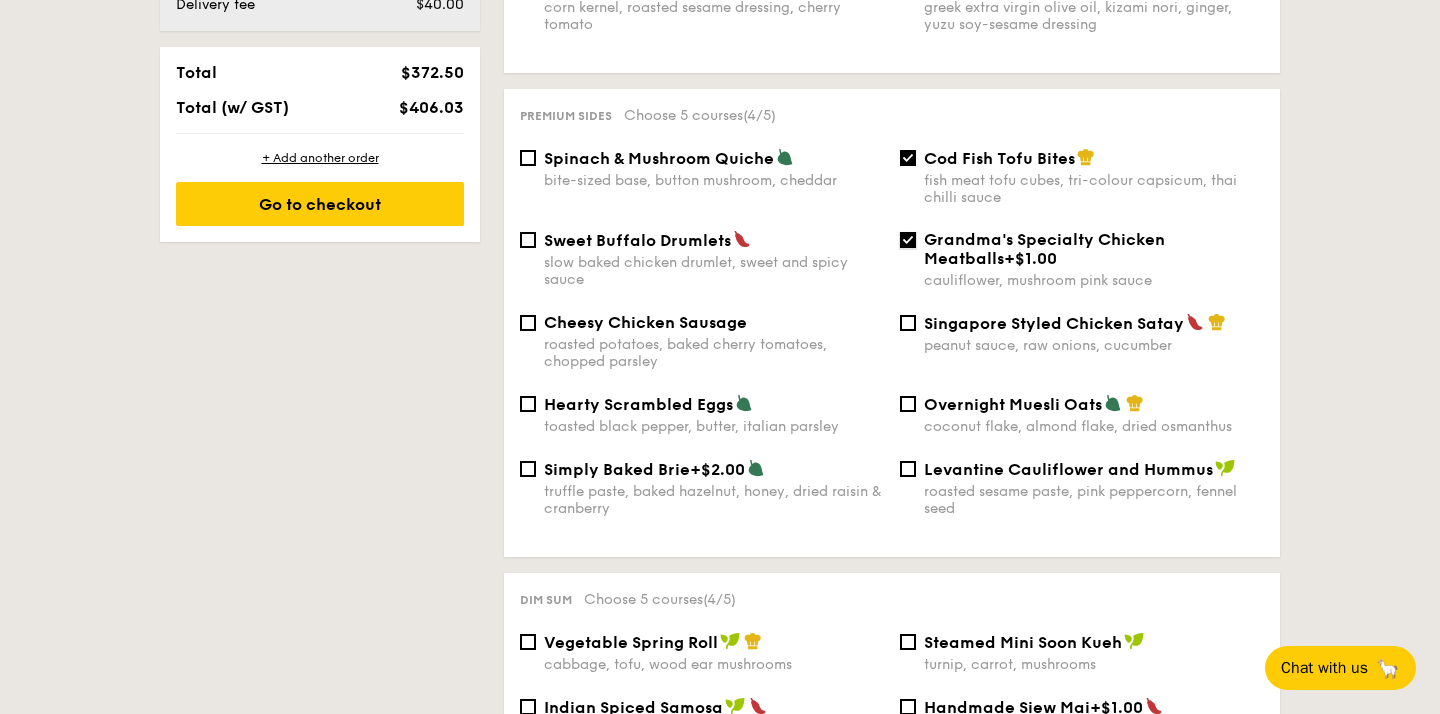 click on "Grandma's Specialty Chicken Meatballs
+$1.00
cauliflower, mushroom pink sauce" at bounding box center [908, 240] 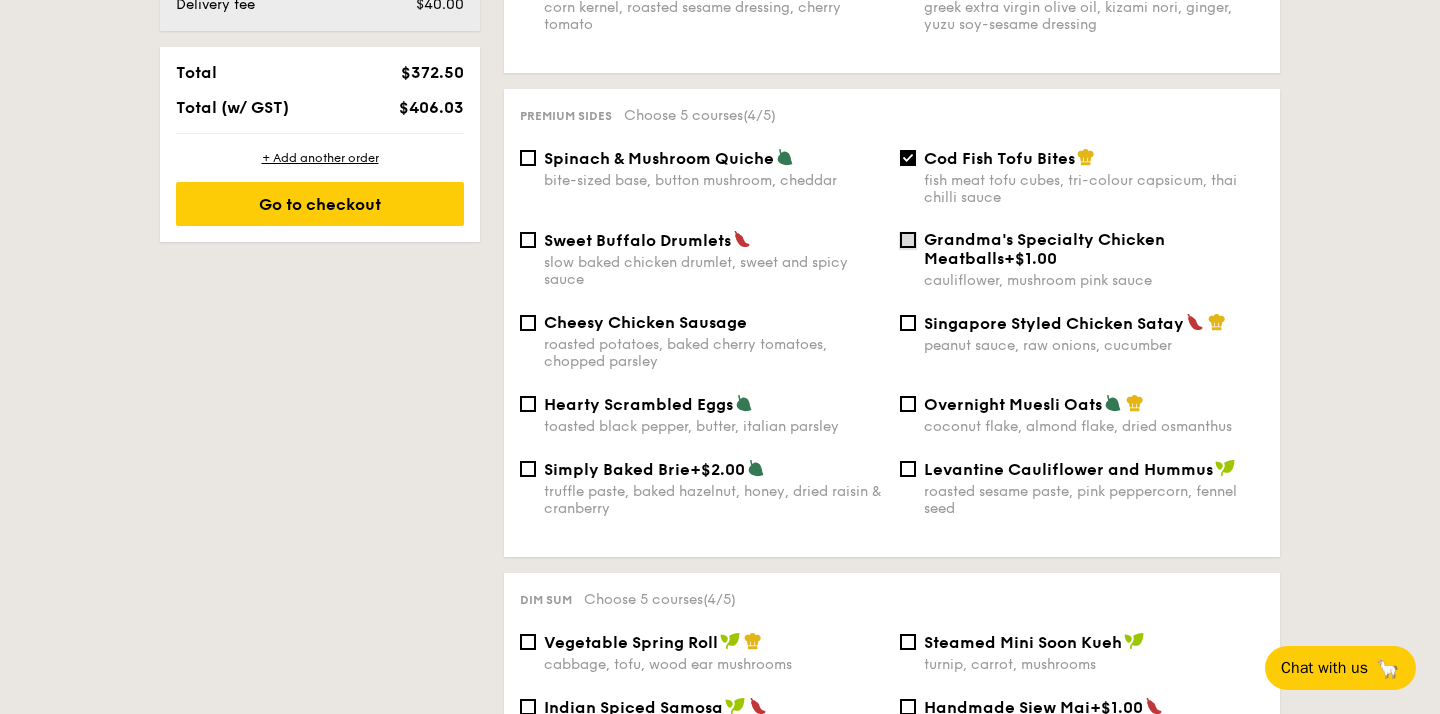 scroll, scrollTop: 1142, scrollLeft: 0, axis: vertical 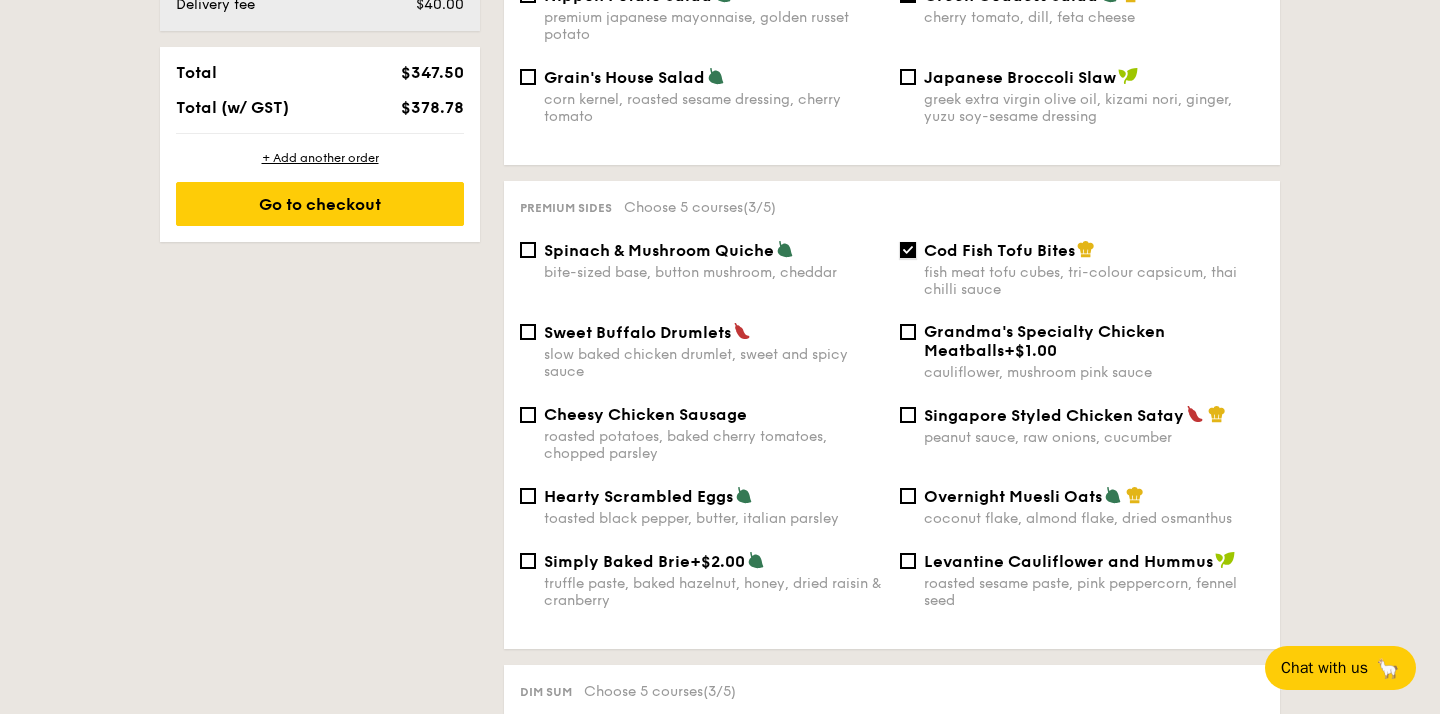 click on "Cod Fish Tofu Bites fish meat tofu cubes, tri-colour capsicum, thai chilli sauce" at bounding box center (908, 250) 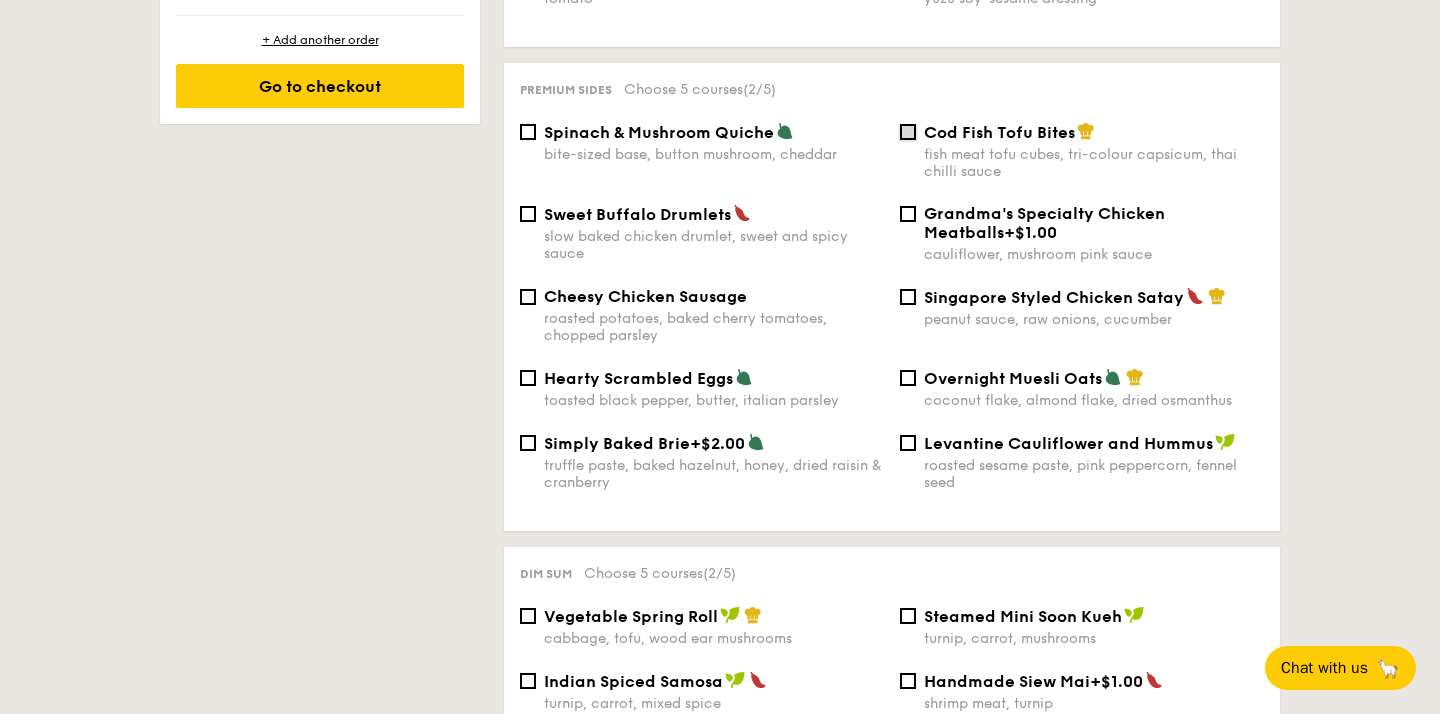 scroll, scrollTop: 1261, scrollLeft: 0, axis: vertical 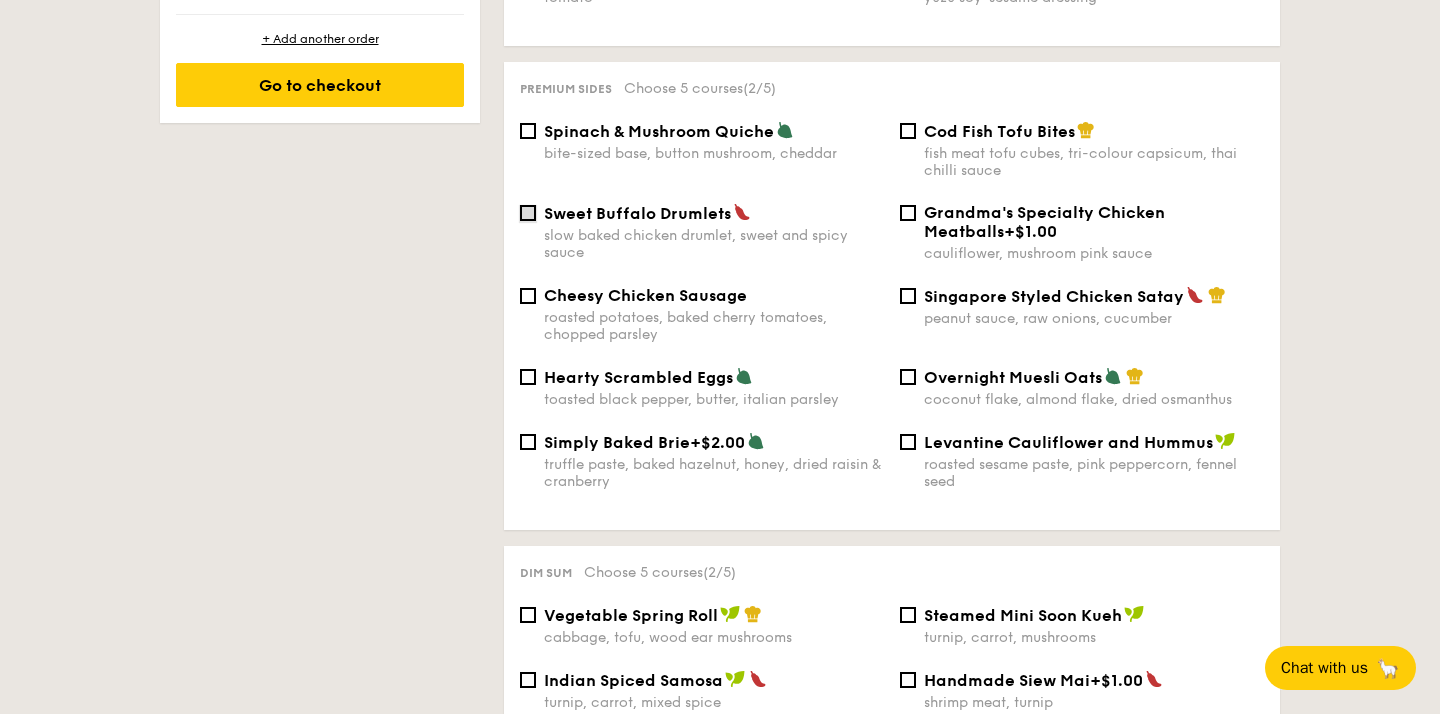 click on "Sweet Buffalo Drumlets slow baked chicken drumlet, sweet and spicy sauce" at bounding box center (528, 213) 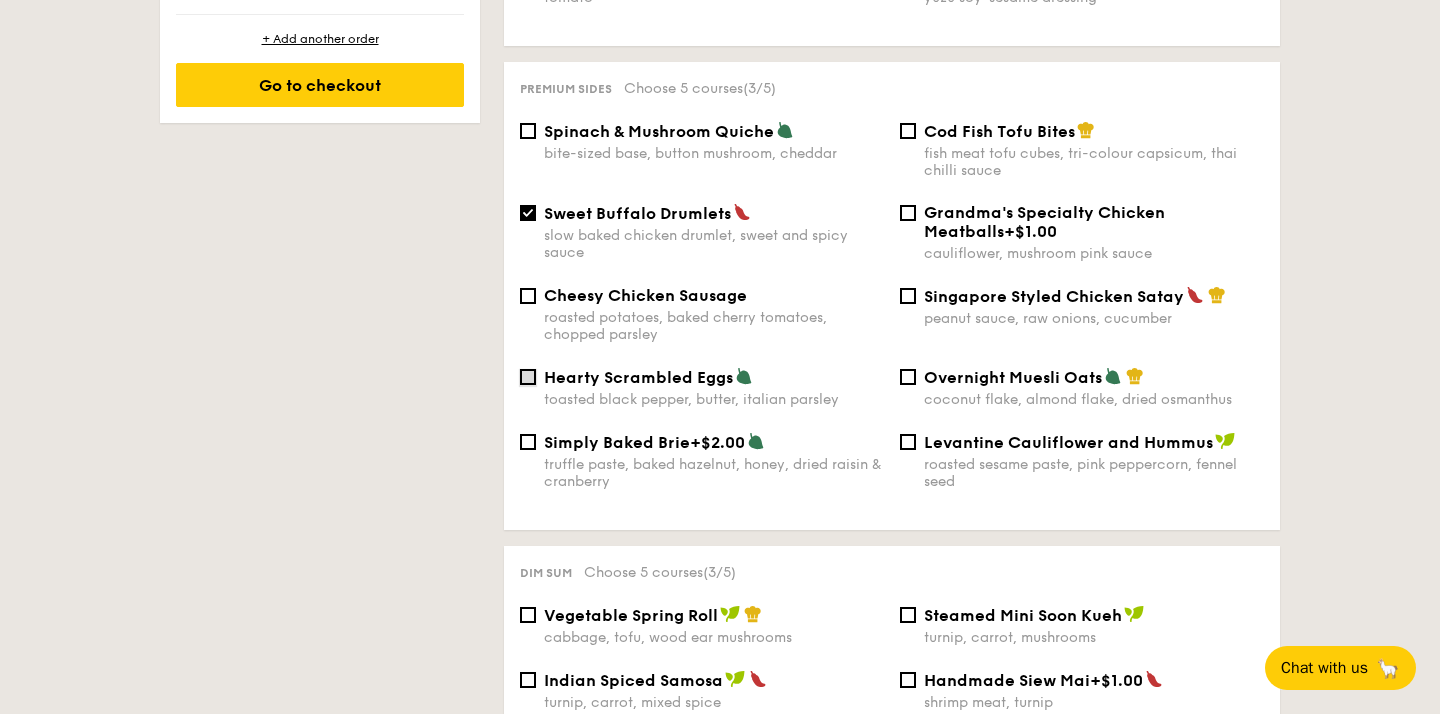 click on "Hearty Scrambled Eggs toasted black pepper, butter, italian parsley" at bounding box center (528, 377) 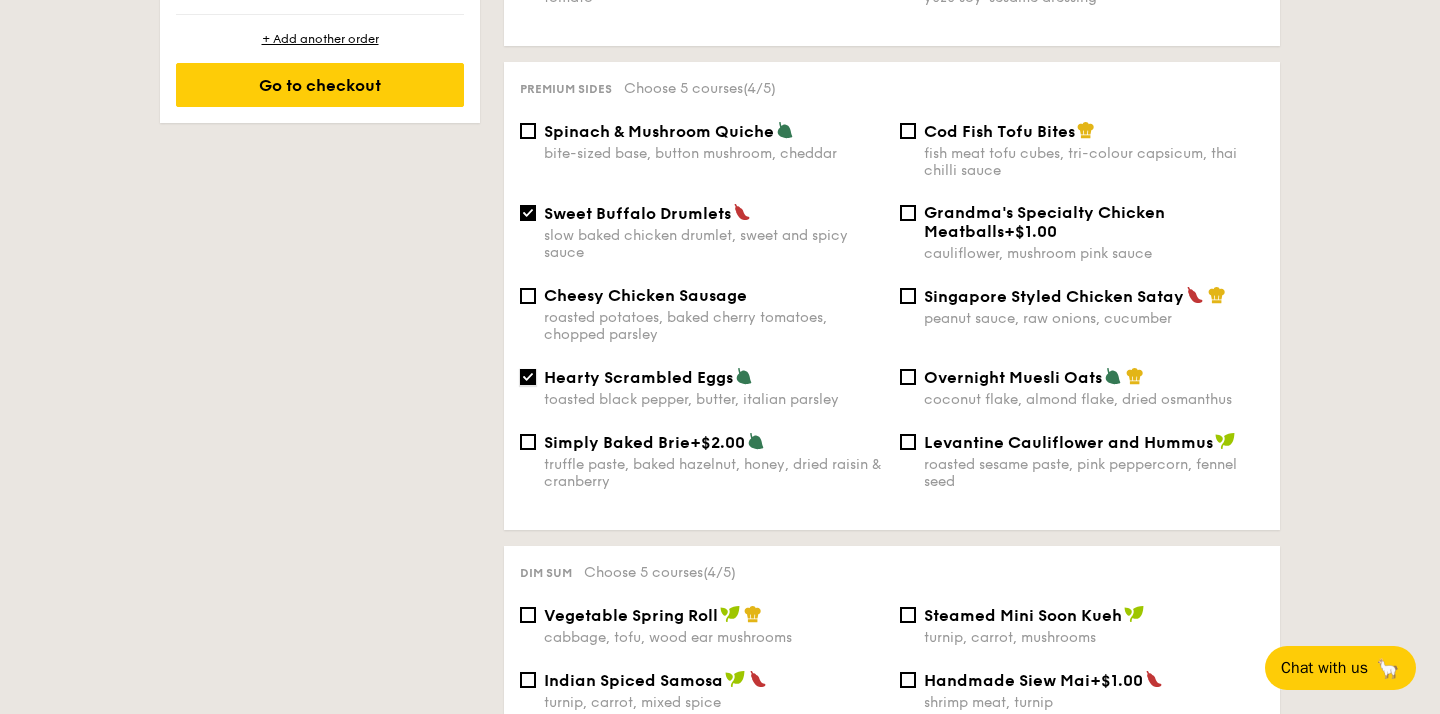click on "Hearty Scrambled Eggs toasted black pepper, butter, italian parsley" at bounding box center [528, 377] 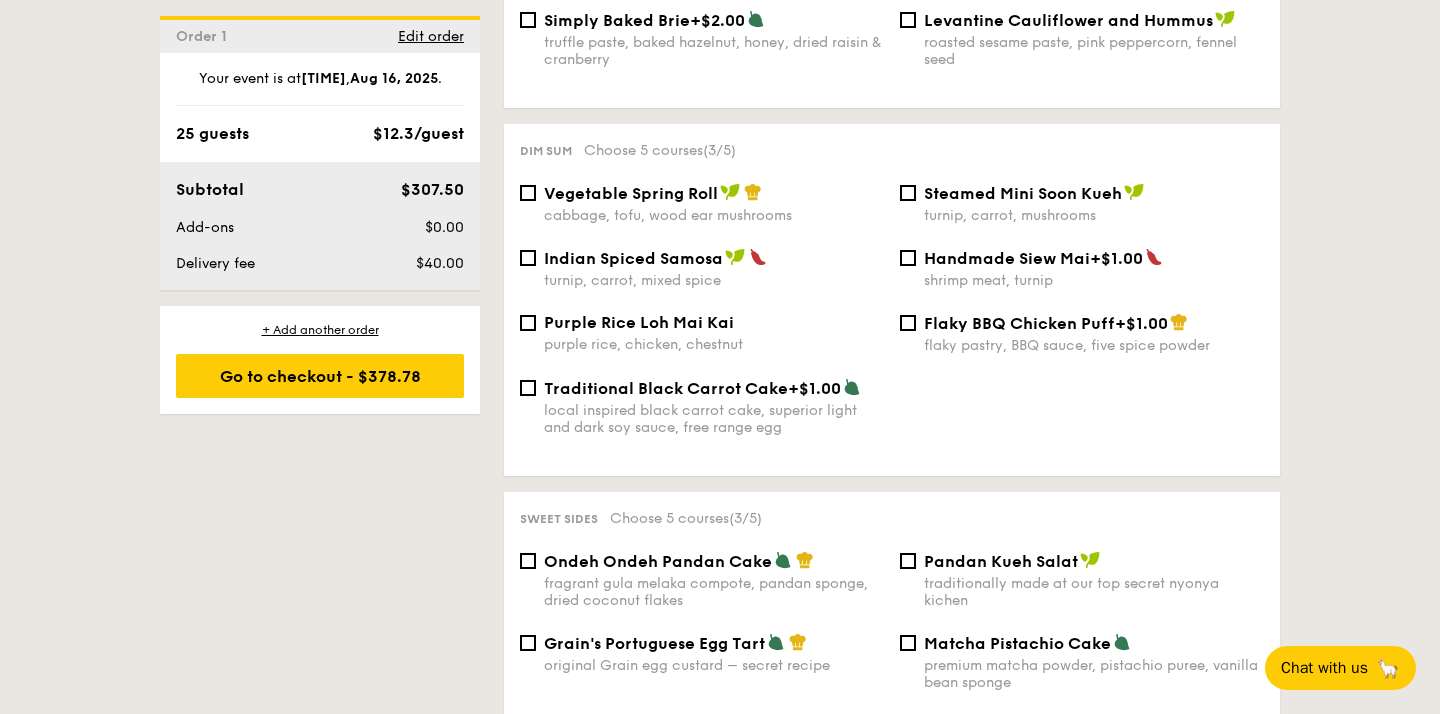 scroll, scrollTop: 1688, scrollLeft: 0, axis: vertical 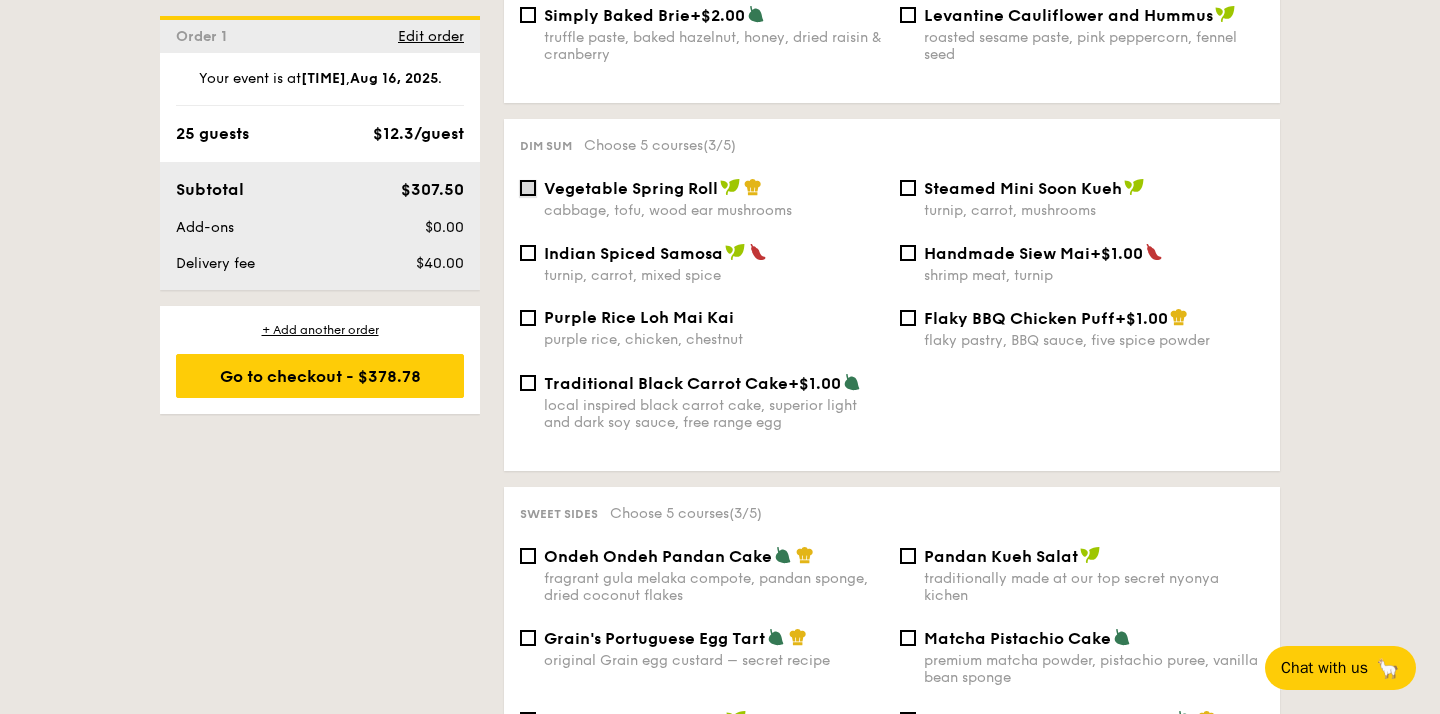 click on "Vegetable Spring Roll cabbage, tofu, wood ear mushrooms" at bounding box center (528, 188) 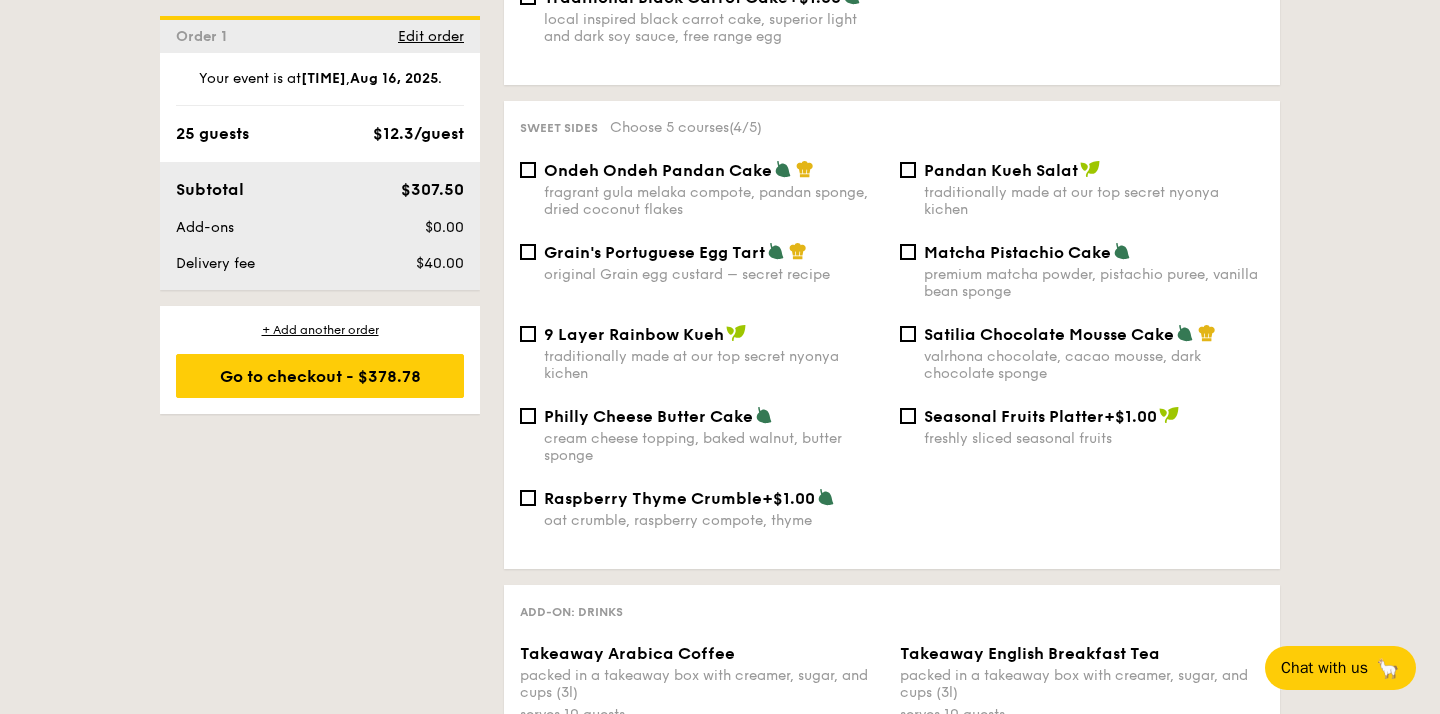 scroll, scrollTop: 2070, scrollLeft: 0, axis: vertical 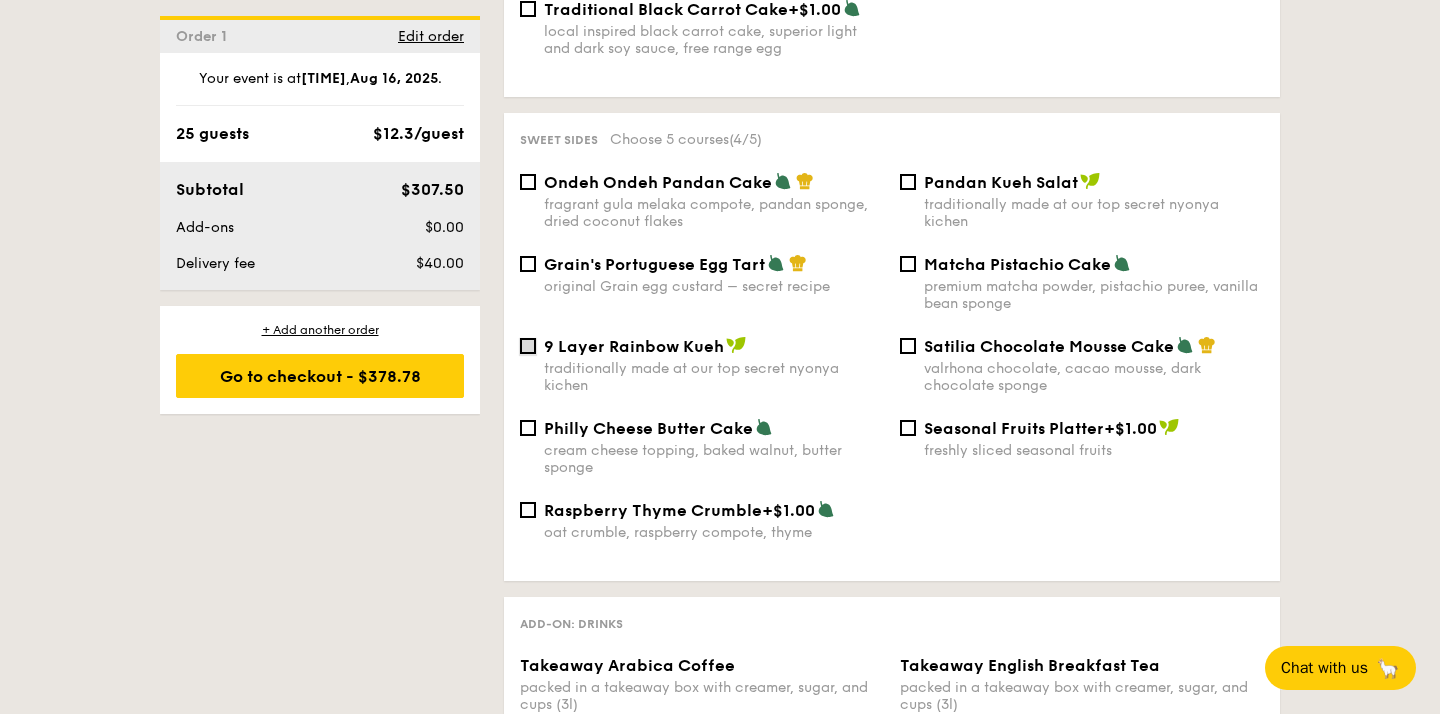 click on "9 Layer Rainbow Kueh traditionally made at our top secret nyonya kichen" at bounding box center [528, 346] 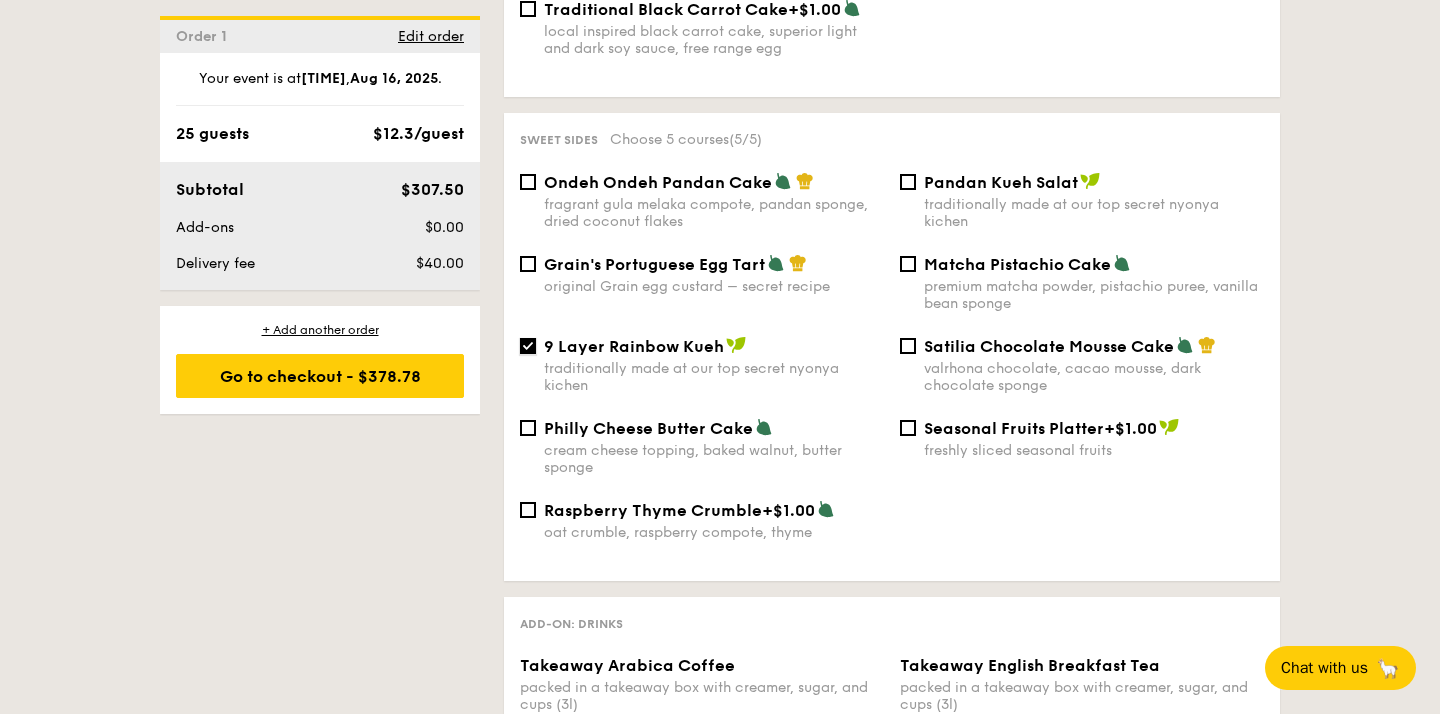 click on "9 Layer Rainbow Kueh traditionally made at our top secret nyonya kichen" at bounding box center (528, 346) 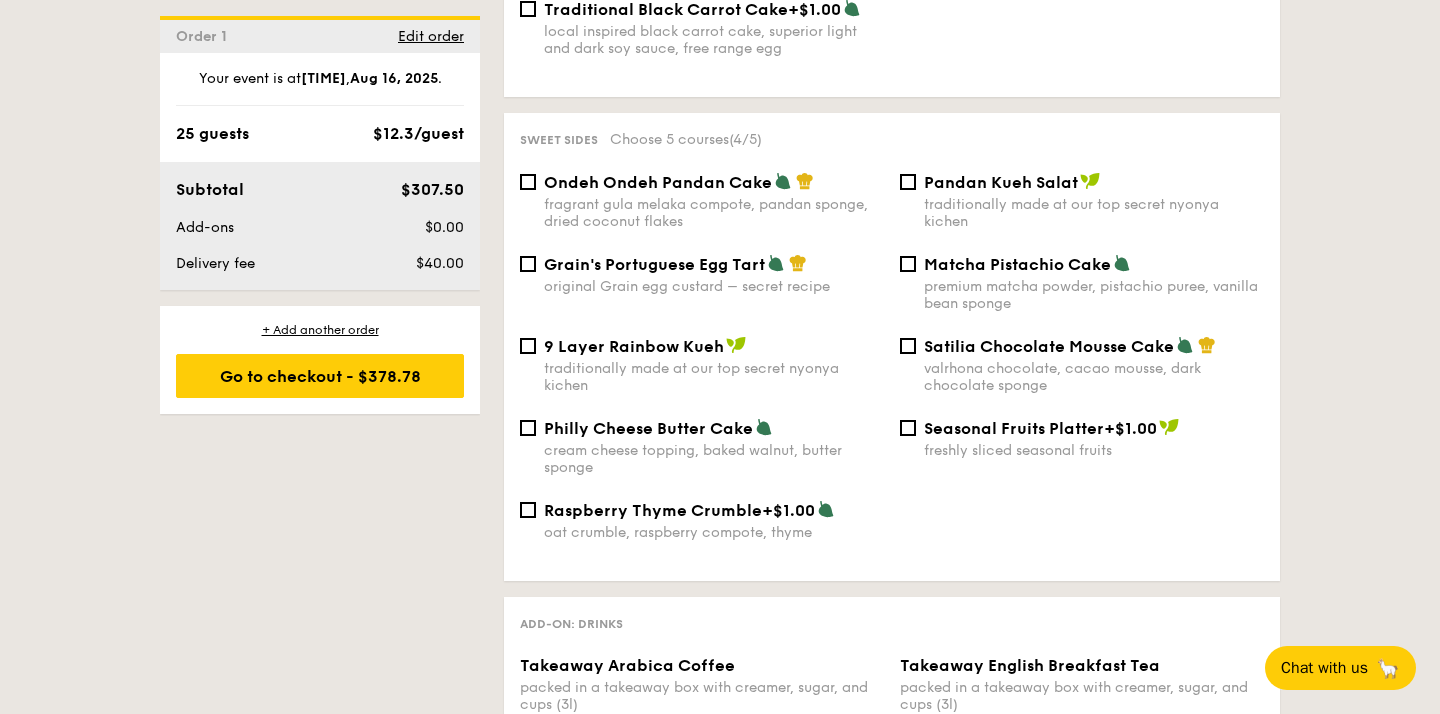 click on "Grain's Portuguese Egg Tart" at bounding box center [654, 264] 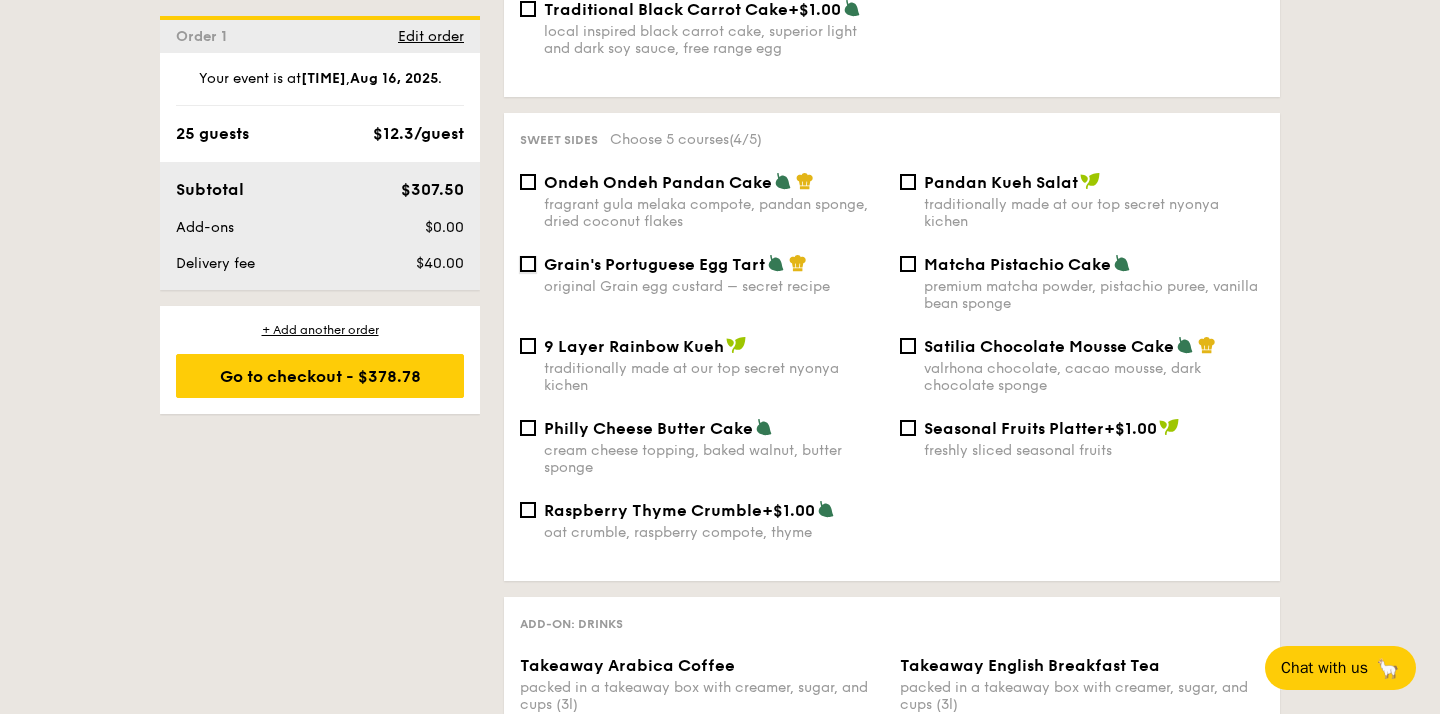 click on "Grain's Portuguese Egg Tart original Grain egg custard – secret recipe" at bounding box center [528, 264] 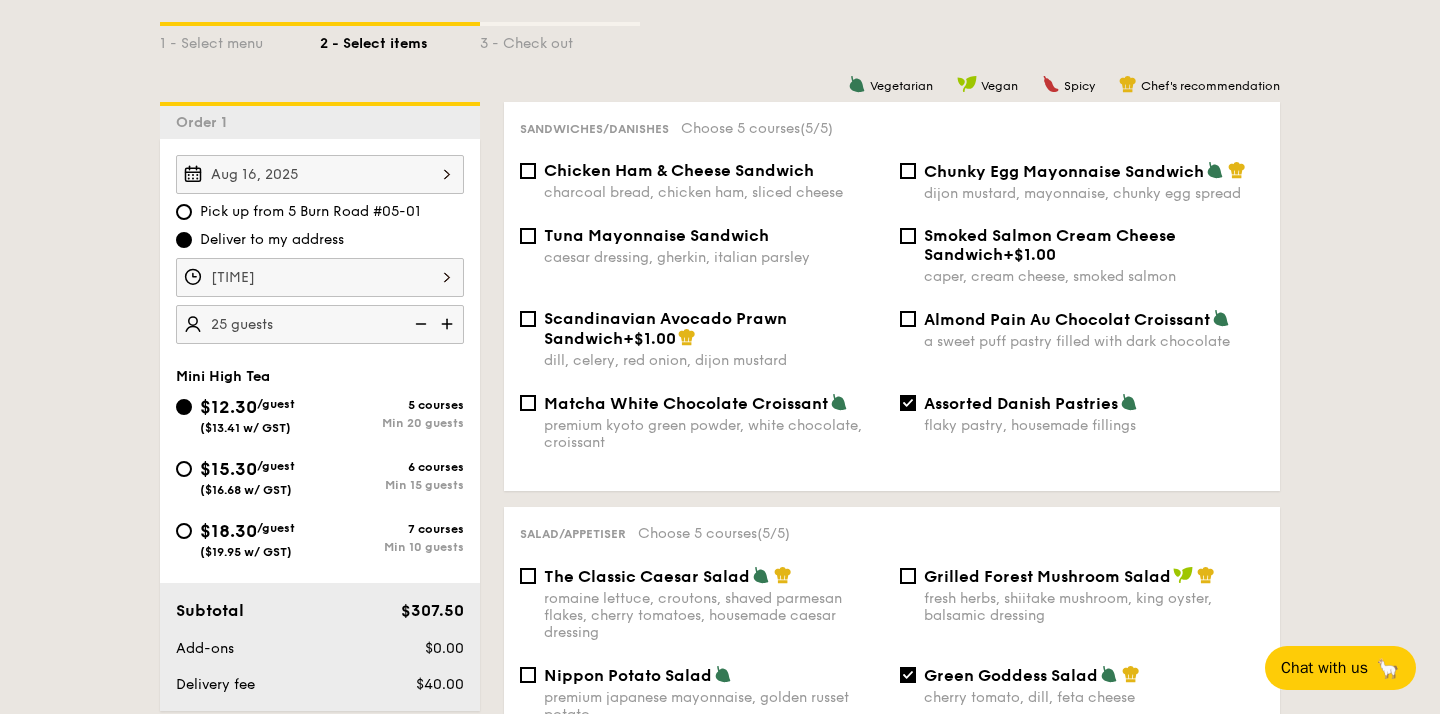 scroll, scrollTop: 429, scrollLeft: 0, axis: vertical 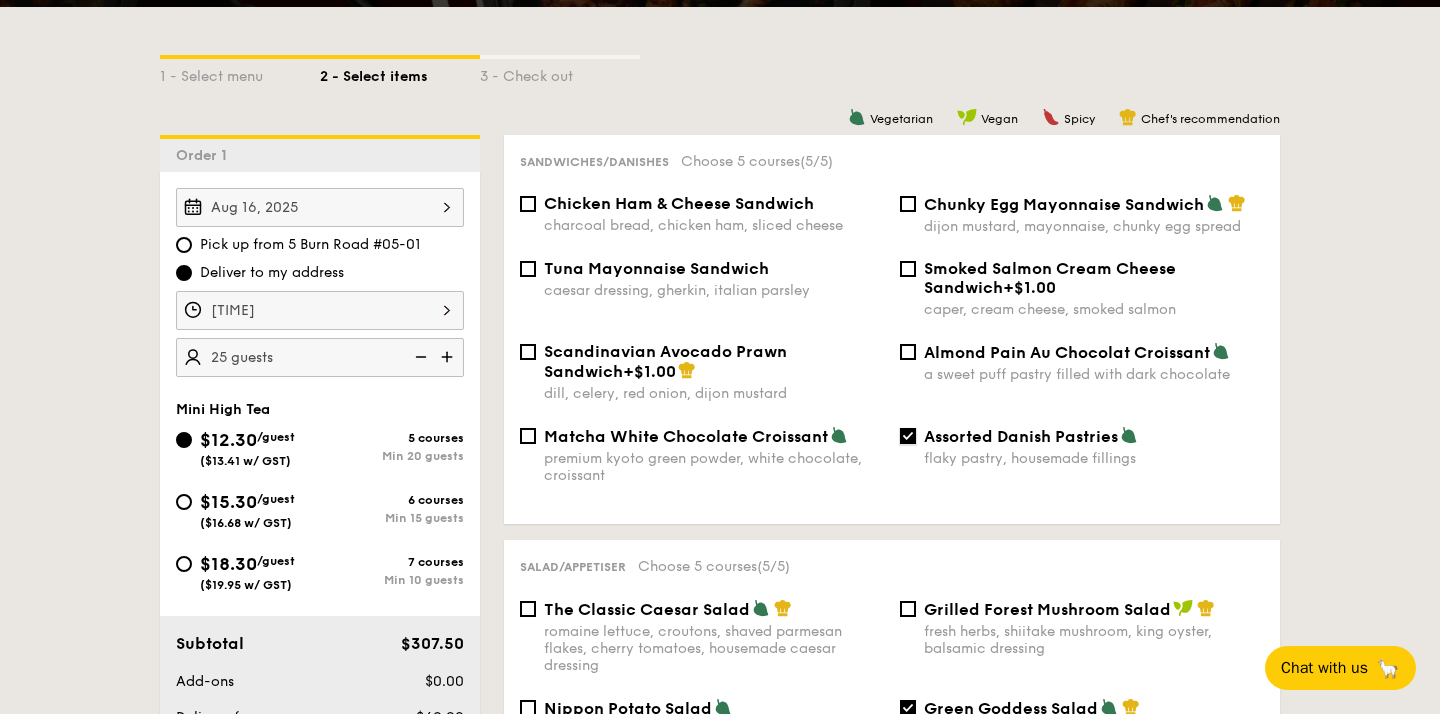 click on "Assorted Danish Pastries flaky pastry, housemade fillings" at bounding box center (908, 436) 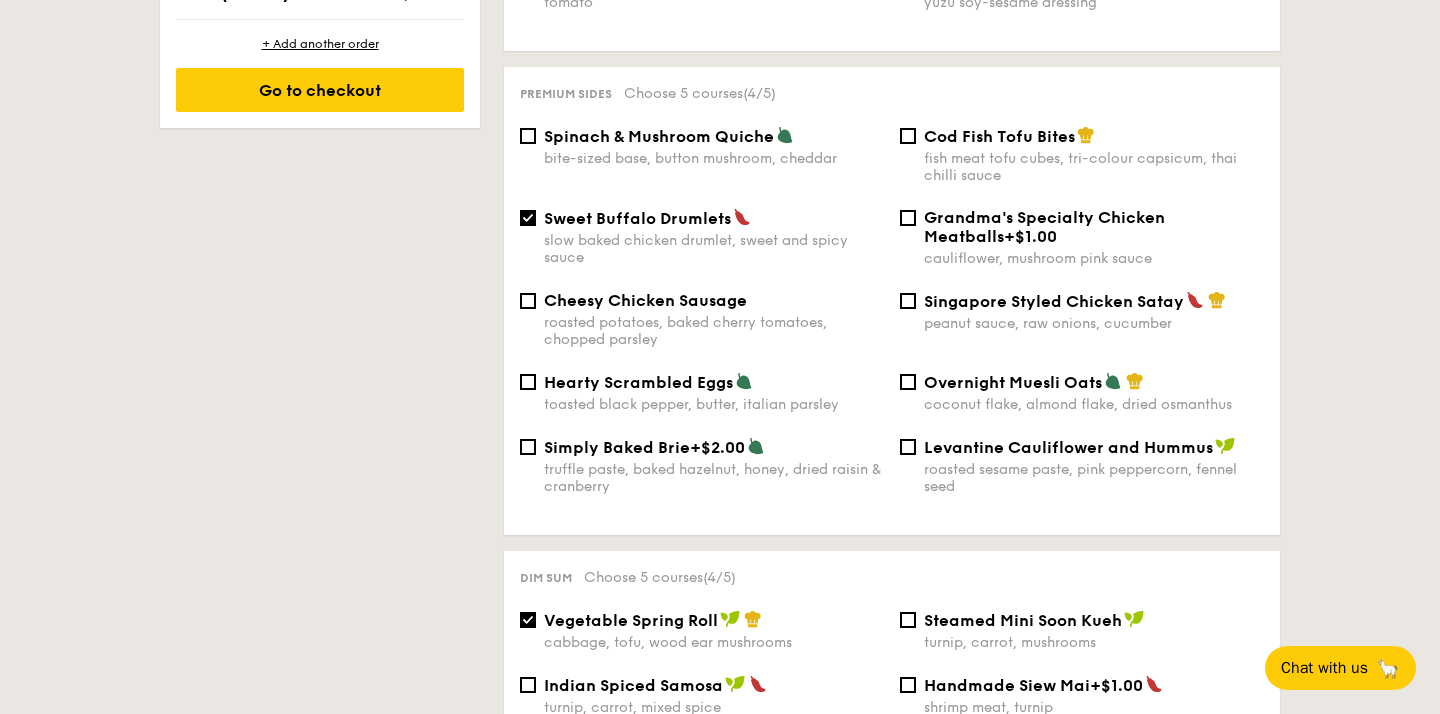 scroll, scrollTop: 1259, scrollLeft: 0, axis: vertical 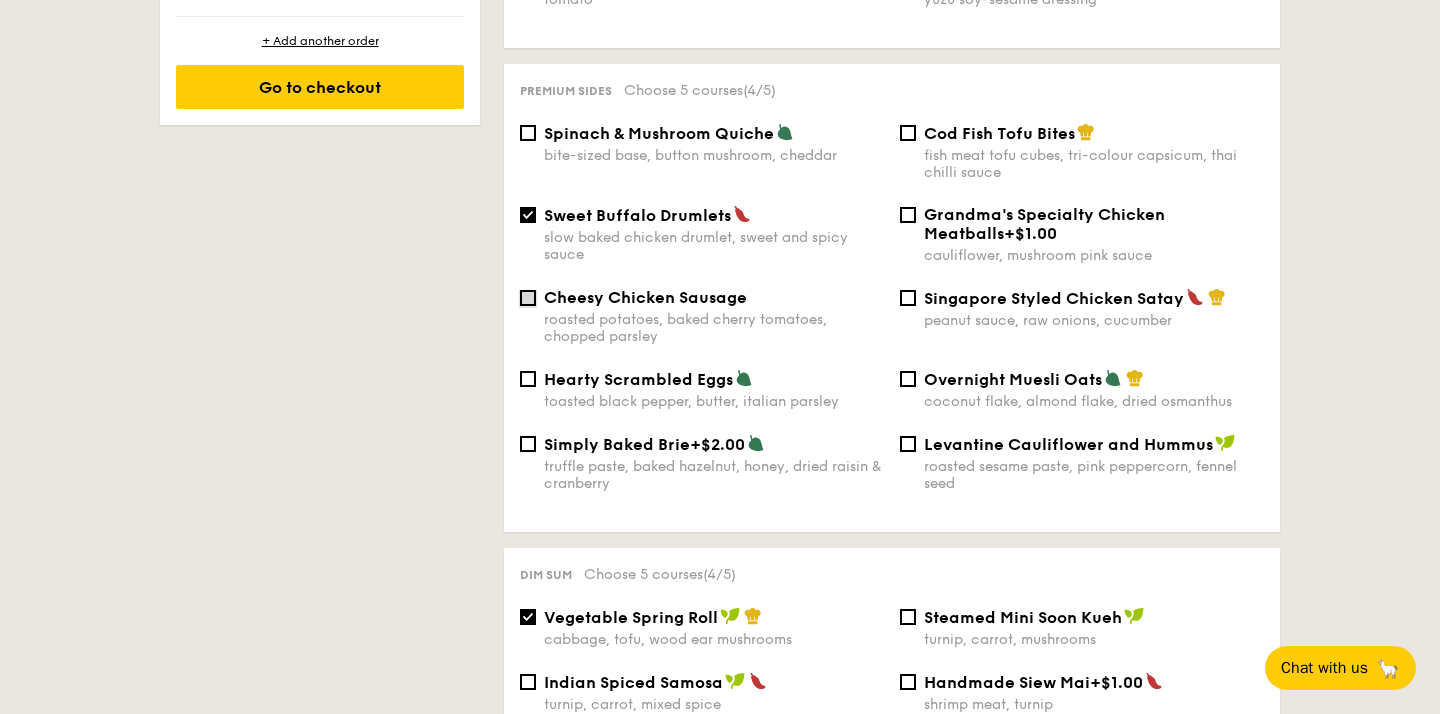 click on "Cheesy Chicken Sausage roasted potatoes, baked cherry tomatoes, chopped parsley" at bounding box center (528, 298) 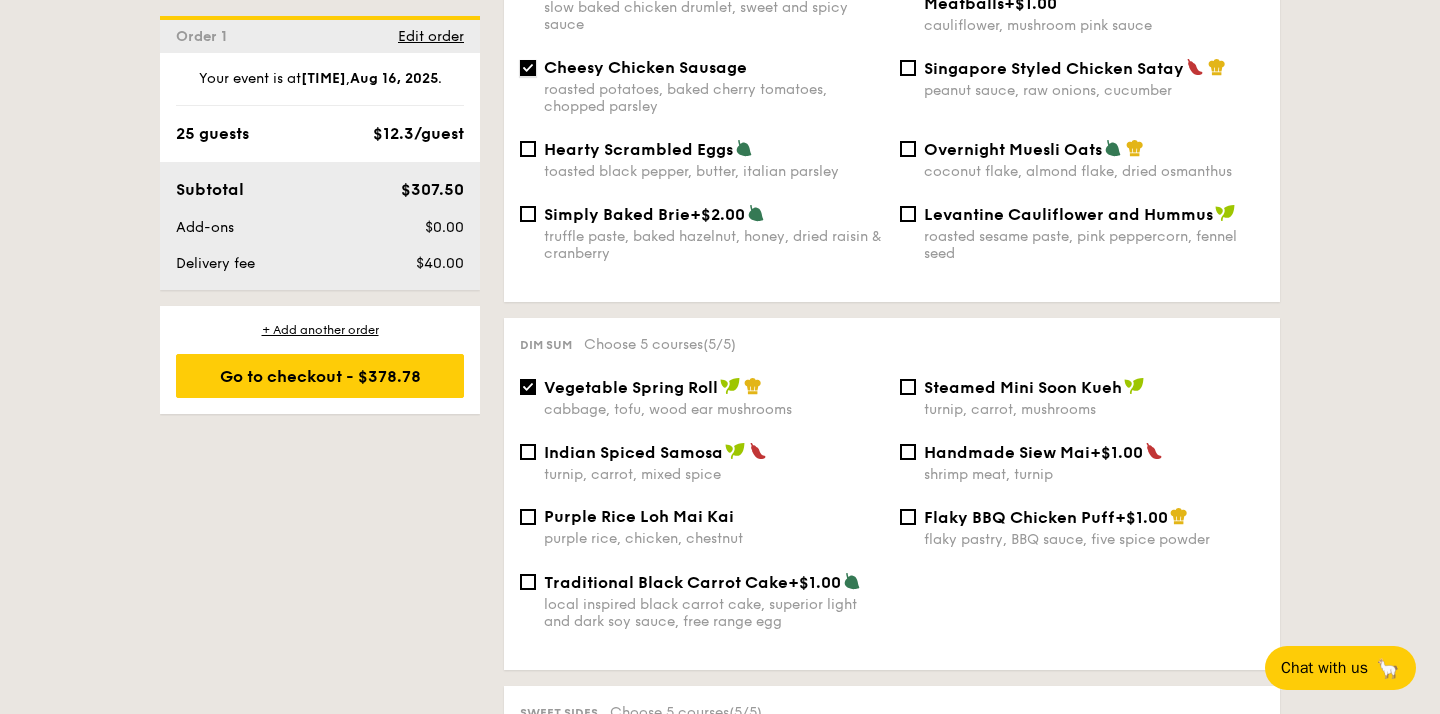 scroll, scrollTop: 1507, scrollLeft: 0, axis: vertical 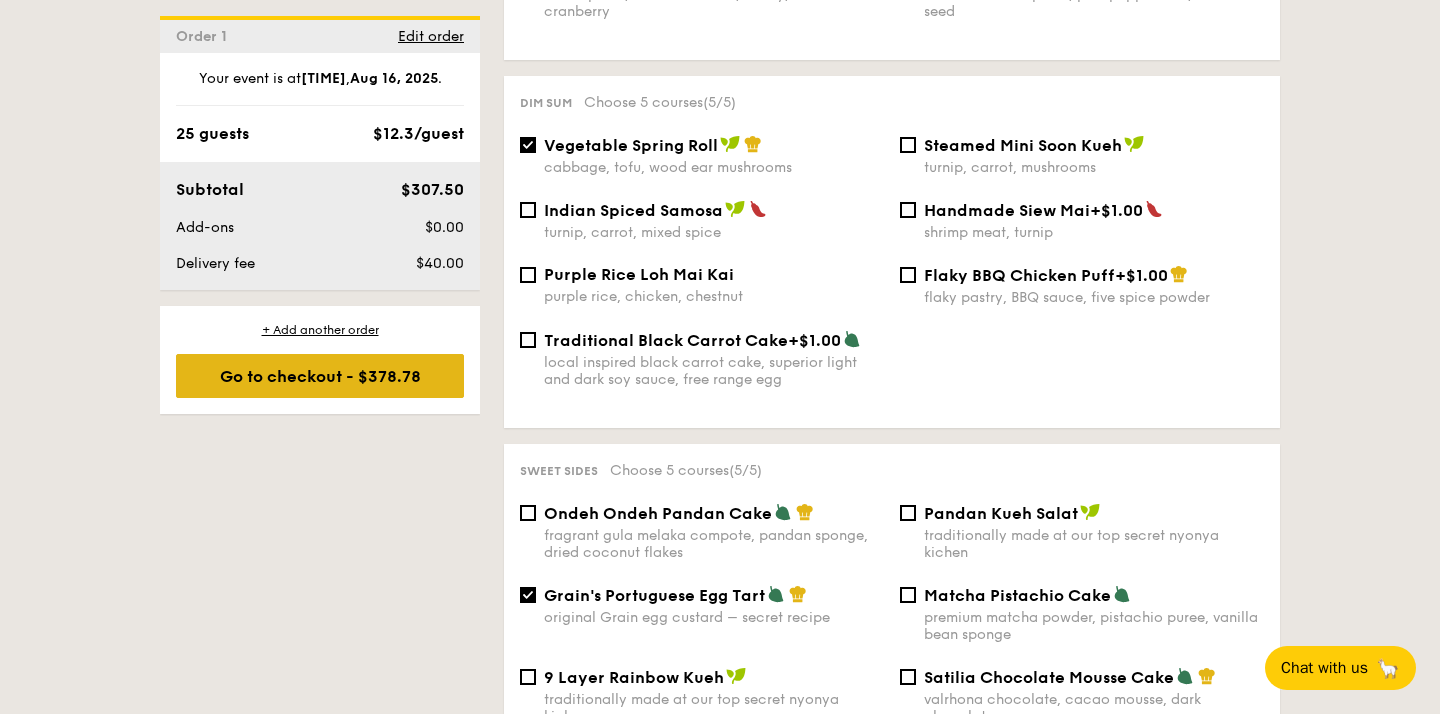 click on "Go to checkout
- $378.78" at bounding box center [320, 376] 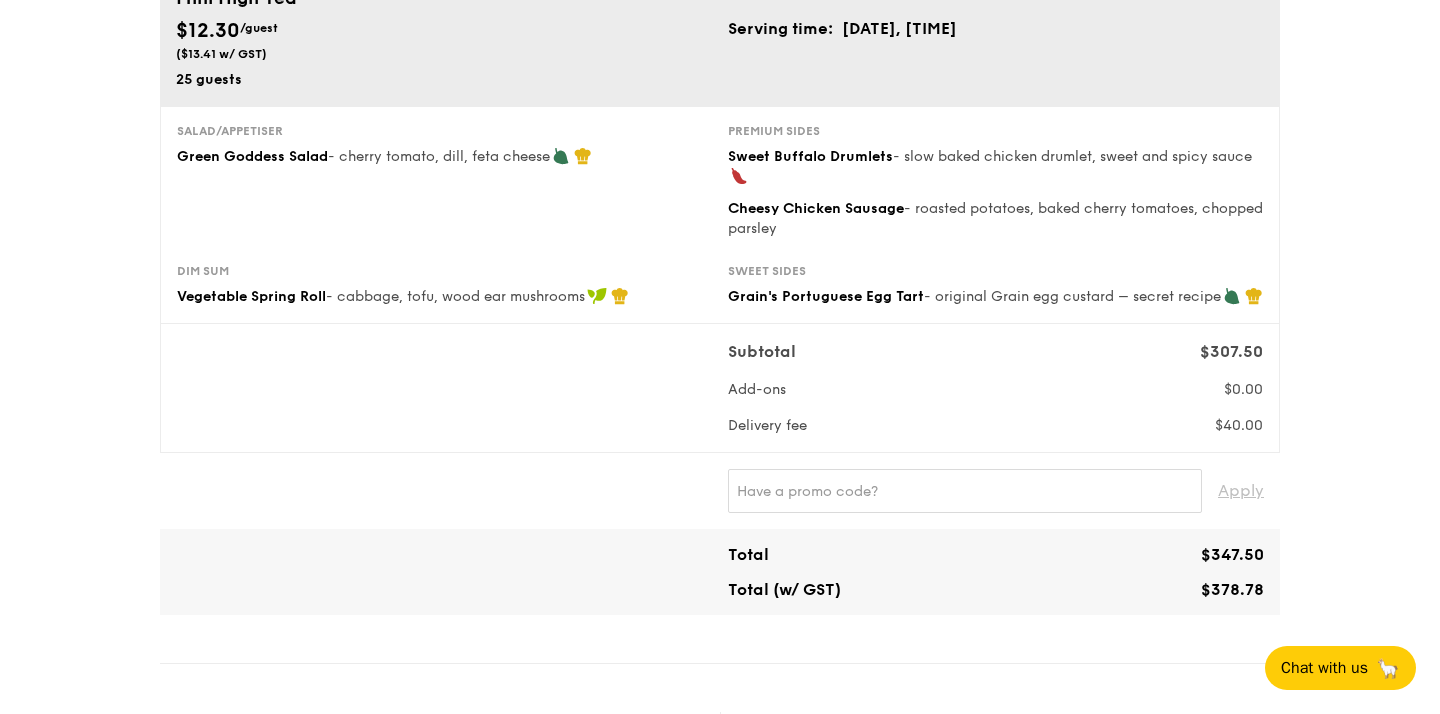 scroll, scrollTop: 180, scrollLeft: 0, axis: vertical 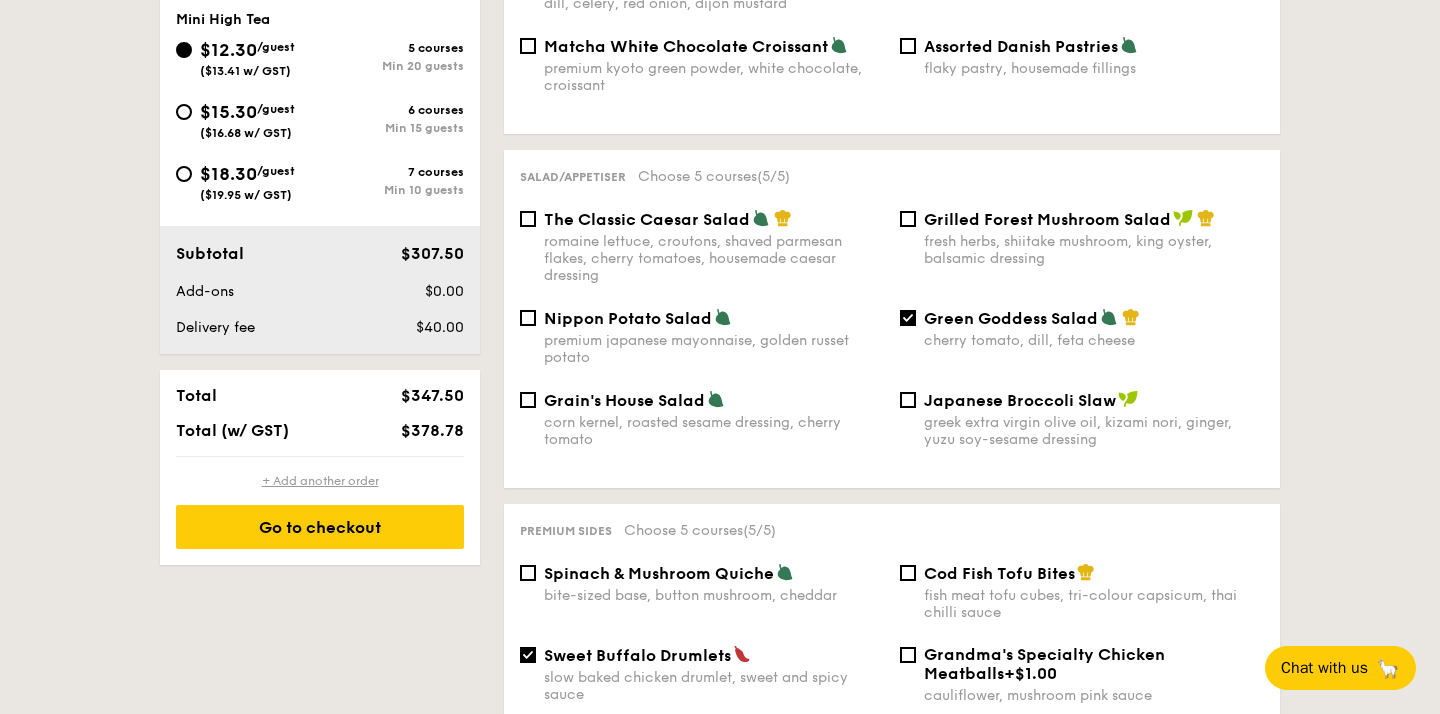 click on "+ Add another order" at bounding box center (320, 481) 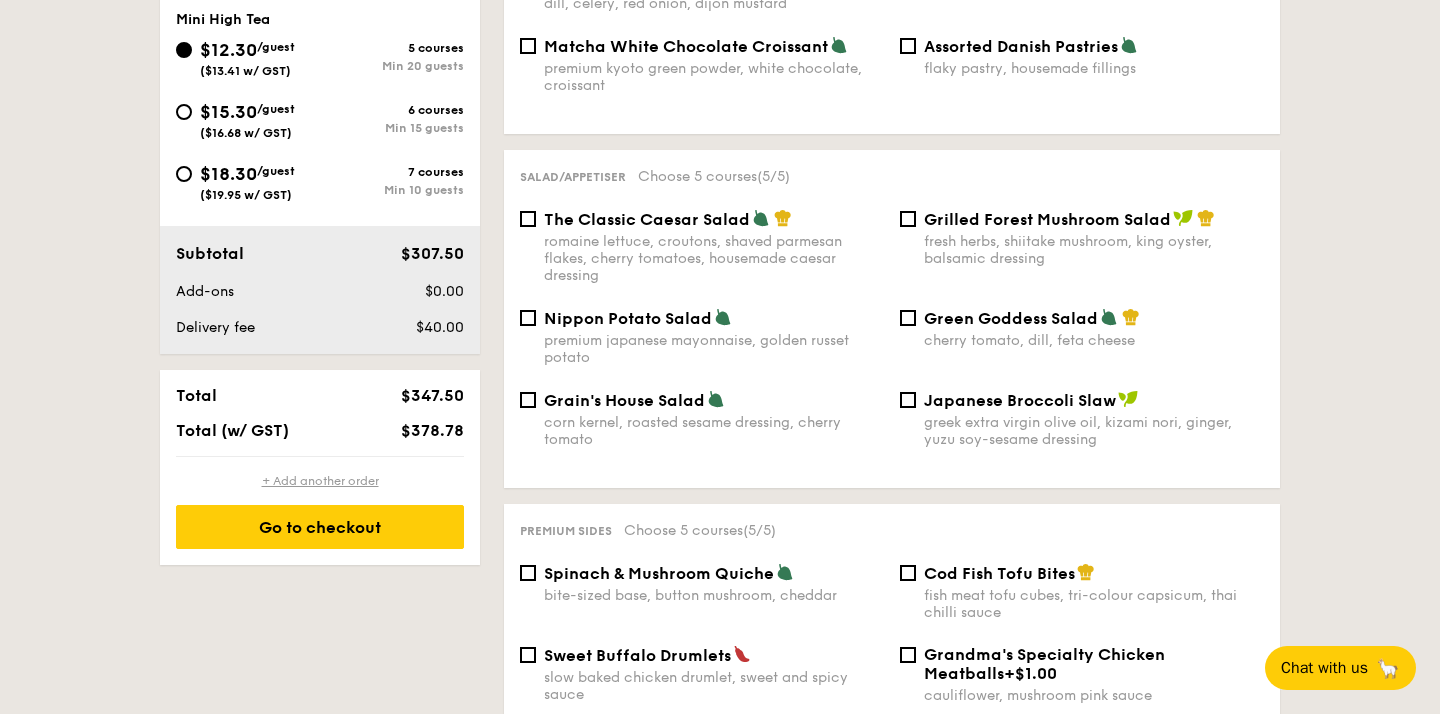 checkbox on "false" 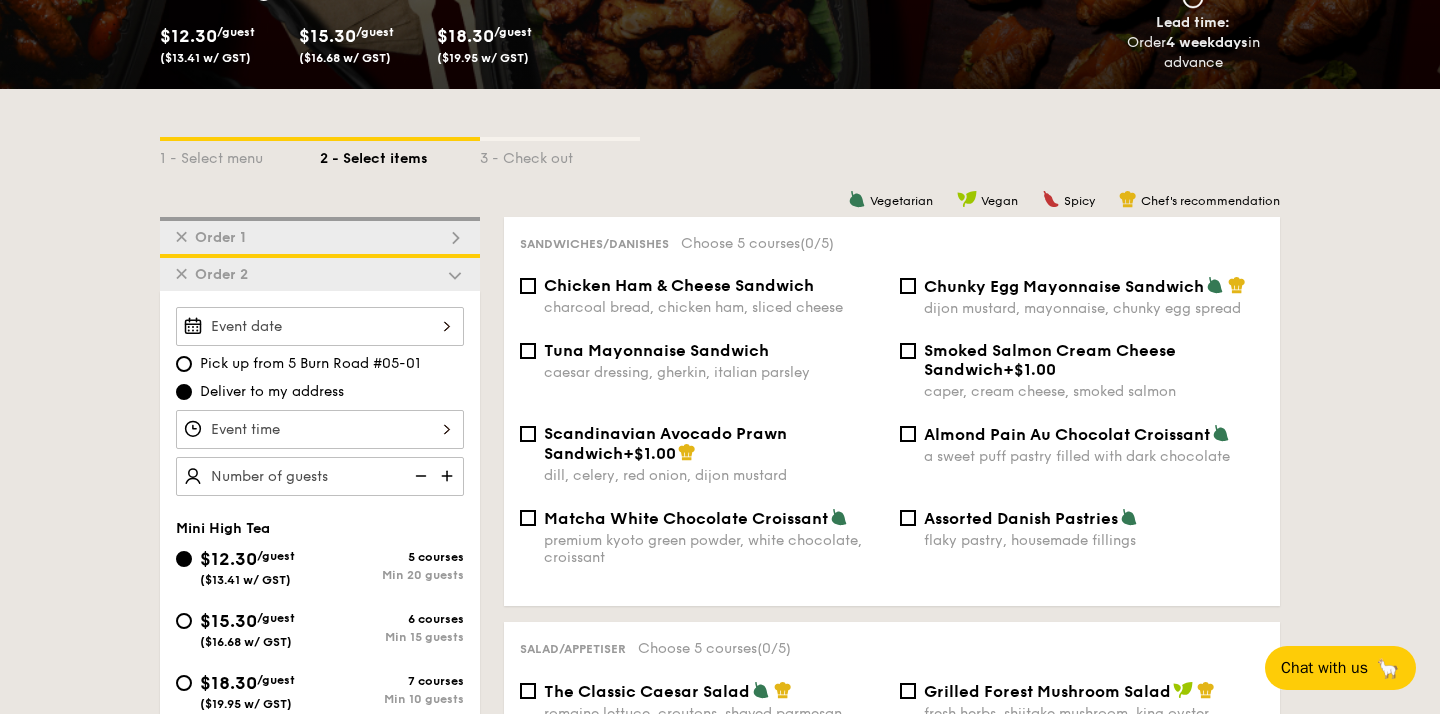 scroll, scrollTop: 351, scrollLeft: 0, axis: vertical 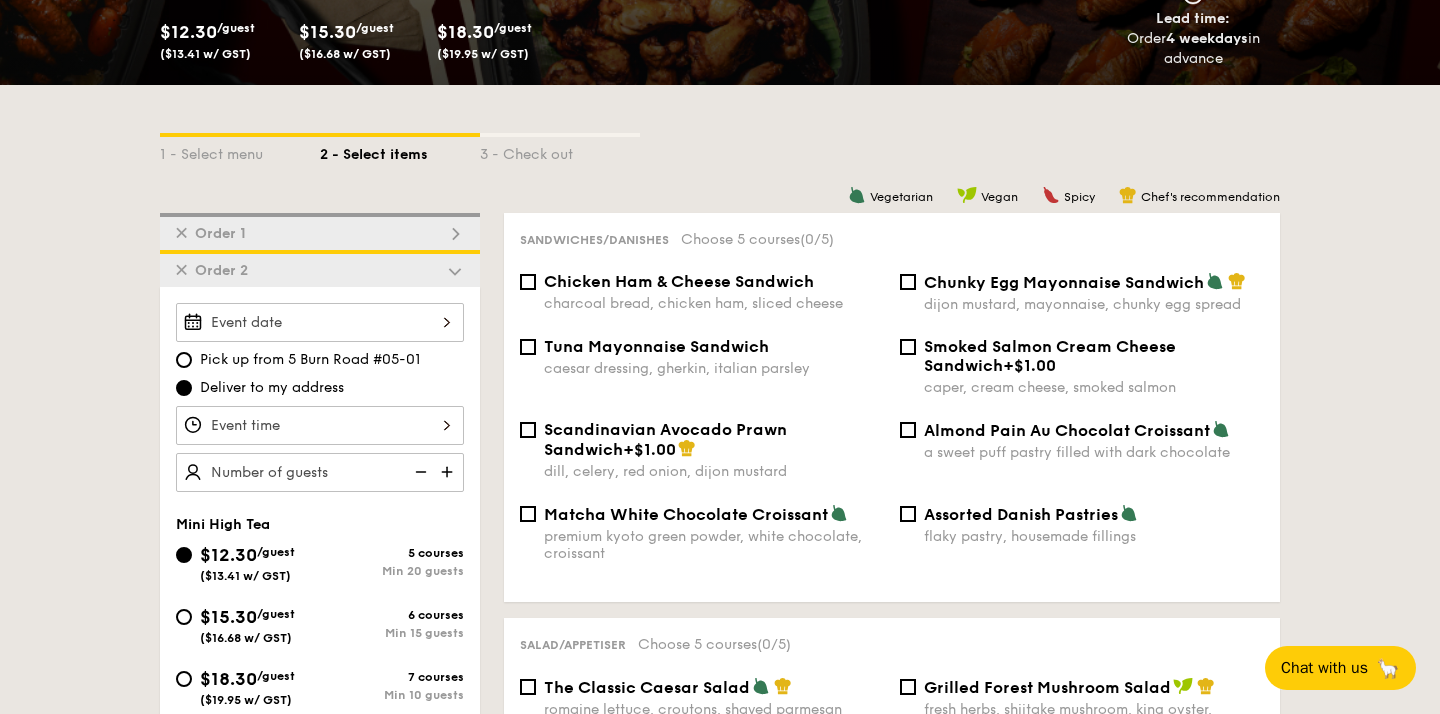 click at bounding box center (320, 322) 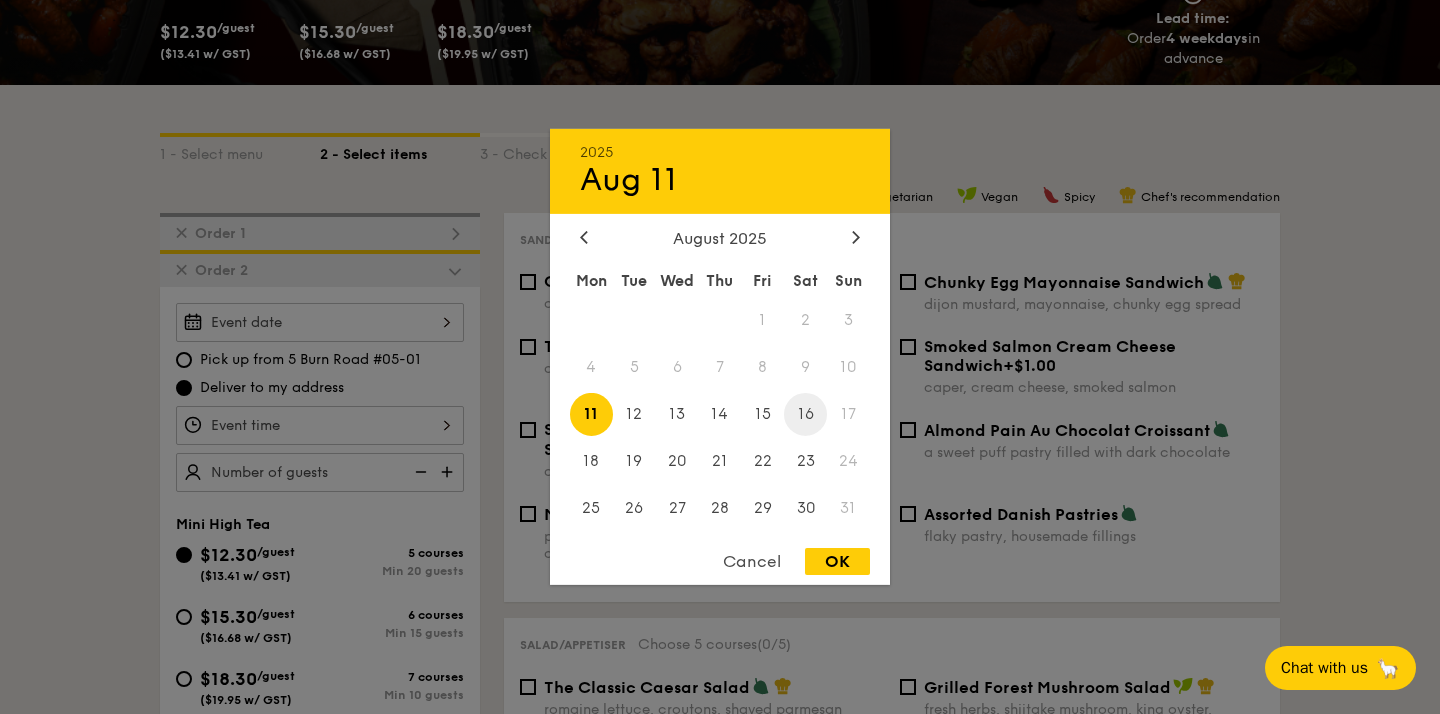 click on "16" at bounding box center (805, 414) 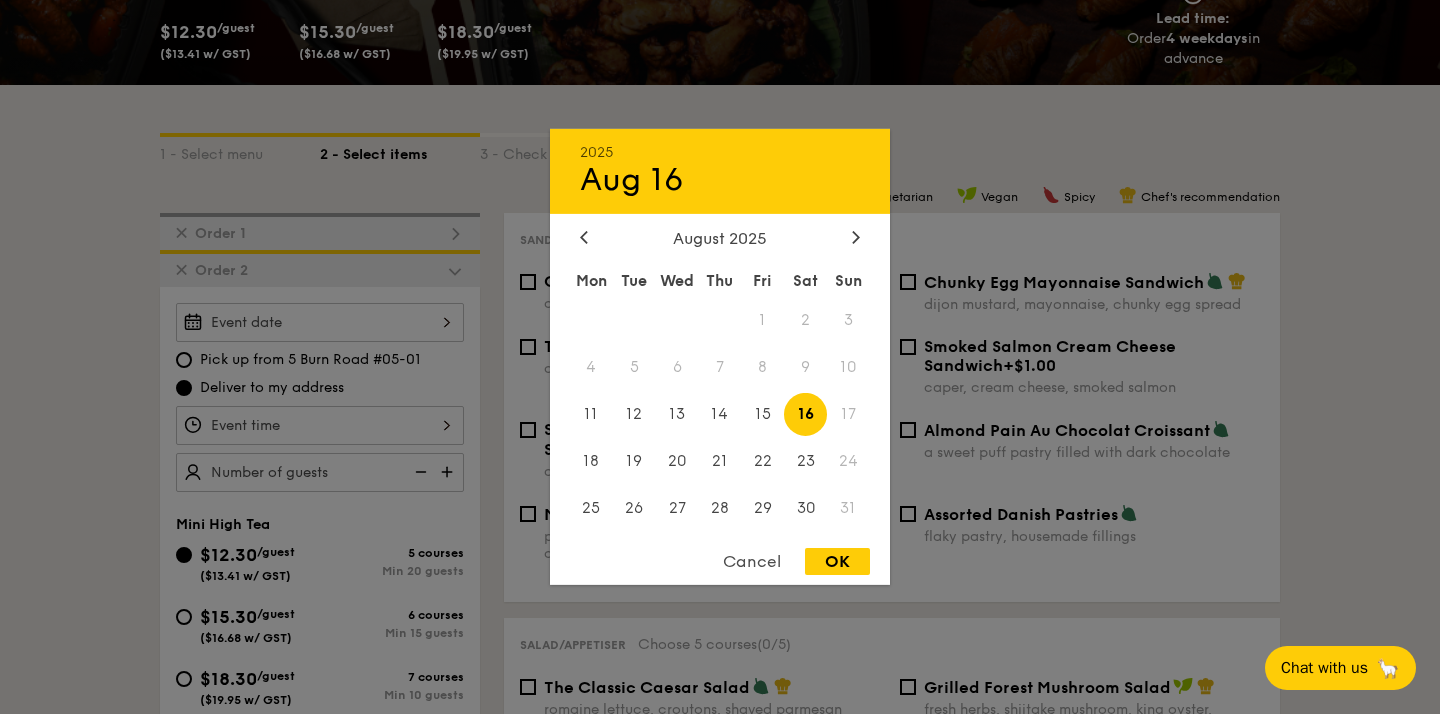 click on "OK" at bounding box center [837, 561] 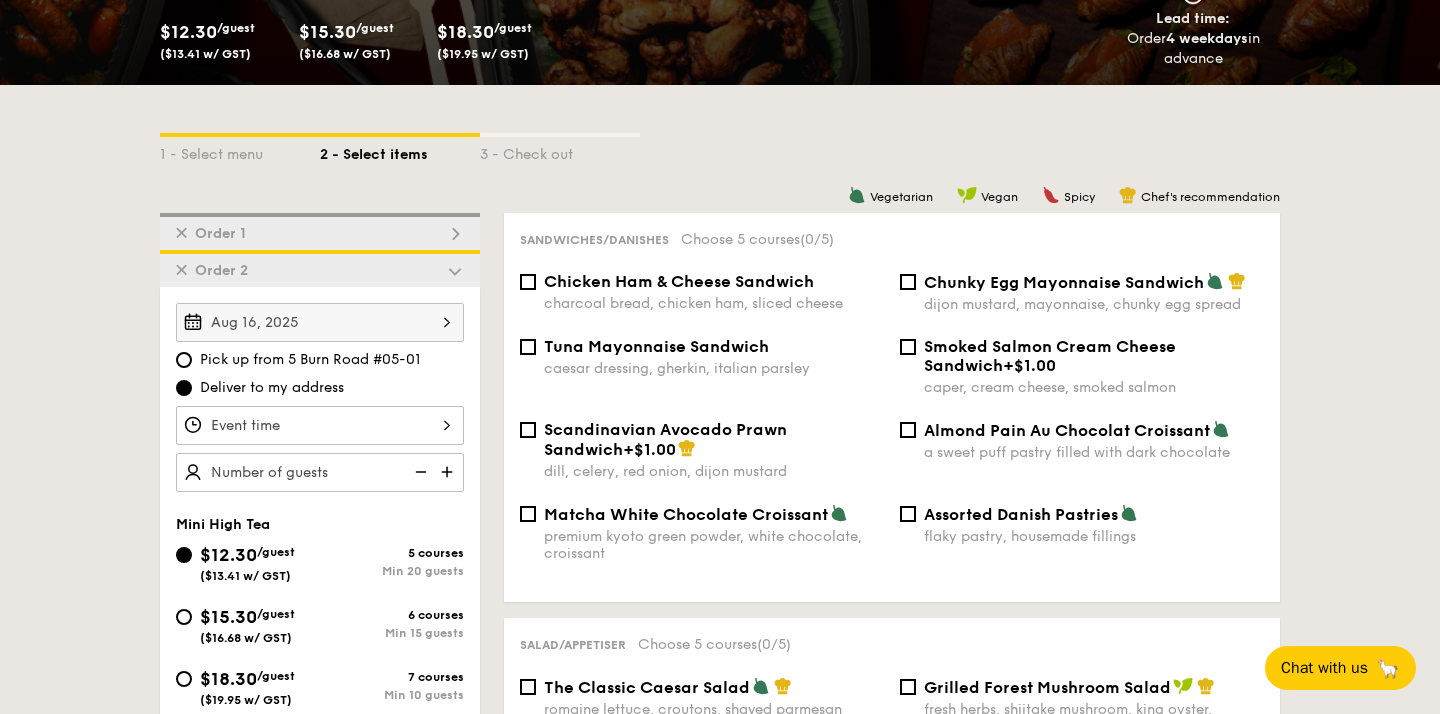 click at bounding box center [320, 425] 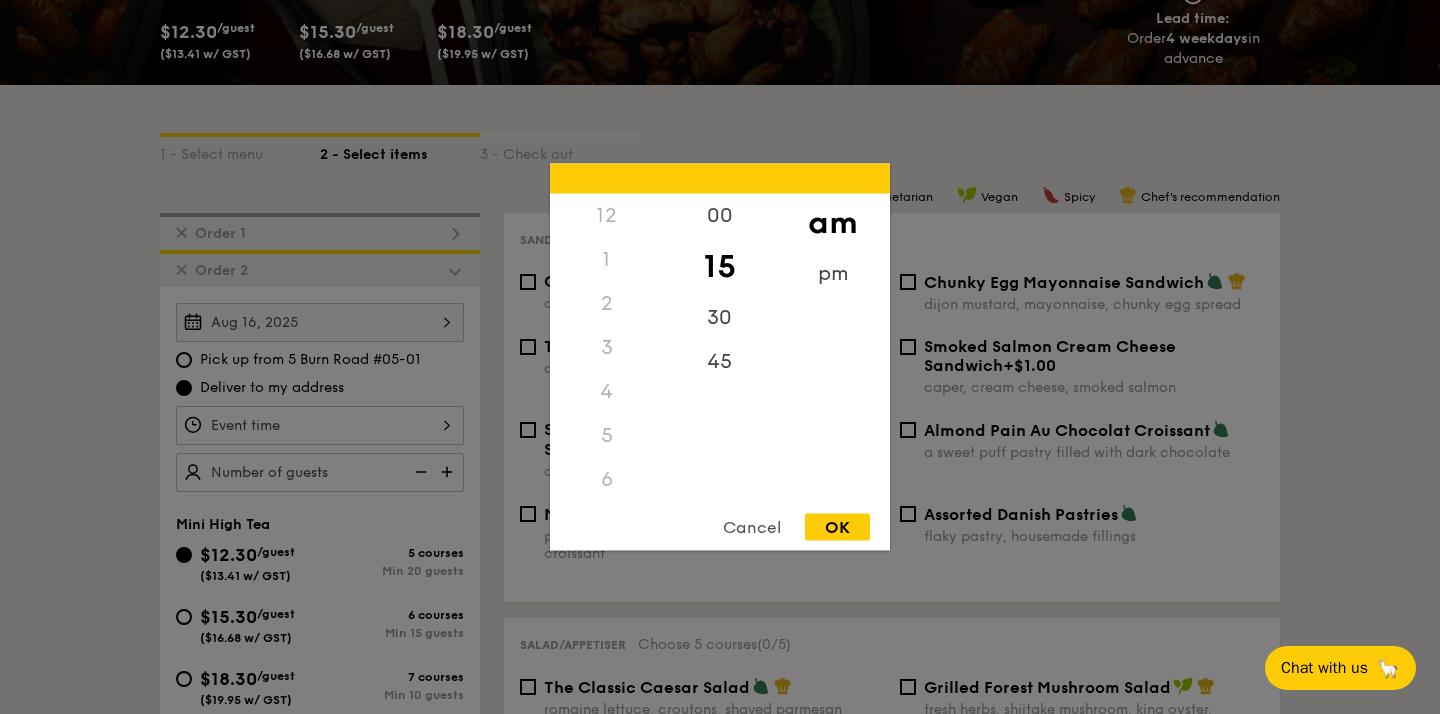 scroll, scrollTop: 12, scrollLeft: 0, axis: vertical 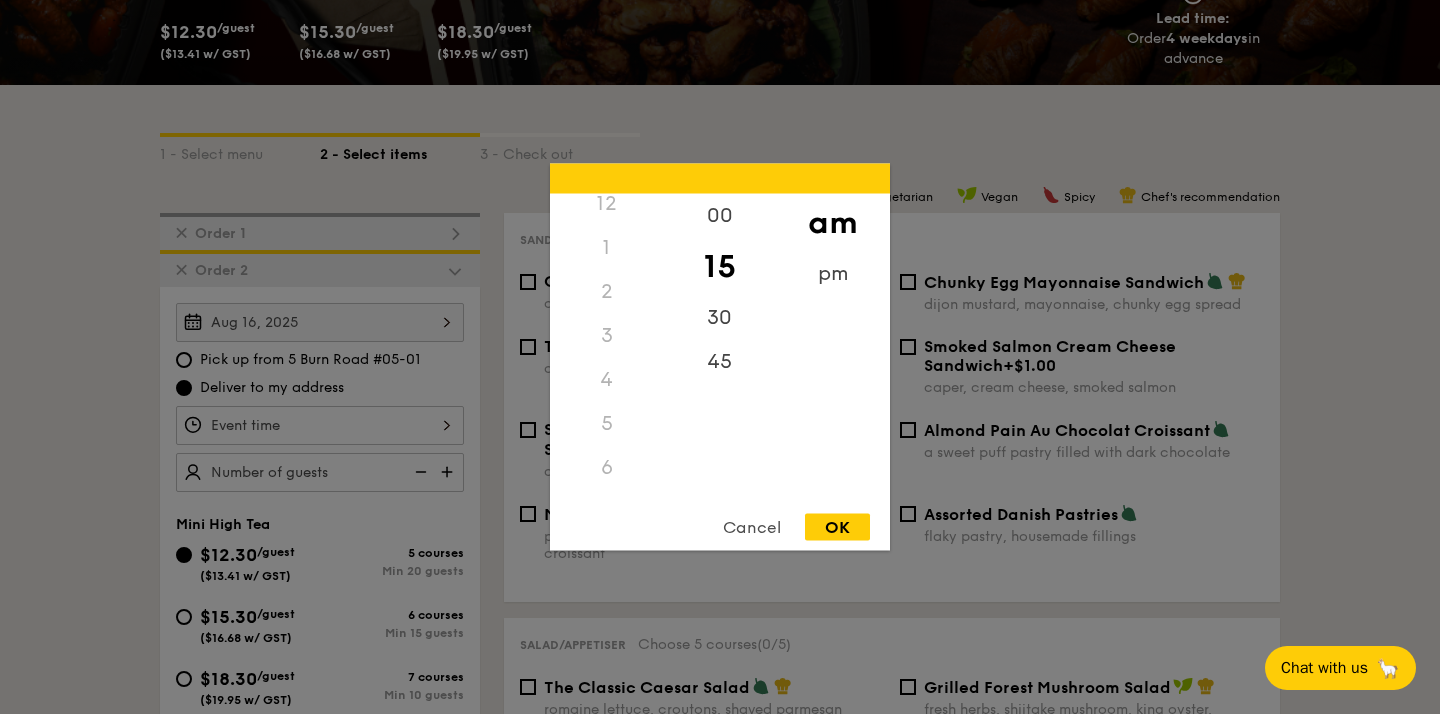 click on "12" at bounding box center (606, 204) 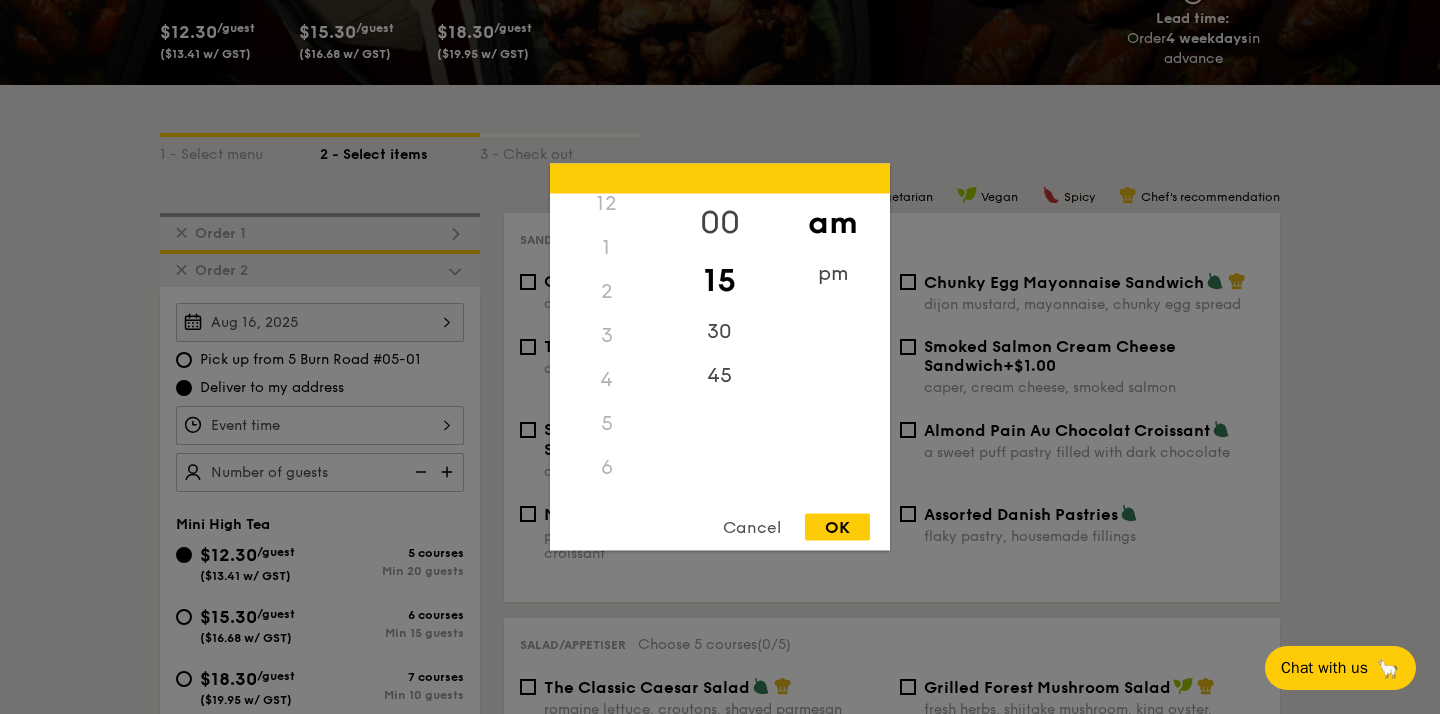 click on "00" at bounding box center [719, 223] 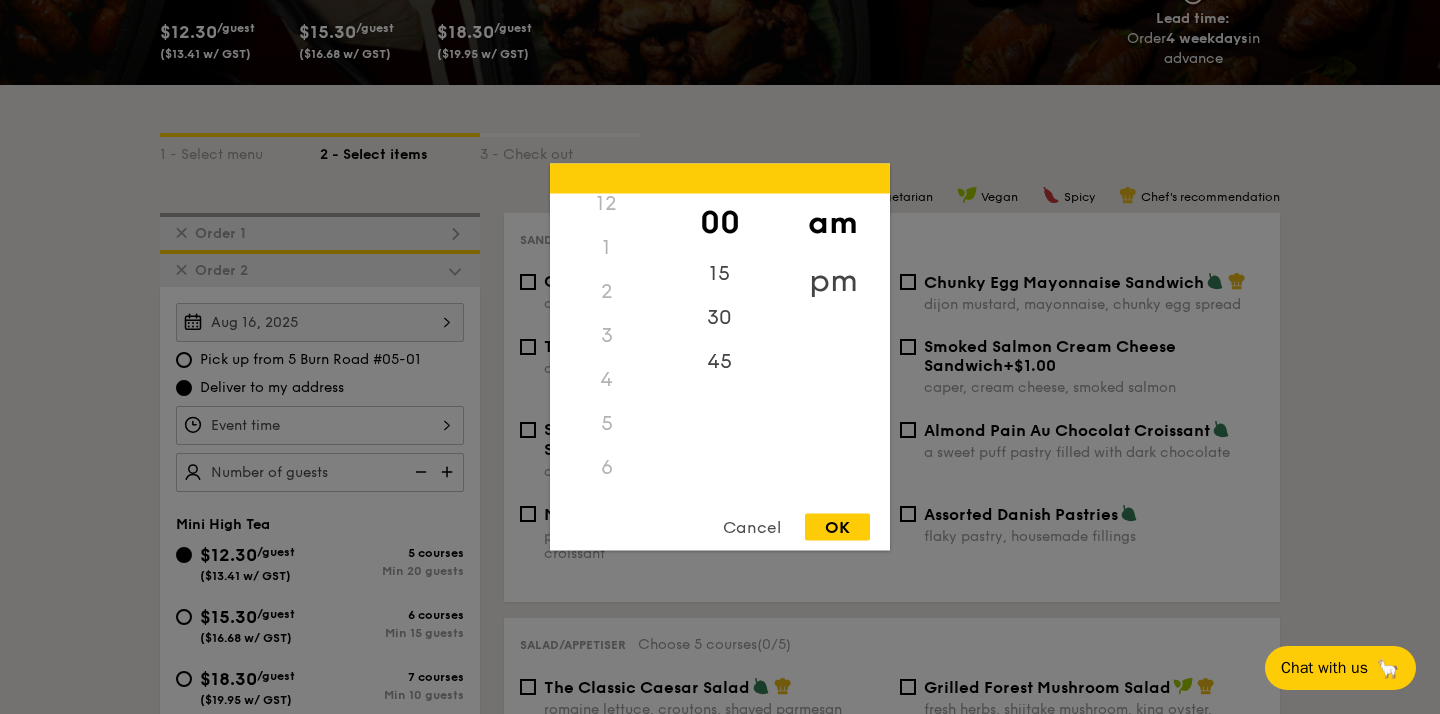 click on "pm" at bounding box center (832, 281) 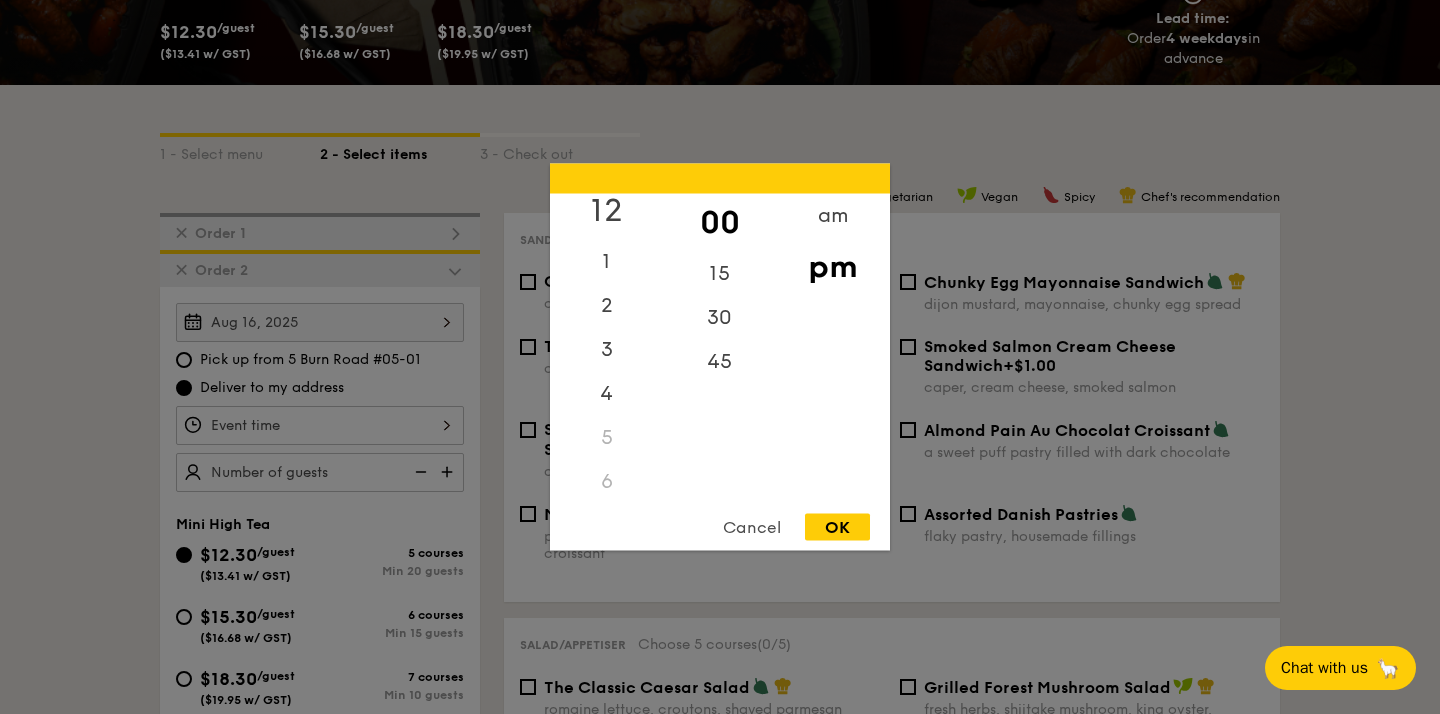 click on "12" at bounding box center [606, 211] 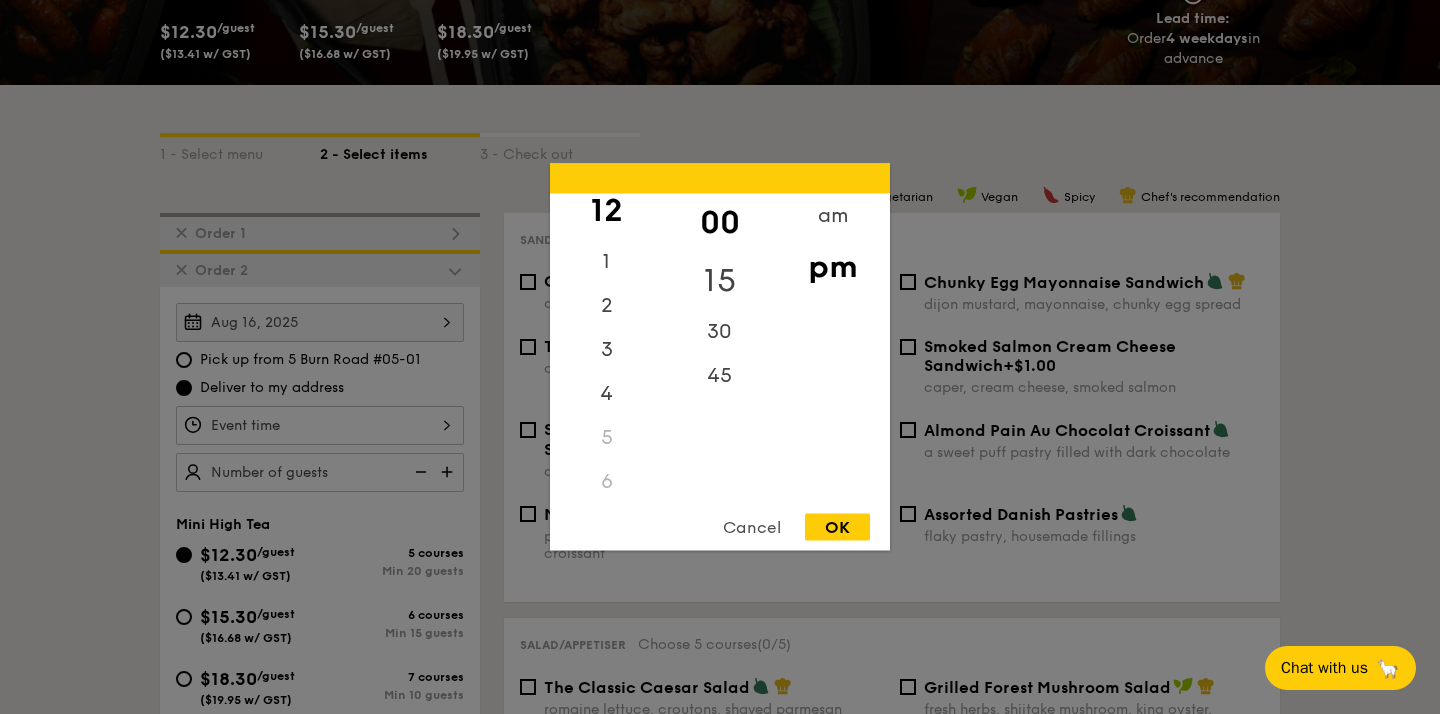 click on "15" at bounding box center [719, 281] 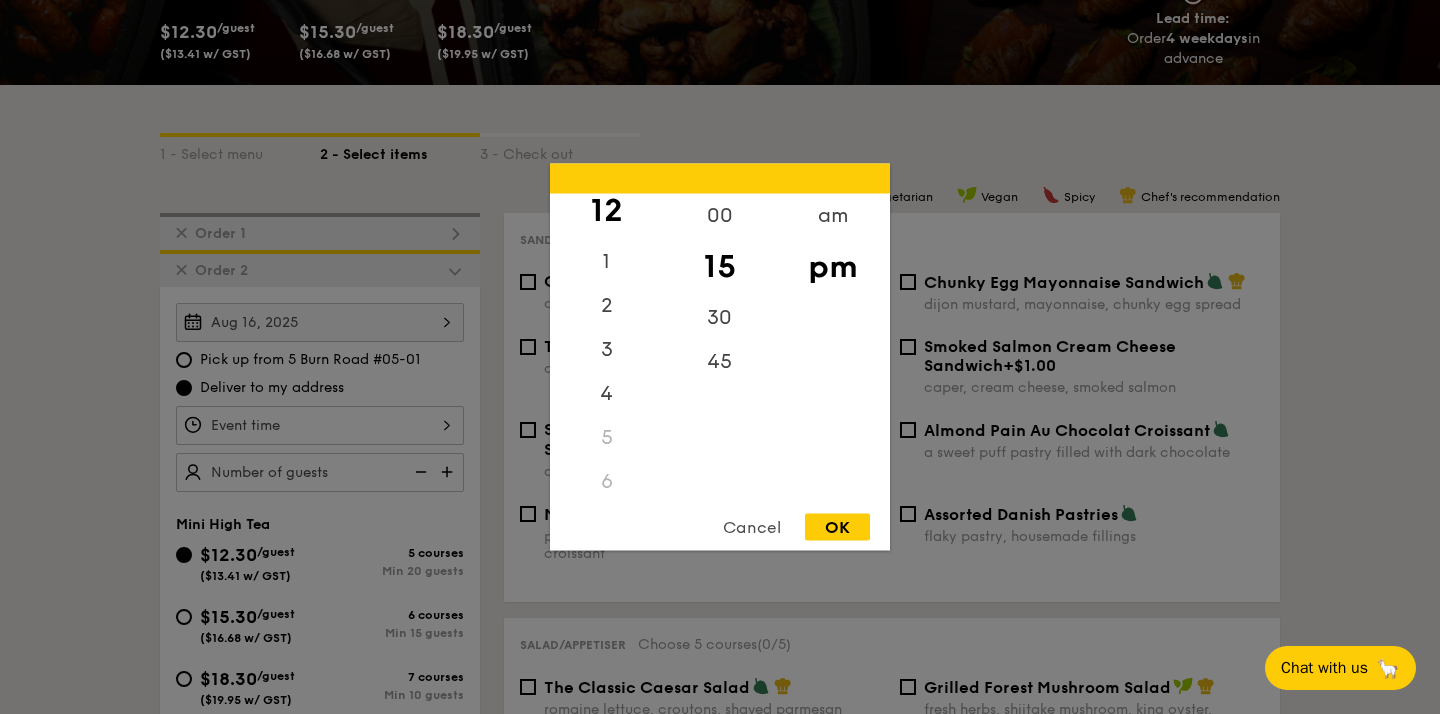 click on "OK" at bounding box center (837, 527) 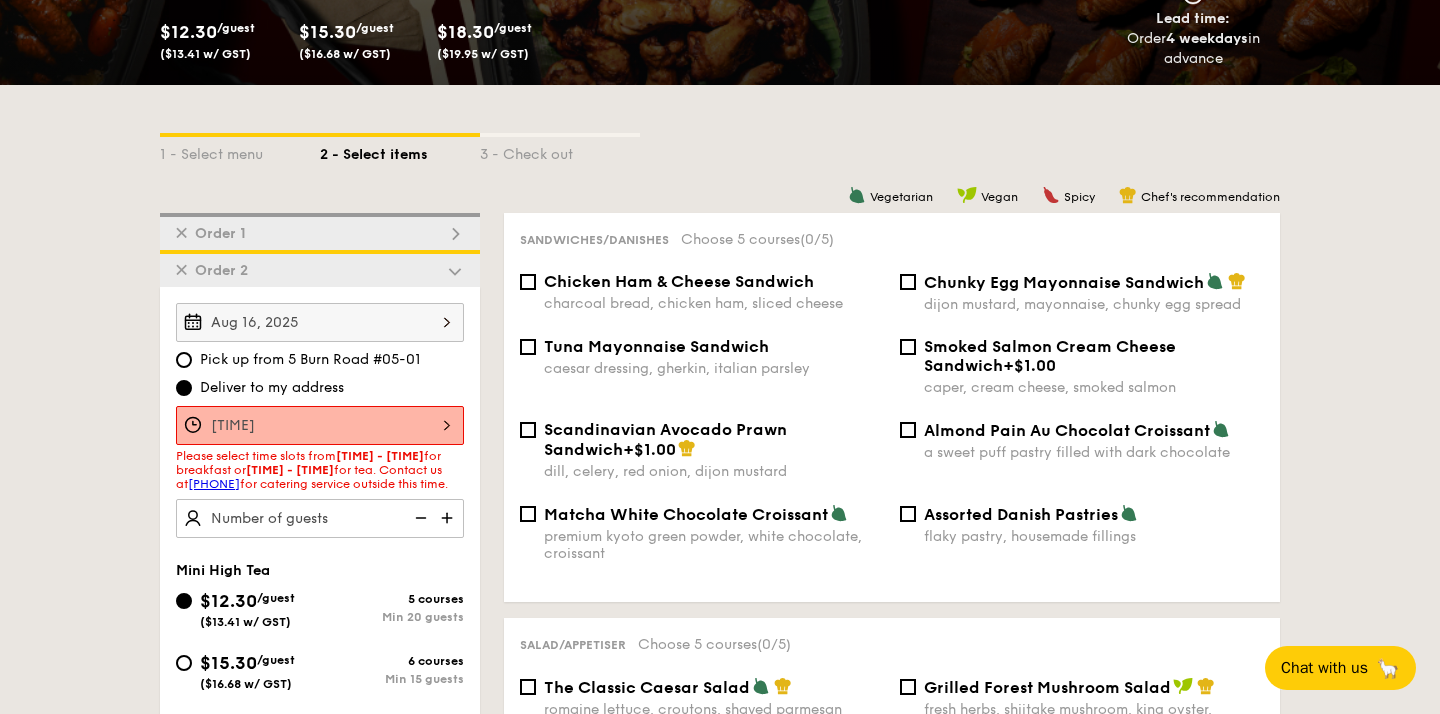 click on "[TIME]" at bounding box center (320, 425) 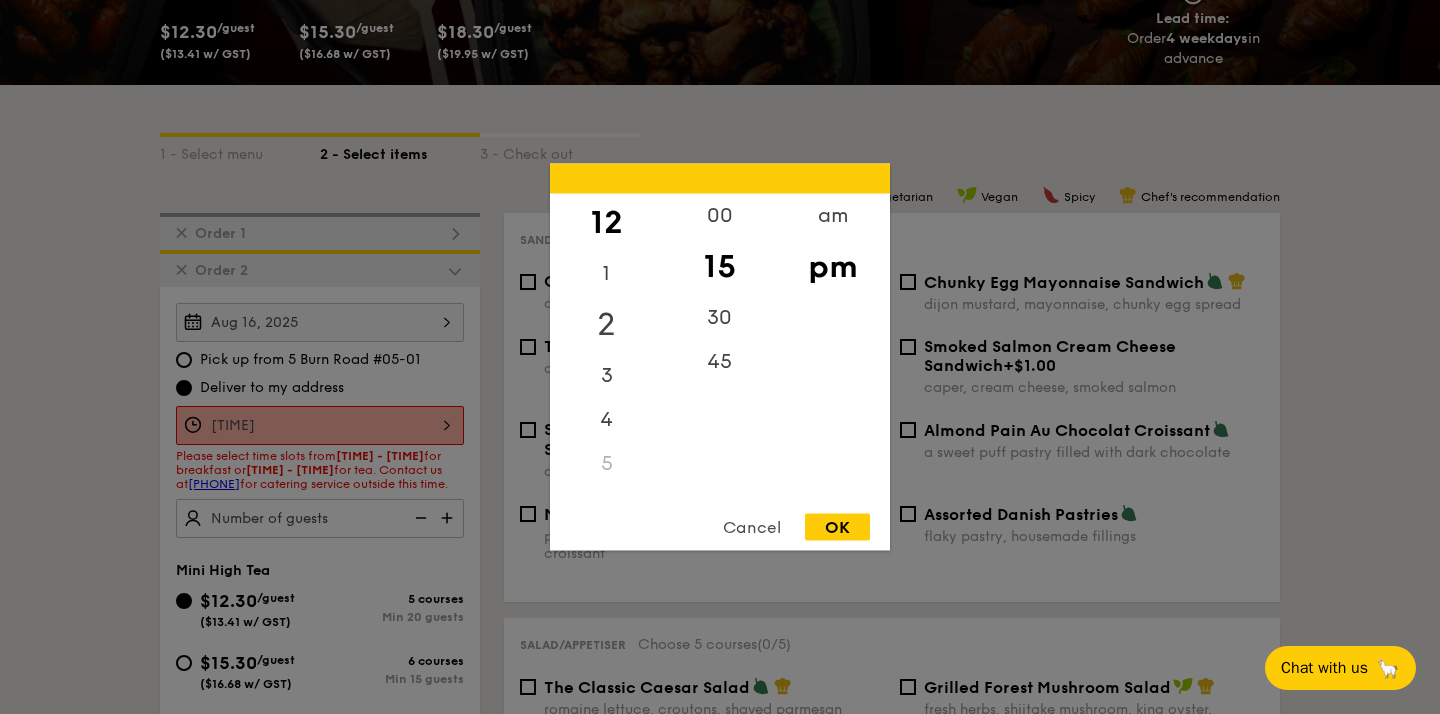 click on "2" at bounding box center [606, 325] 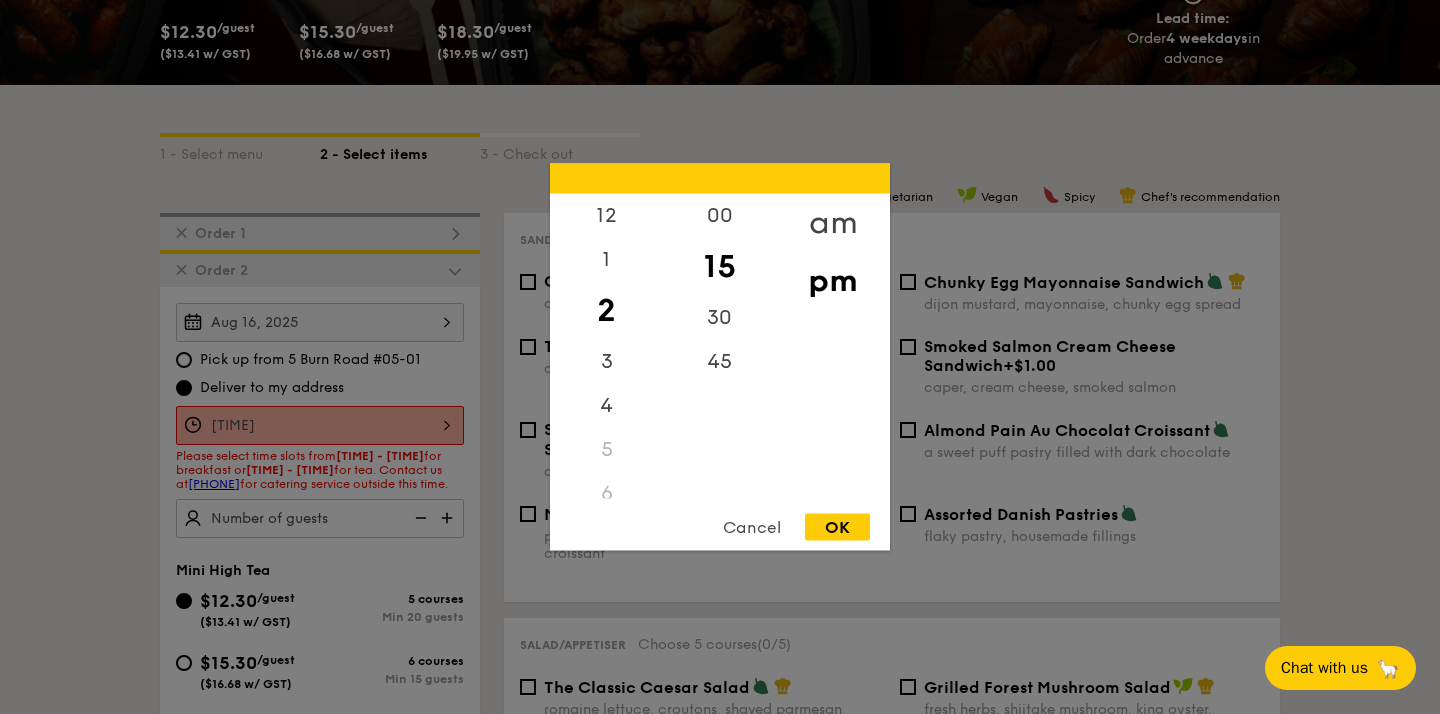 click on "am" at bounding box center [832, 223] 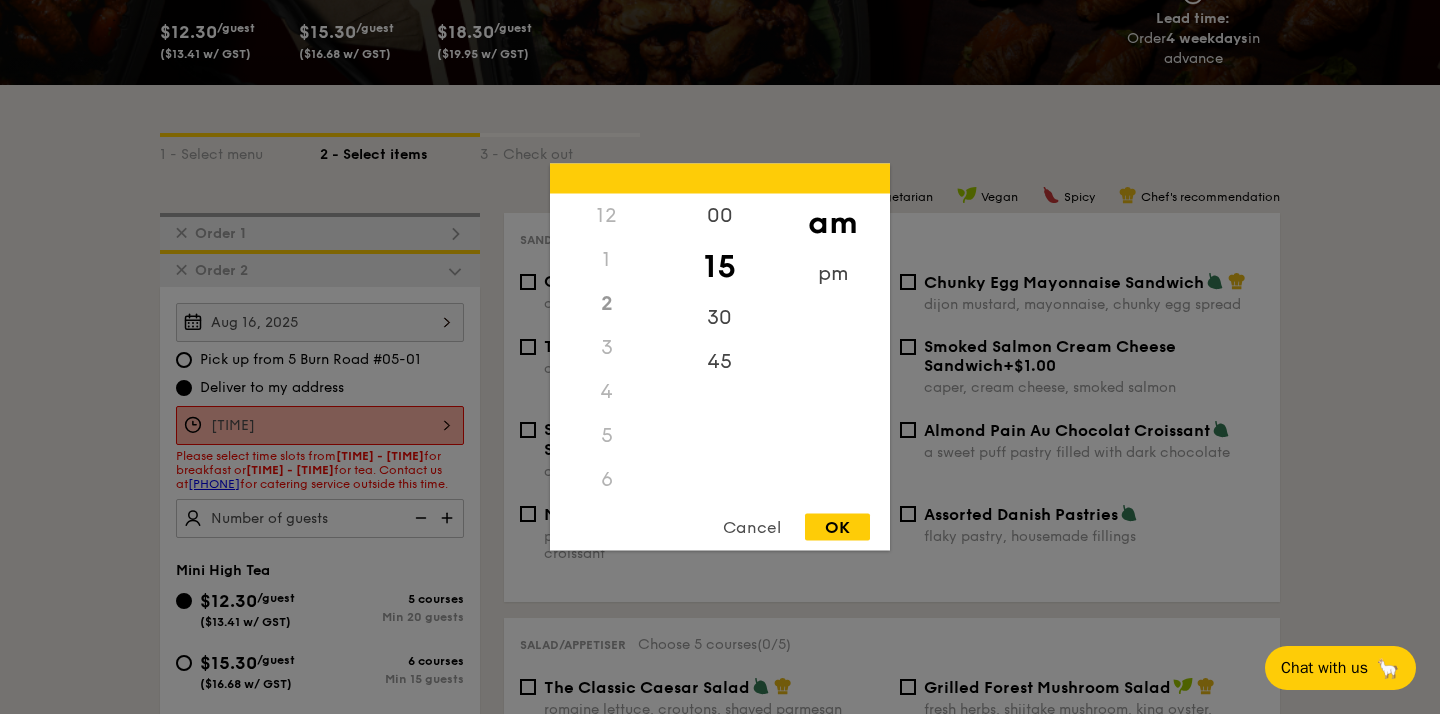 scroll, scrollTop: 223, scrollLeft: 0, axis: vertical 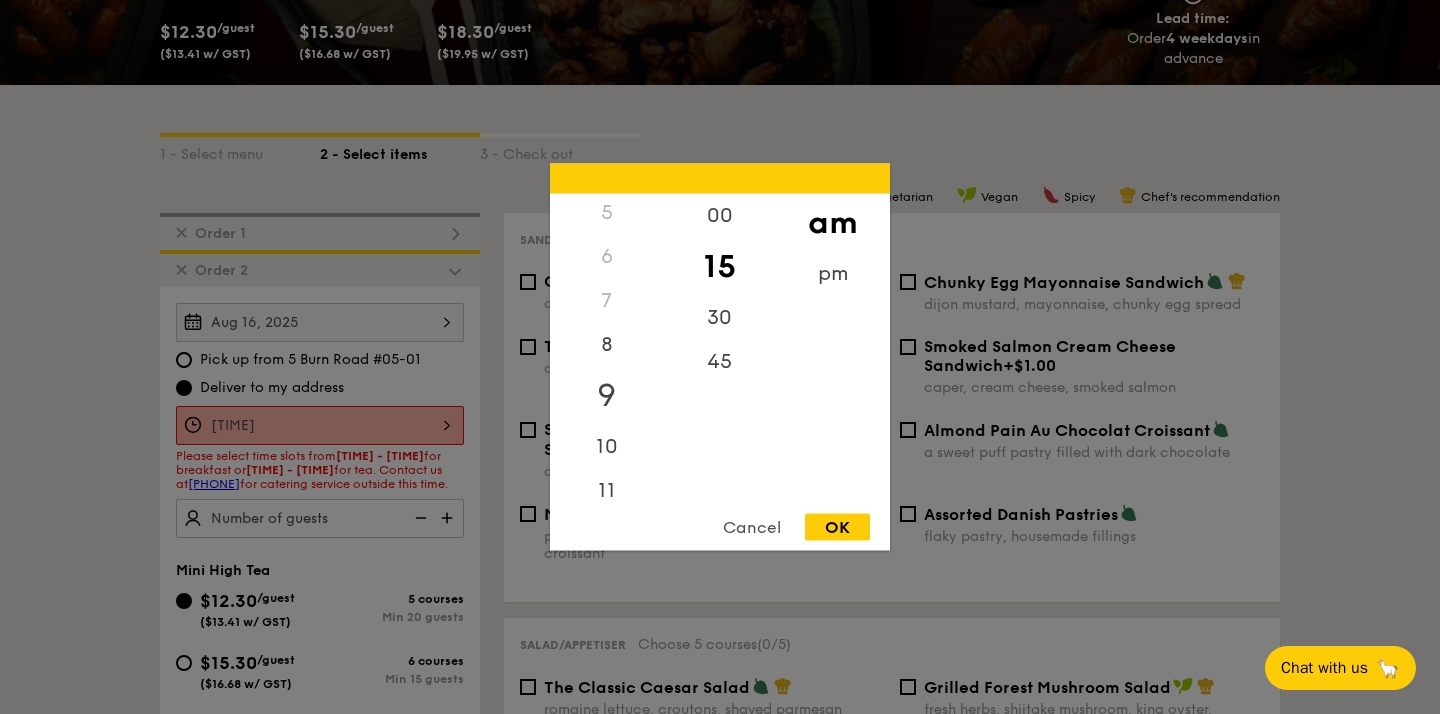 click on "9" at bounding box center [606, 396] 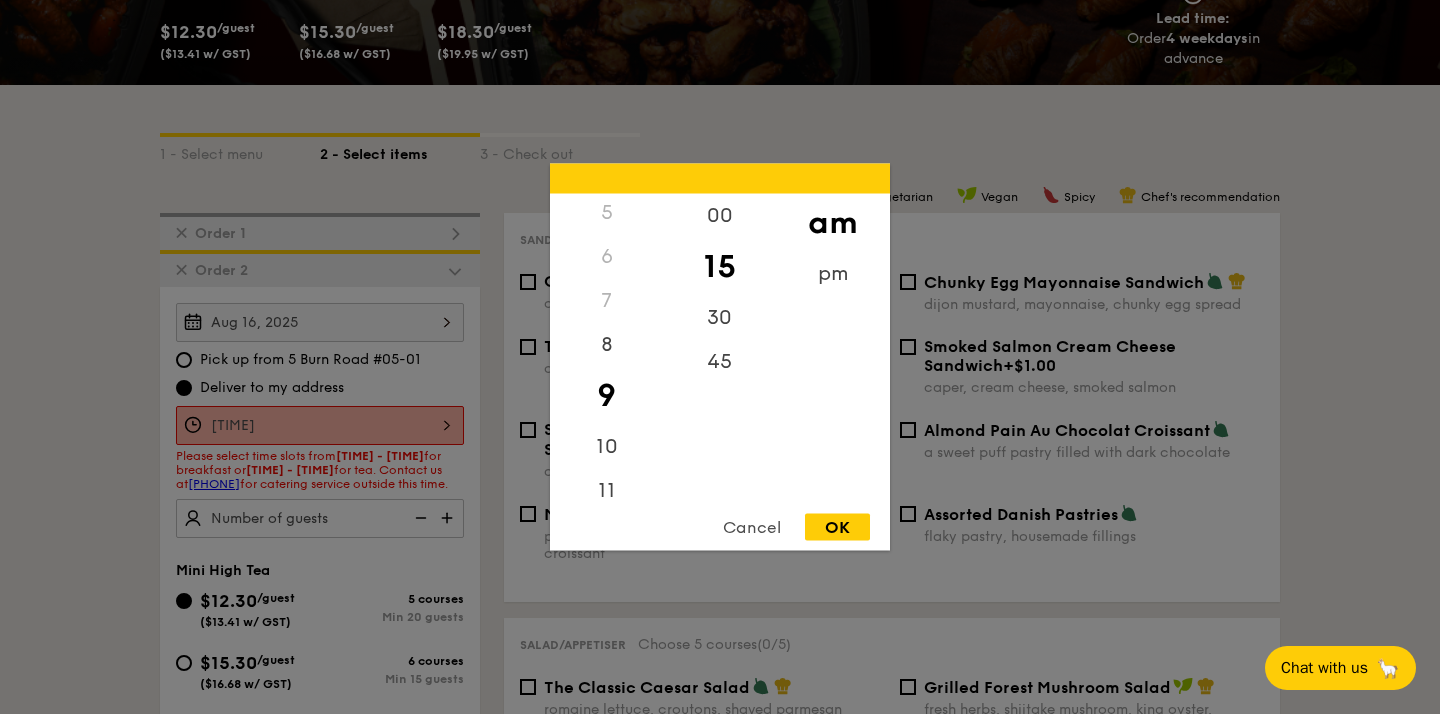 click on "OK" at bounding box center [837, 527] 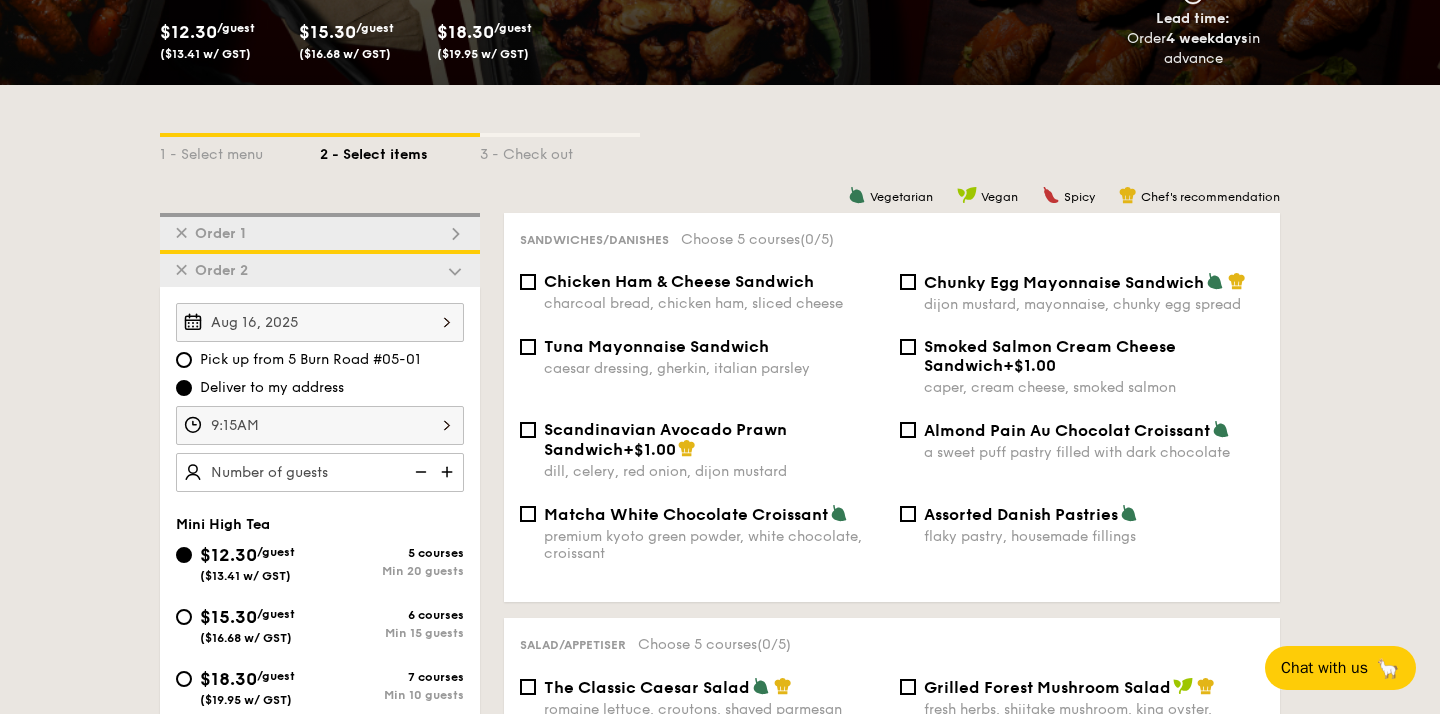 click at bounding box center (449, 472) 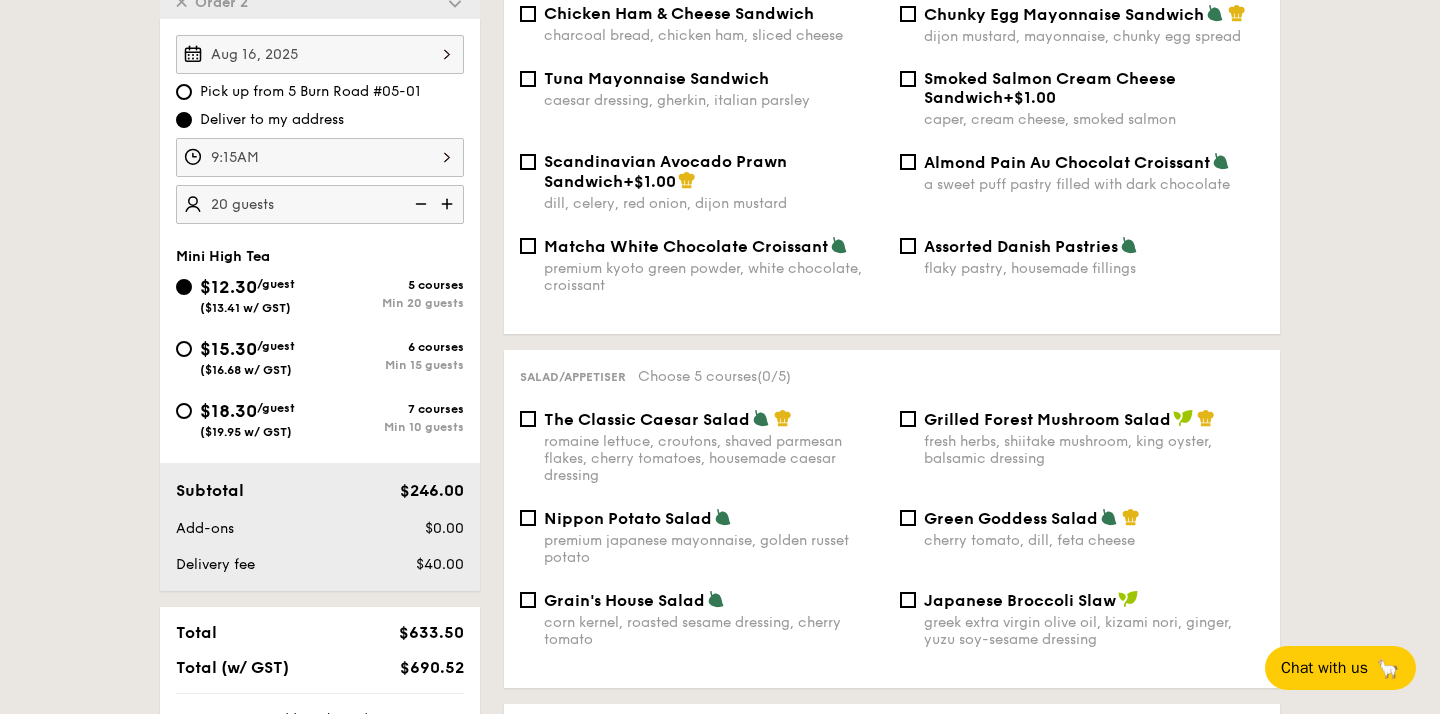 scroll, scrollTop: 653, scrollLeft: 0, axis: vertical 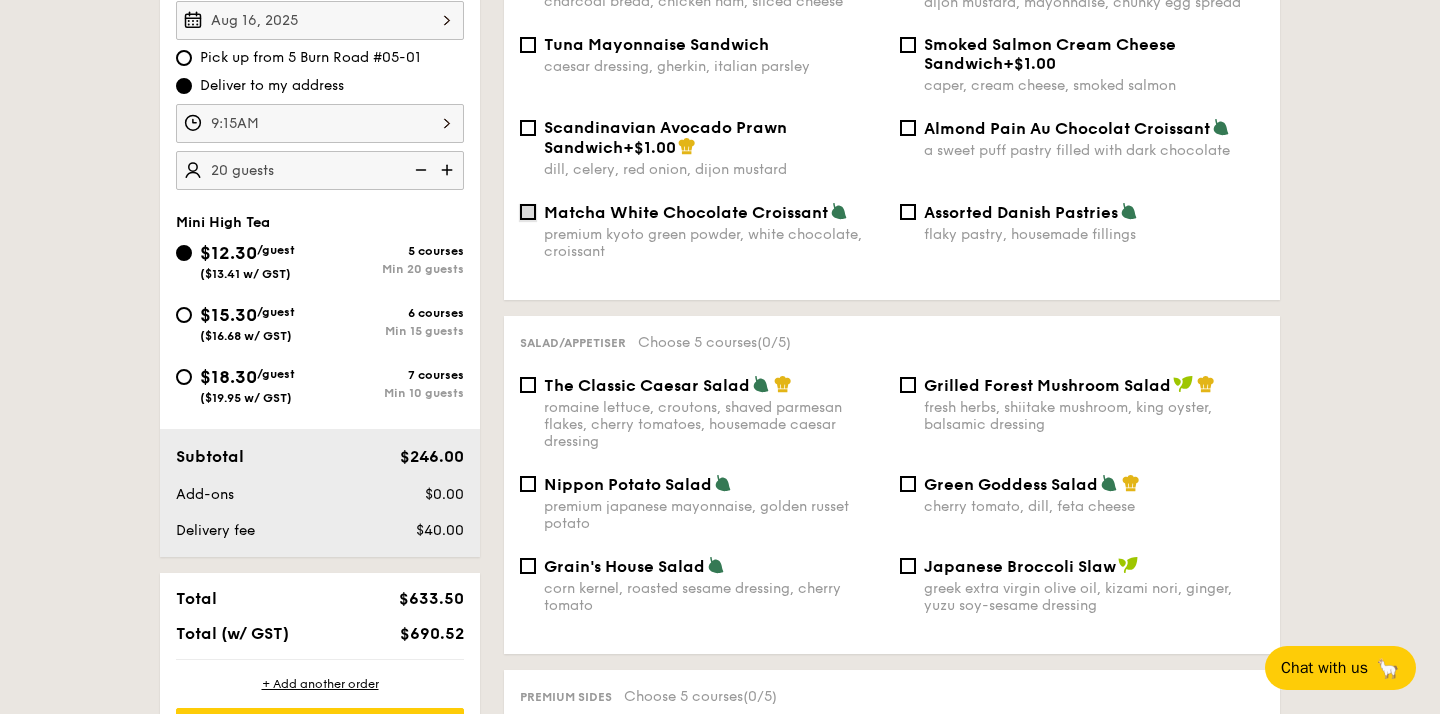 click on "Matcha White Chocolate Croissant premium kyoto green powder, white chocolate, croissant" at bounding box center (528, 212) 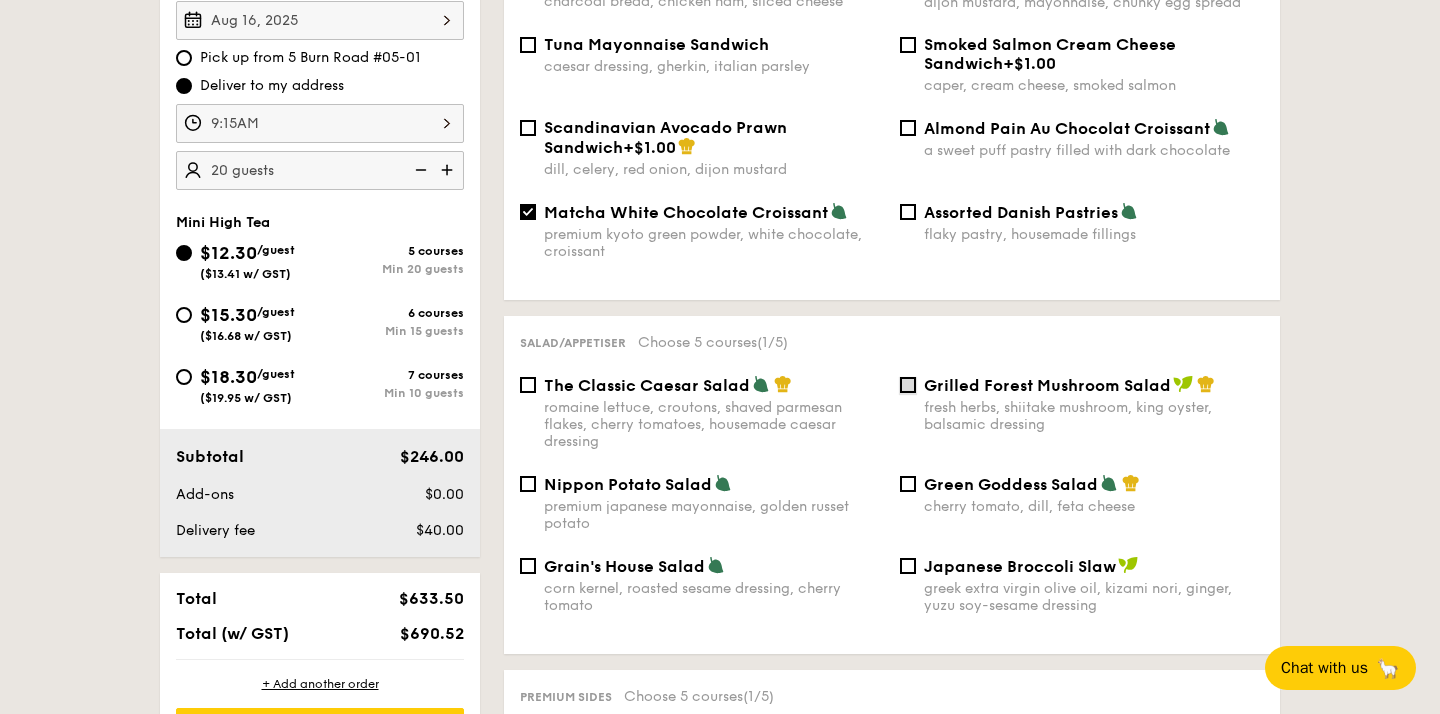 click on "Grilled Forest Mushroom Salad fresh herbs, shiitake mushroom, king oyster, balsamic dressing" at bounding box center (908, 385) 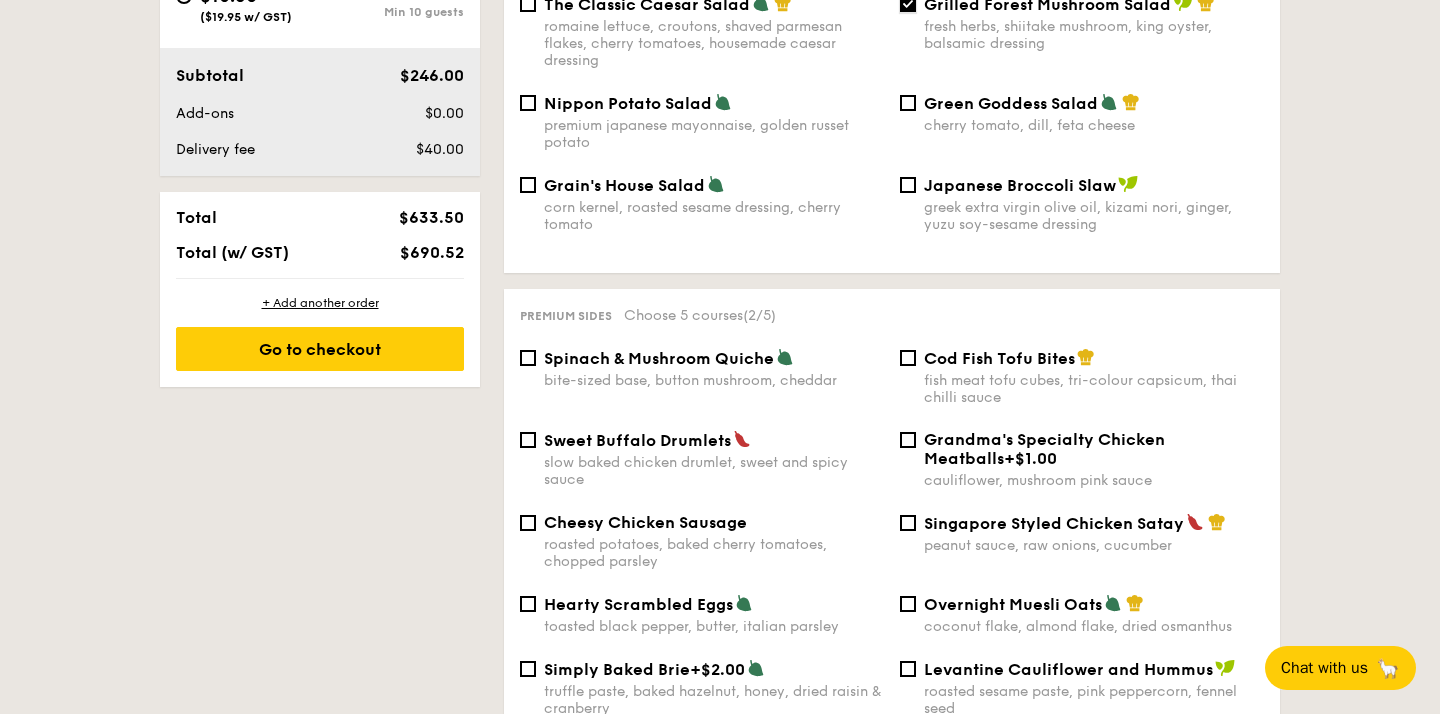 scroll, scrollTop: 1041, scrollLeft: 0, axis: vertical 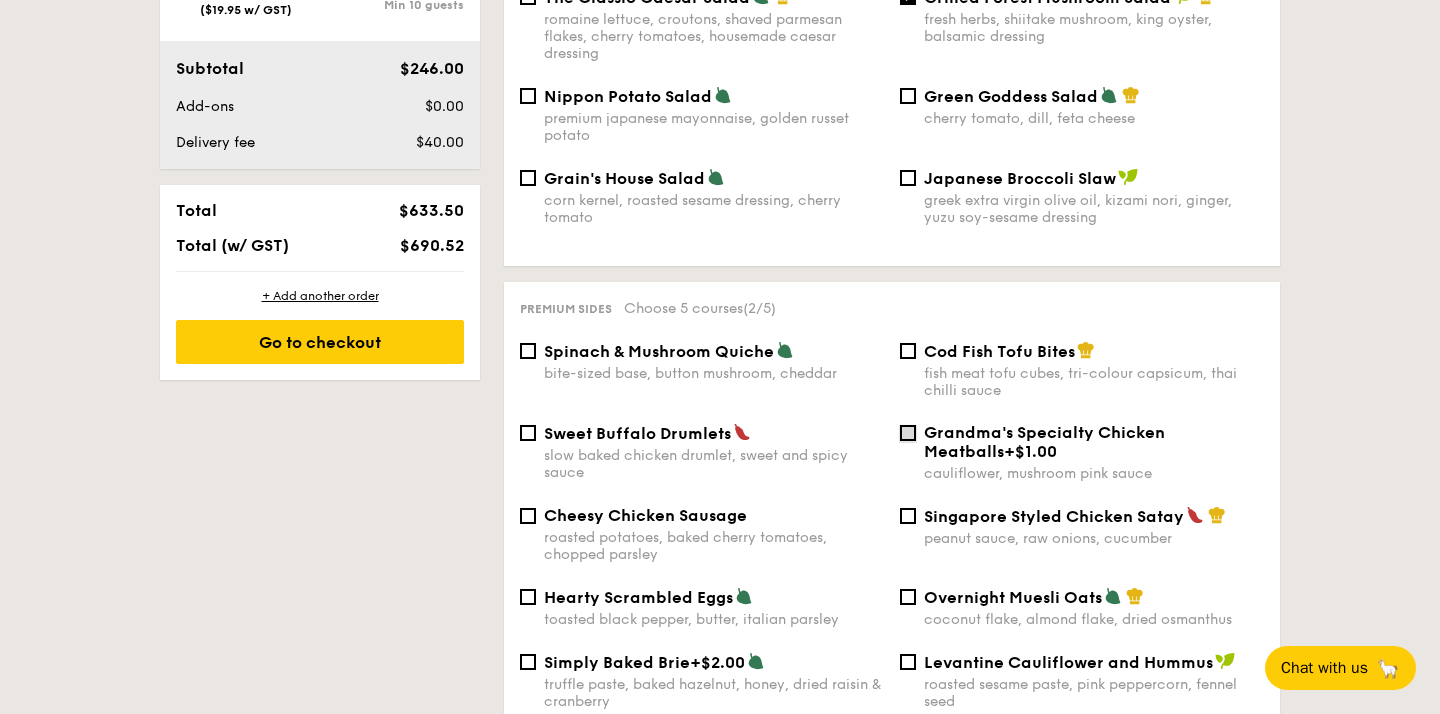 click on "Grandma's Specialty Chicken Meatballs
+$1.00
cauliflower, mushroom pink sauce" at bounding box center [908, 433] 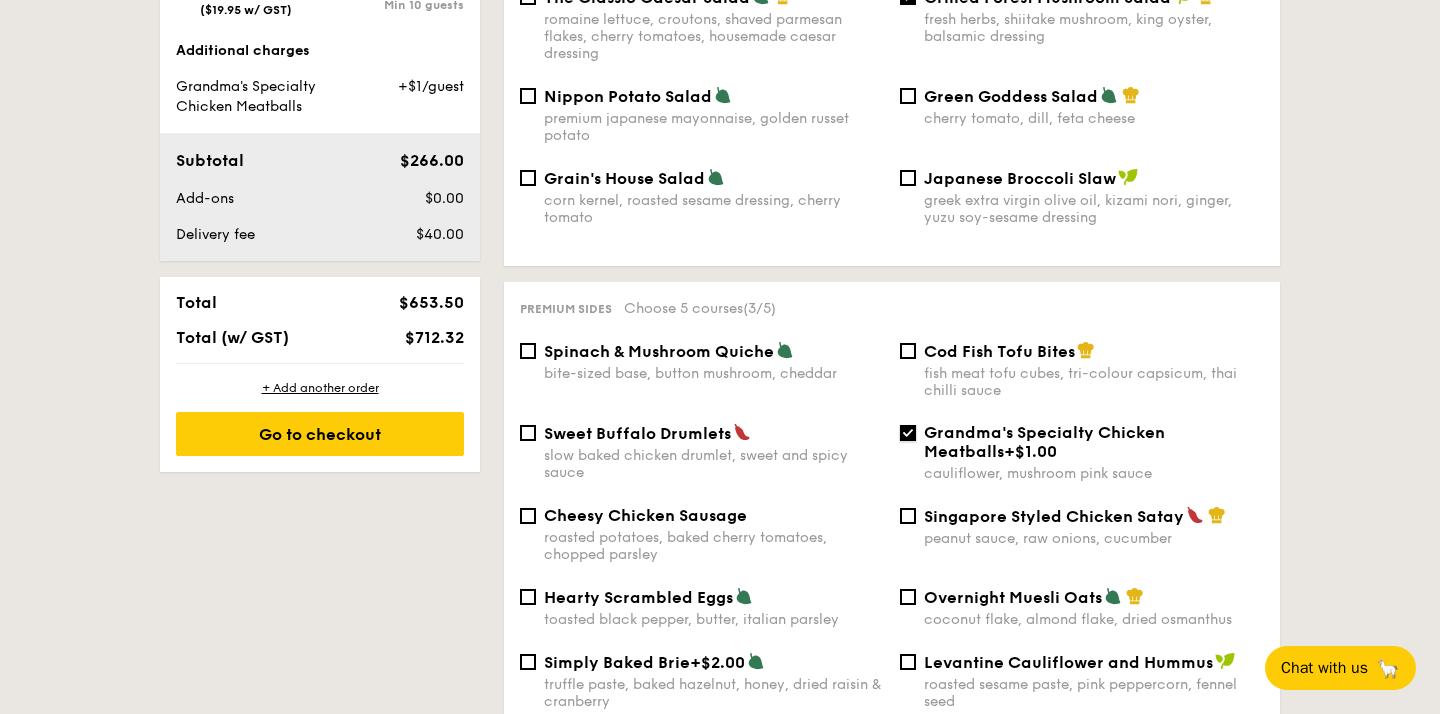 click on "Grandma's Specialty Chicken Meatballs
+$1.00
cauliflower, mushroom pink sauce" at bounding box center (908, 433) 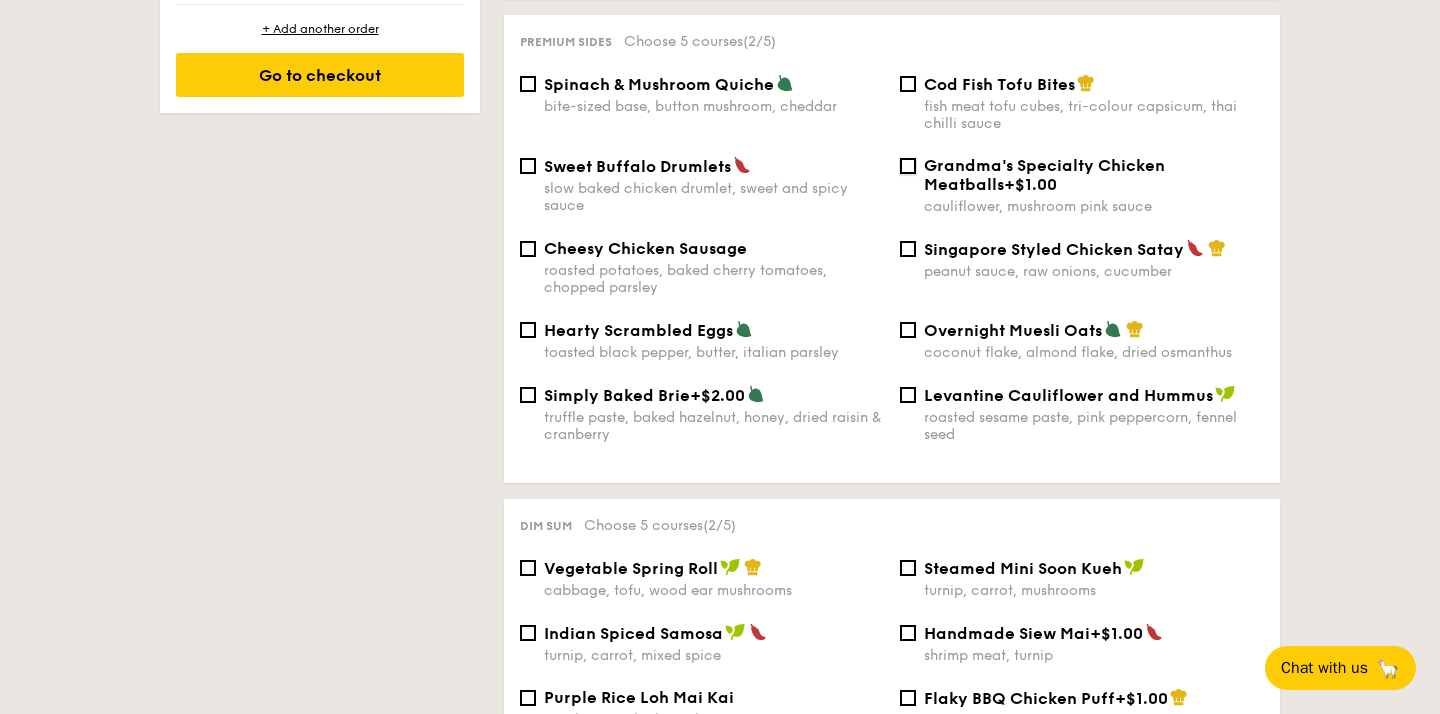 scroll, scrollTop: 1315, scrollLeft: 0, axis: vertical 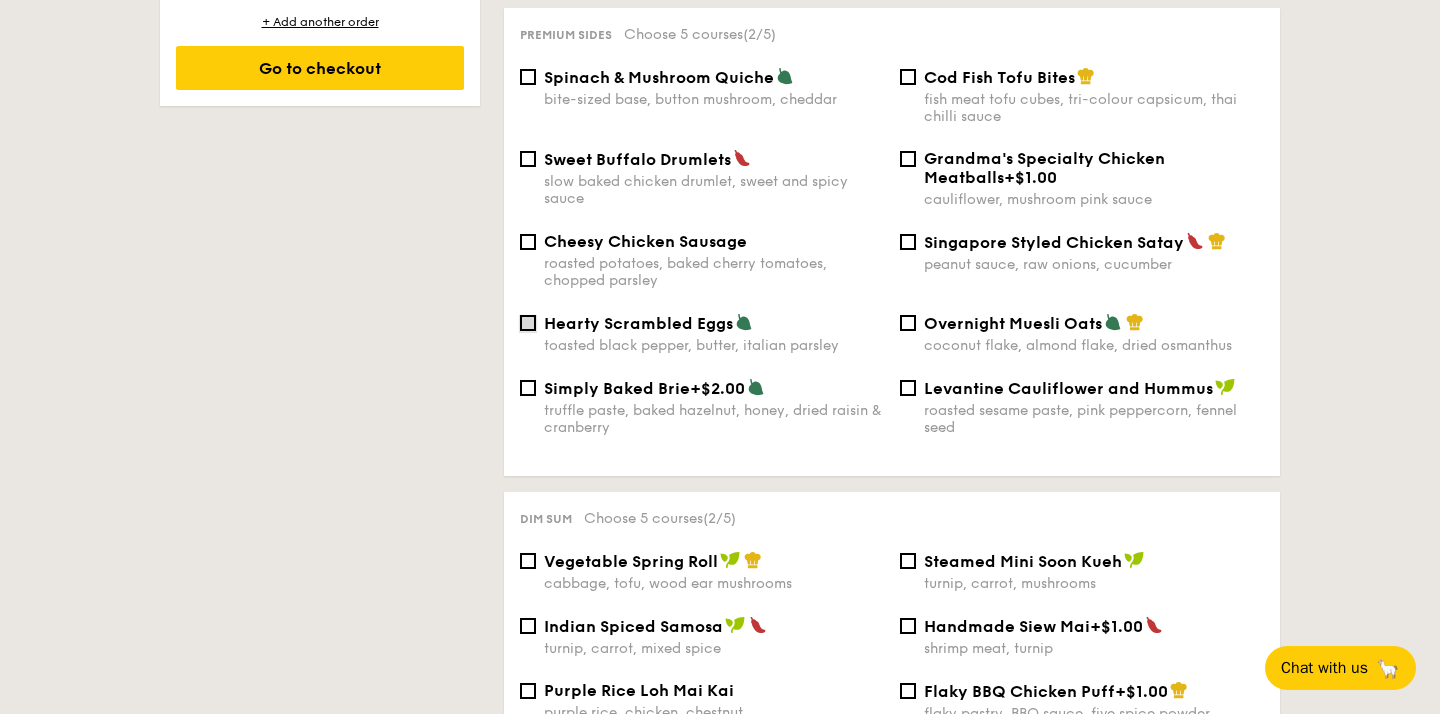click on "Hearty Scrambled Eggs toasted black pepper, butter, italian parsley" at bounding box center (528, 323) 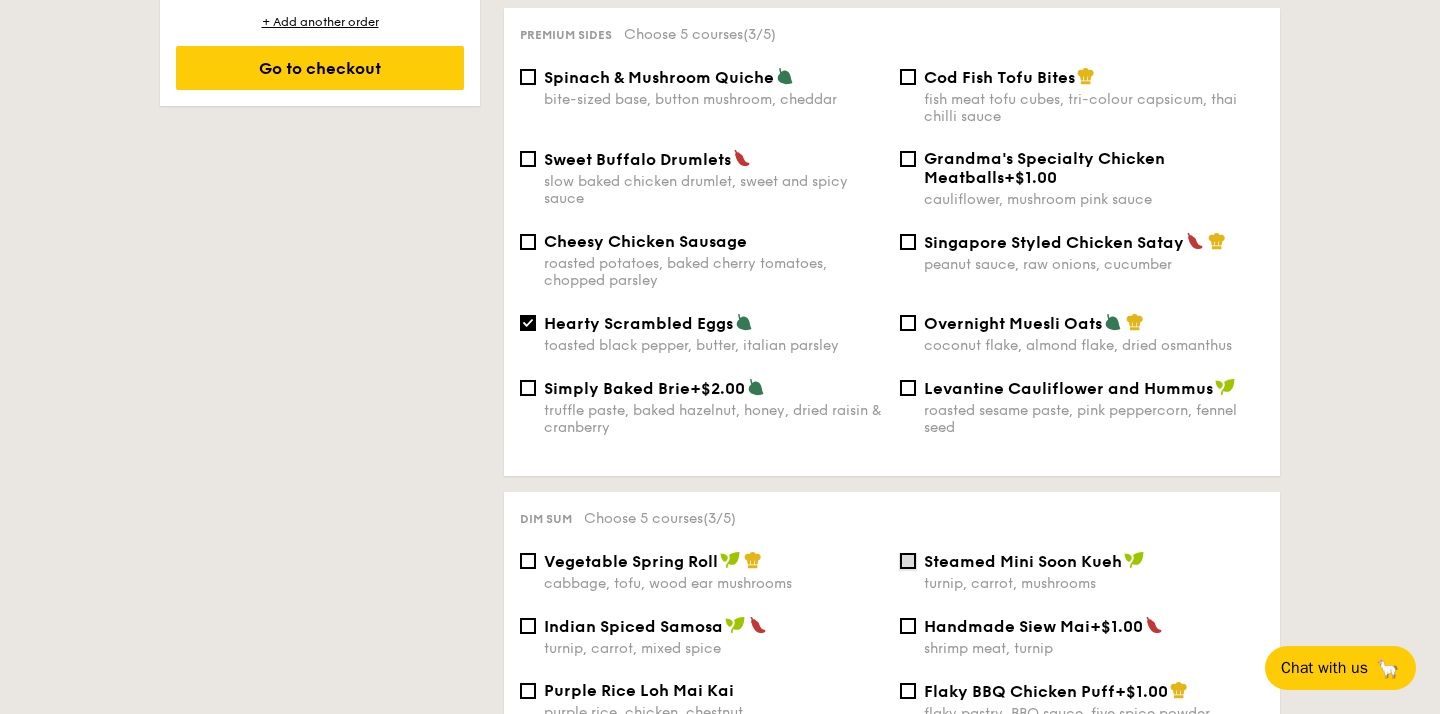 click on "Steamed Mini Soon Kueh turnip, carrot, mushrooms" at bounding box center [908, 561] 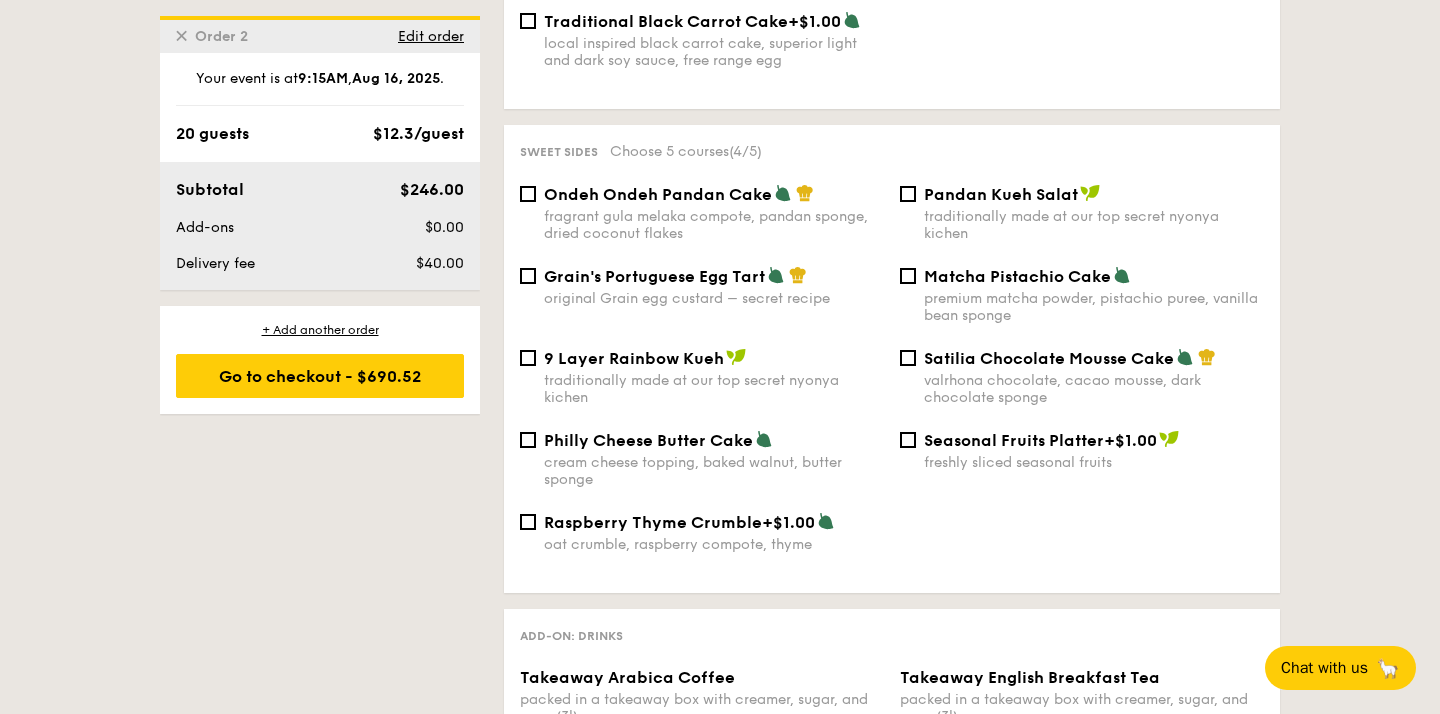 scroll, scrollTop: 2093, scrollLeft: 0, axis: vertical 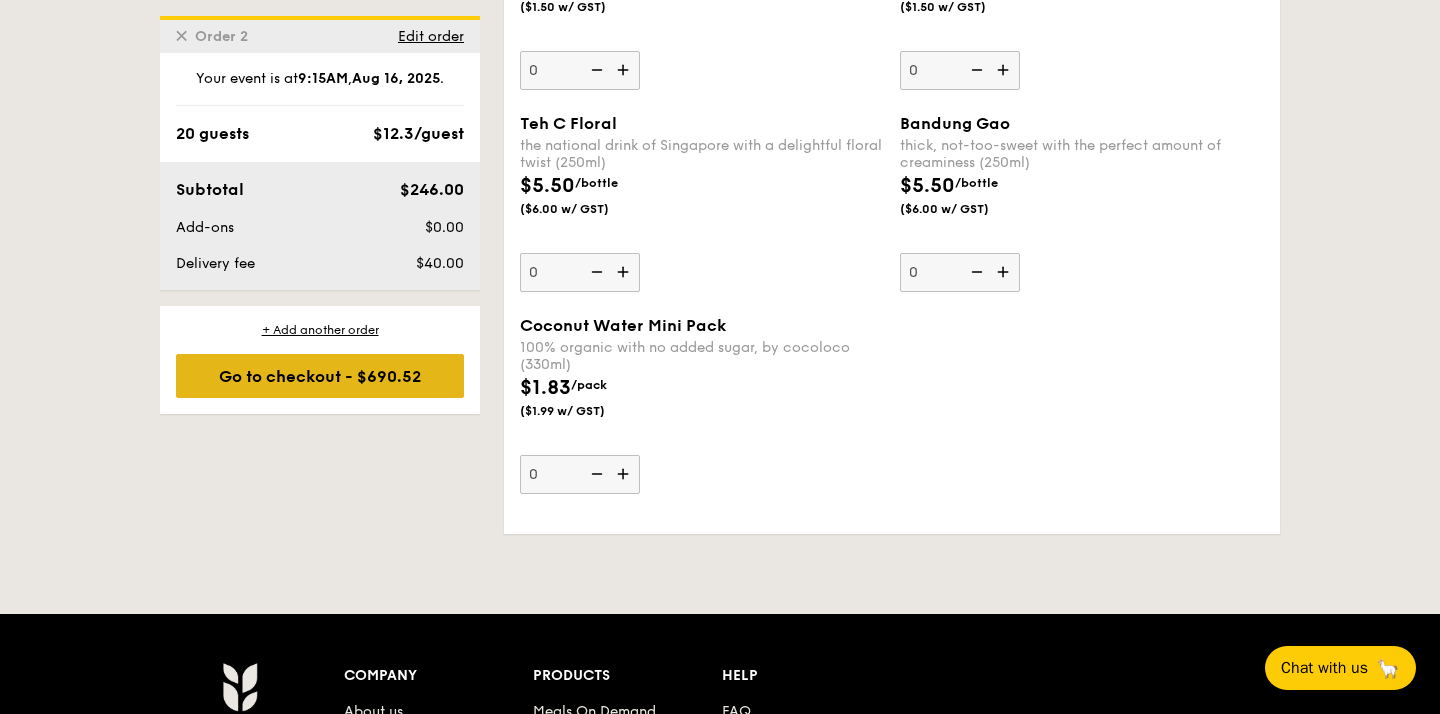 click on "Go to checkout
- $690.52" at bounding box center (320, 376) 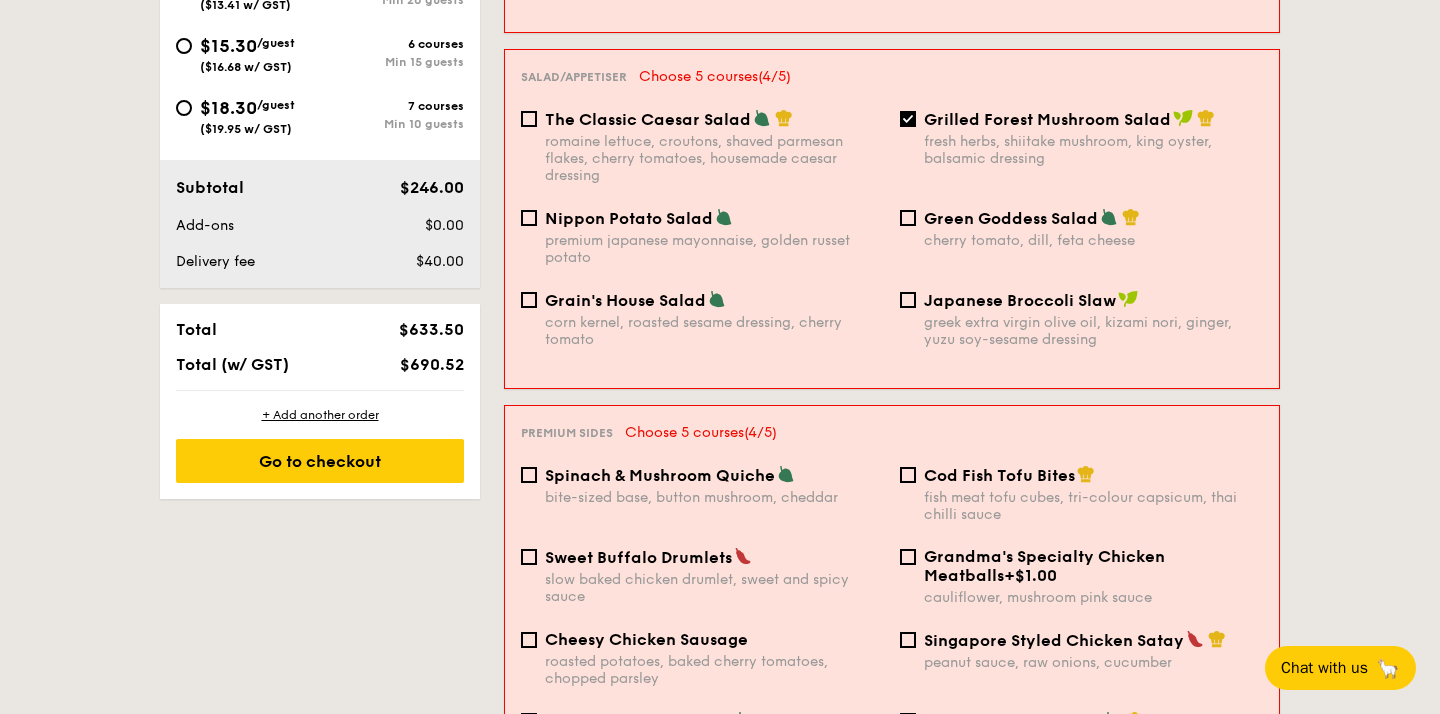 scroll, scrollTop: 924, scrollLeft: 0, axis: vertical 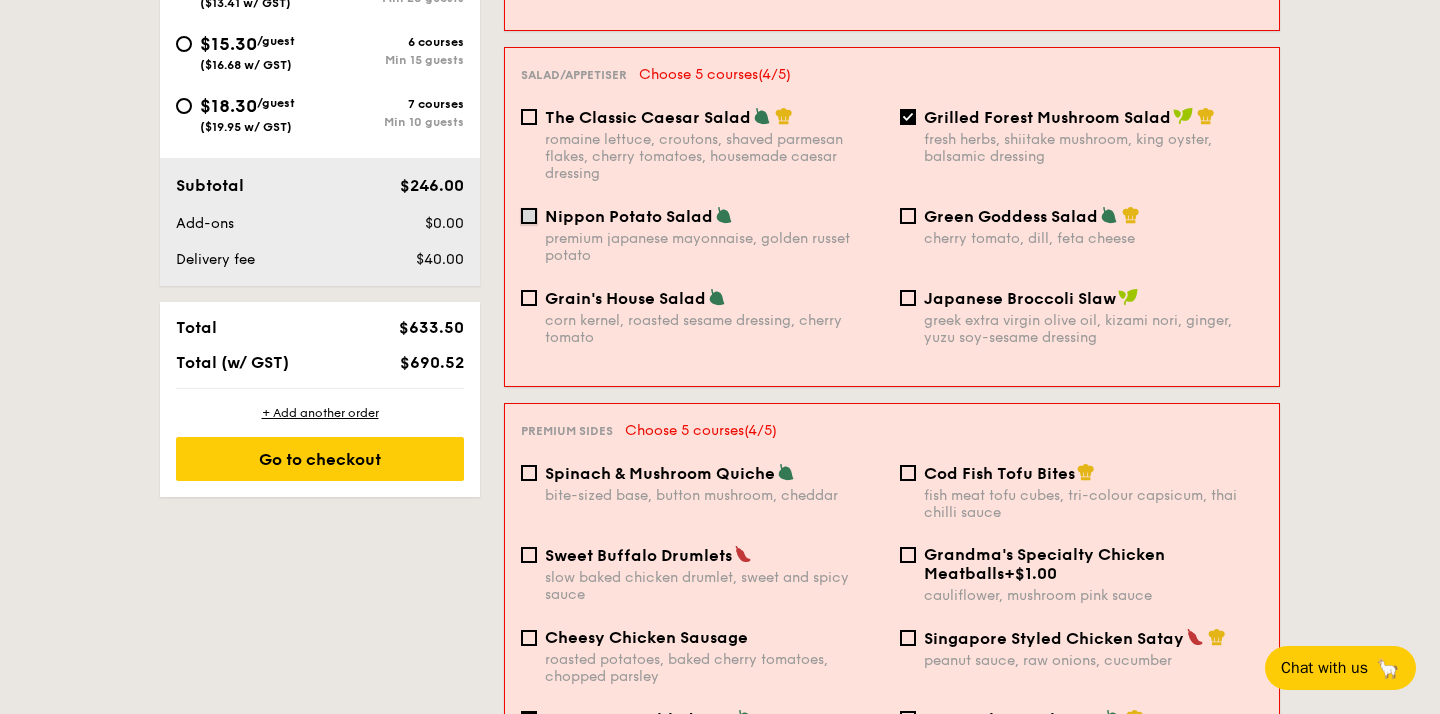click on "Nippon Potato Salad premium japanese mayonnaise, golden russet potato" at bounding box center [529, 216] 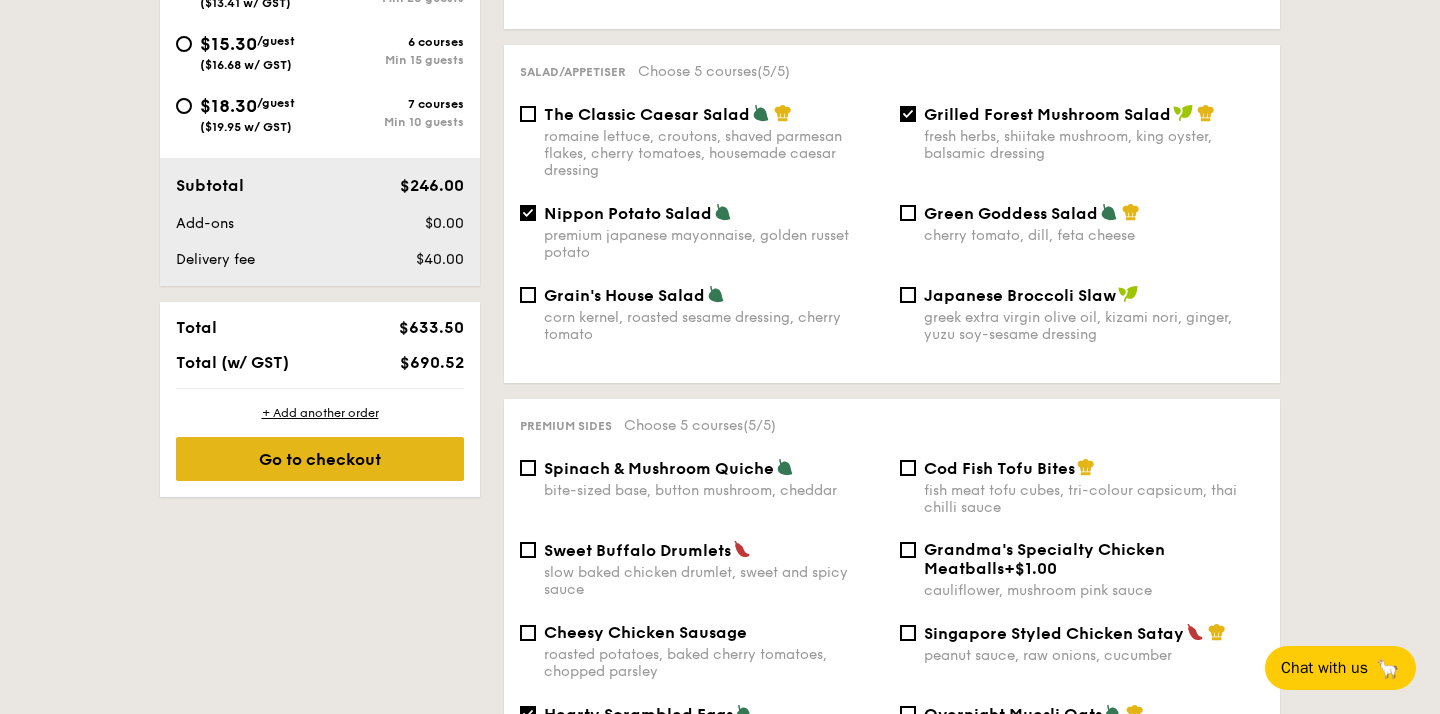 click on "Go to checkout" at bounding box center [320, 459] 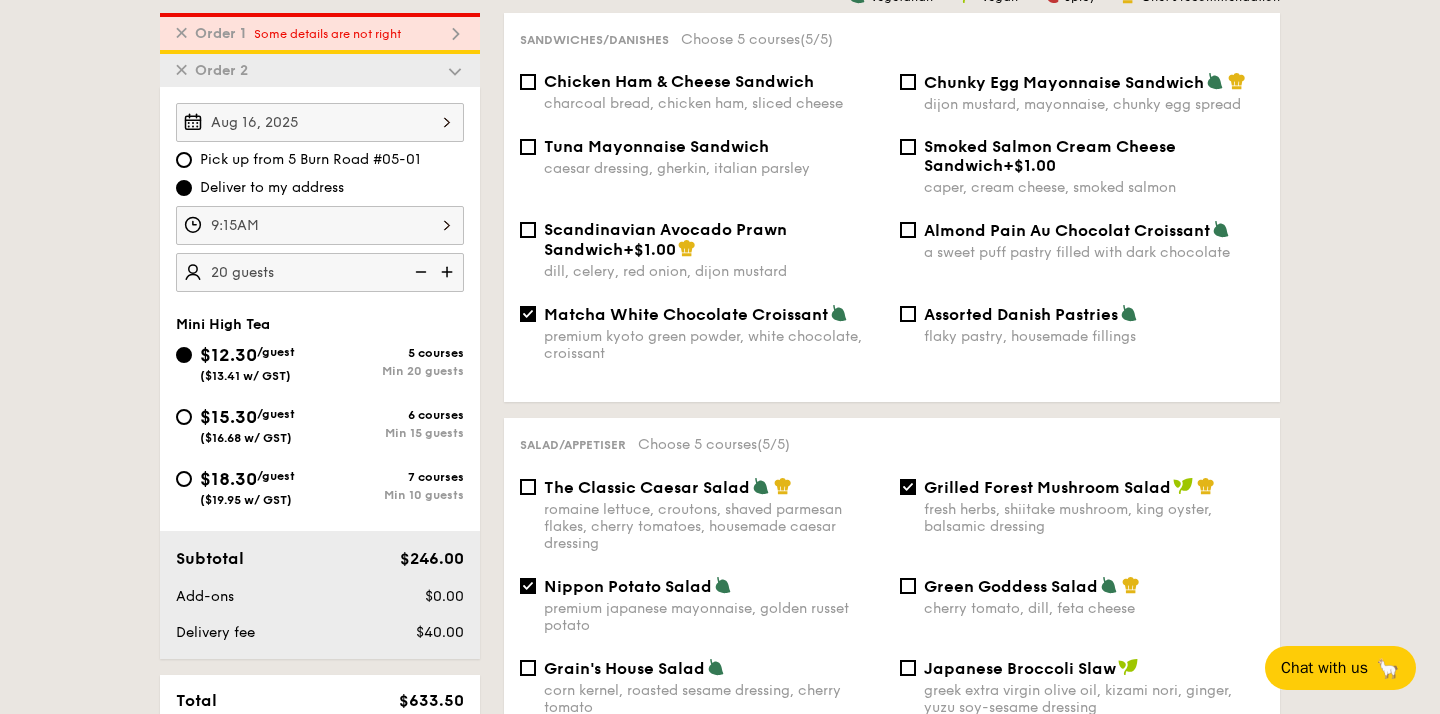 scroll, scrollTop: 534, scrollLeft: 0, axis: vertical 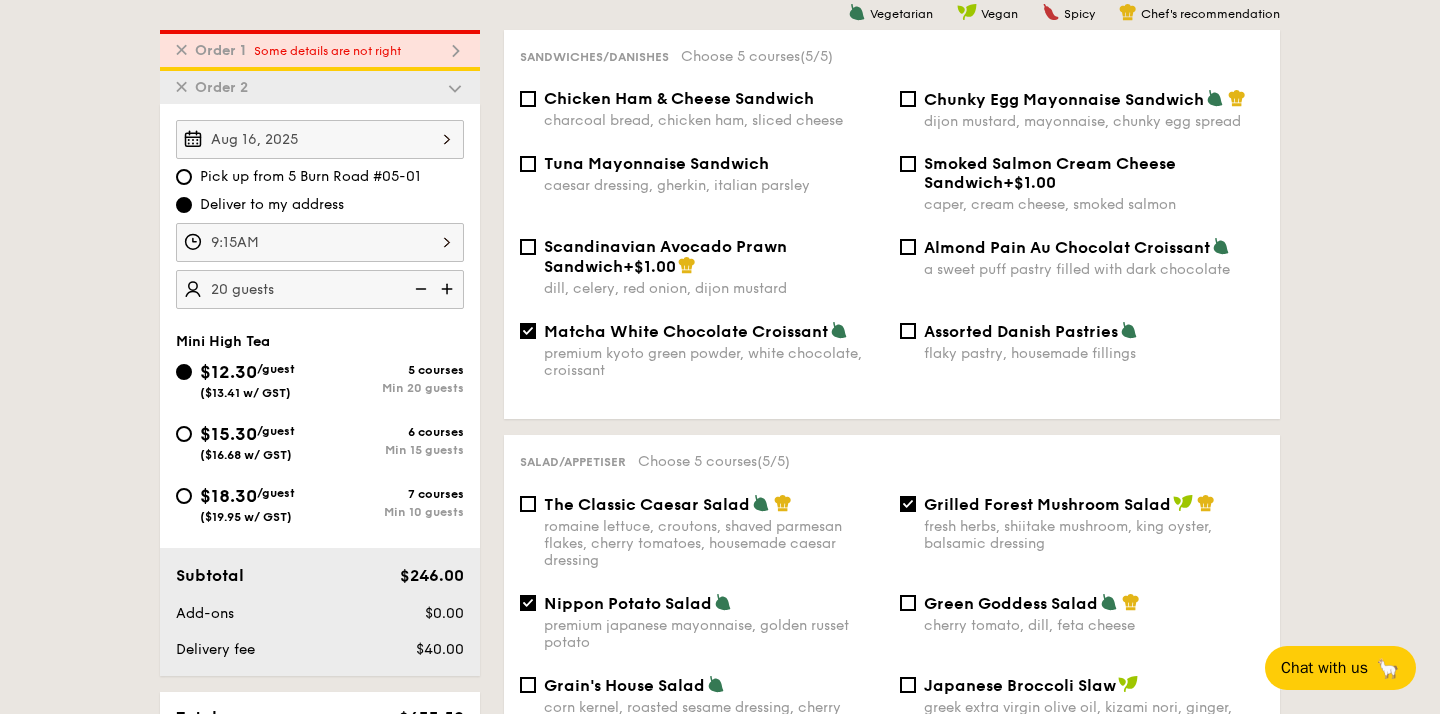 click on "Some details are not right" at bounding box center (327, 51) 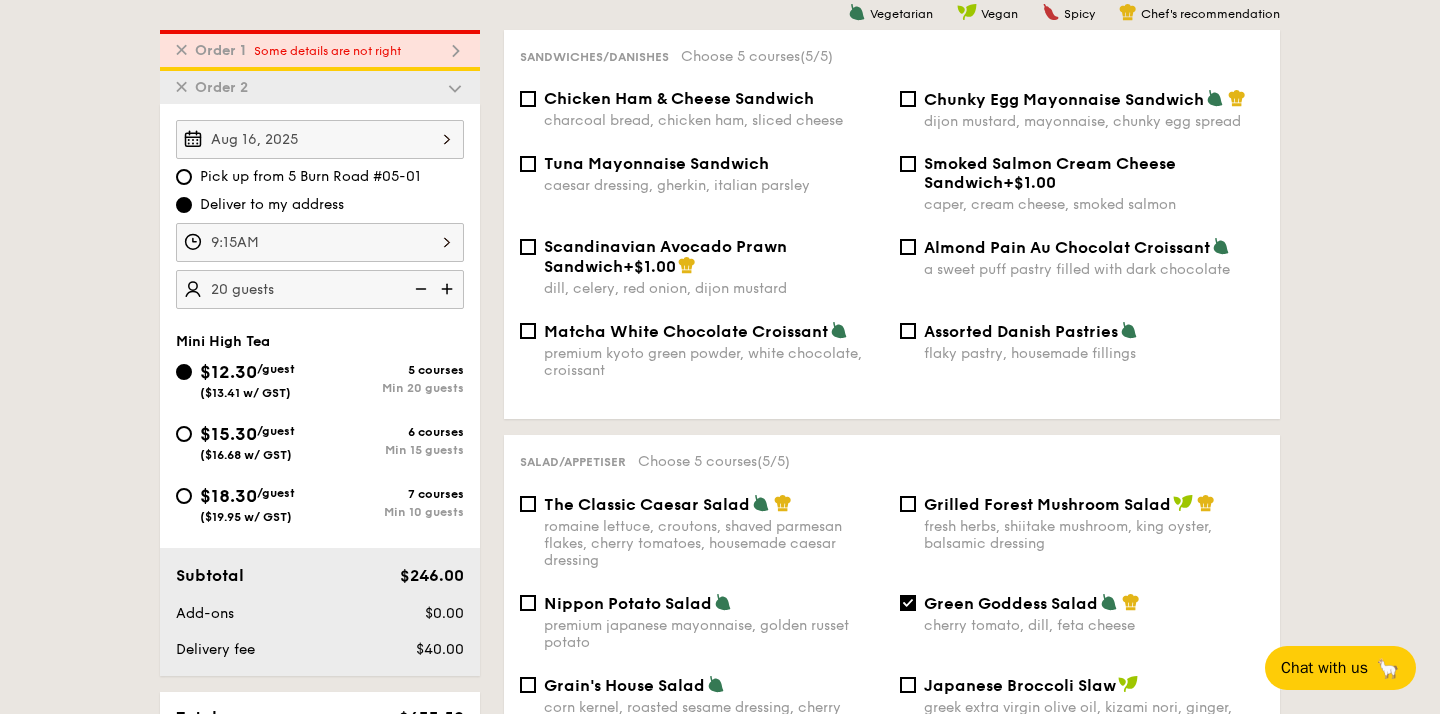 checkbox on "false" 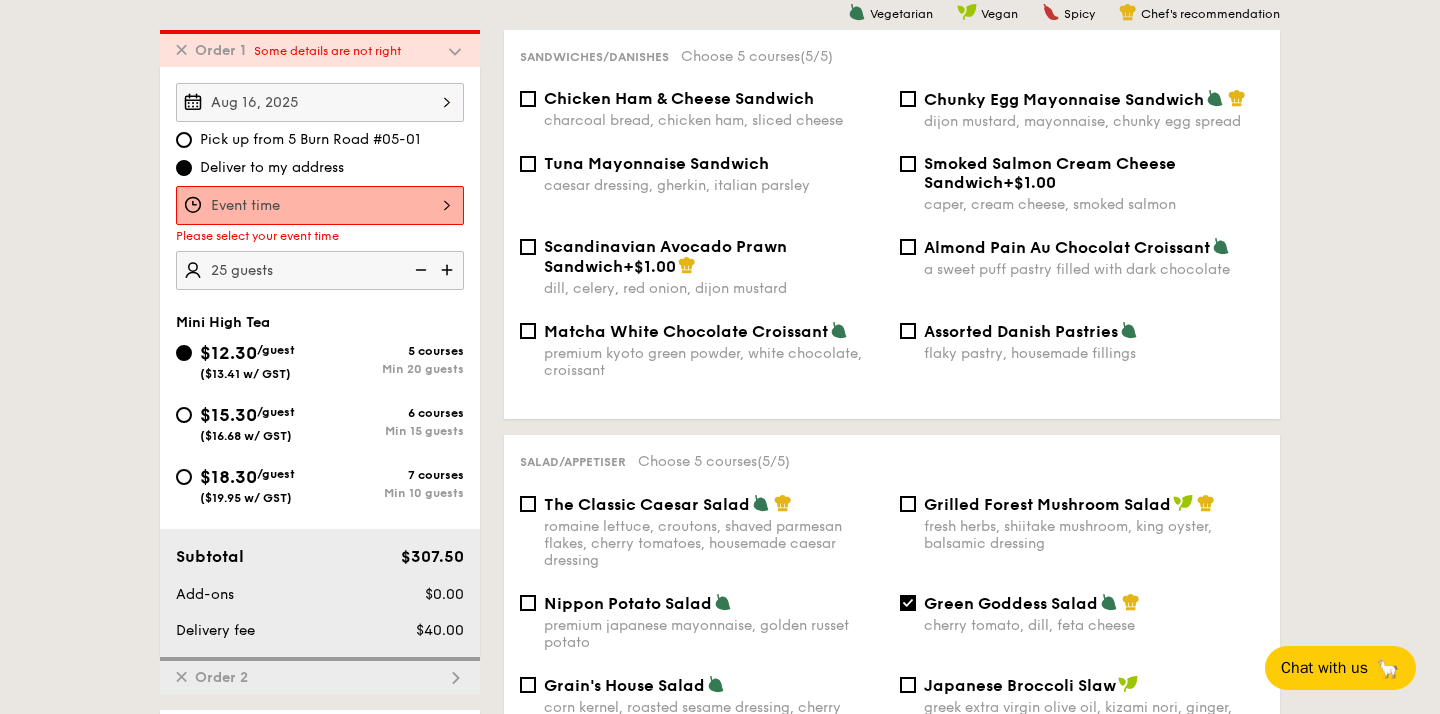 click at bounding box center [320, 205] 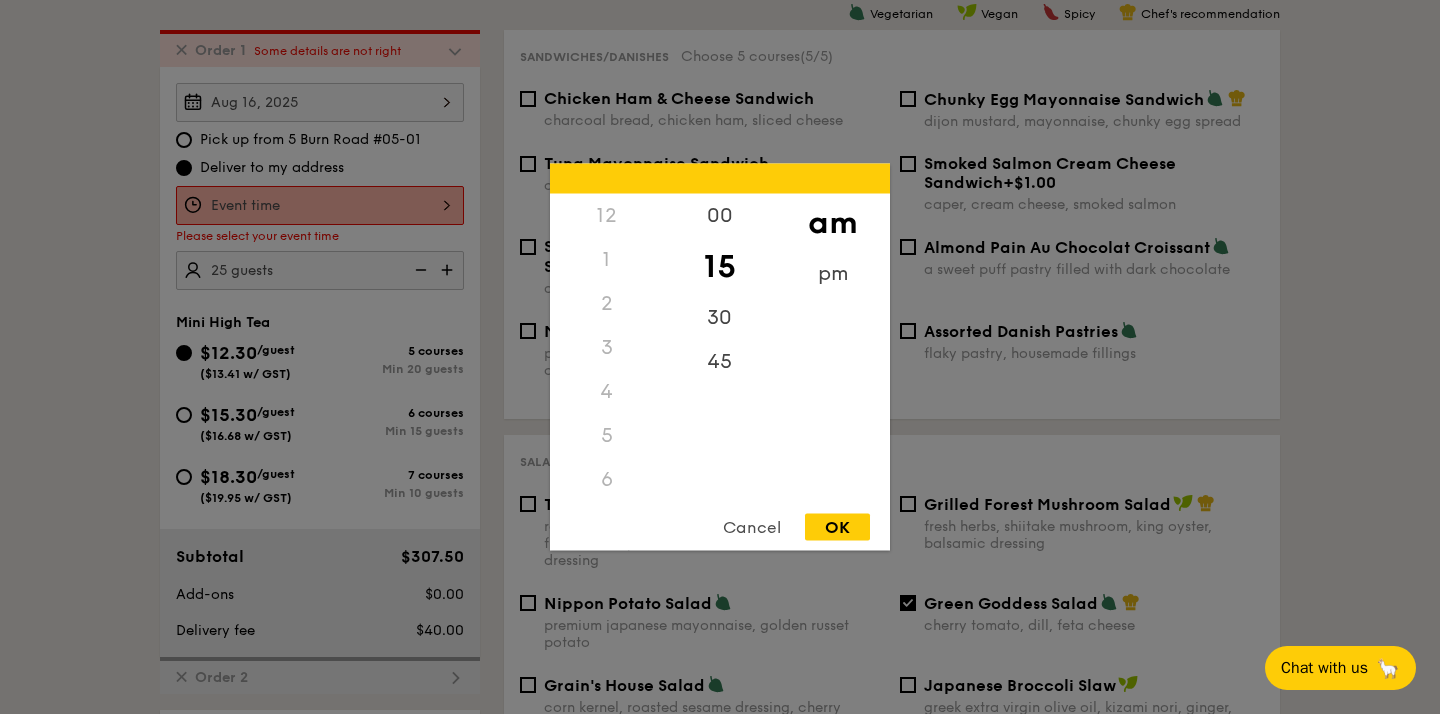 scroll, scrollTop: 220, scrollLeft: 0, axis: vertical 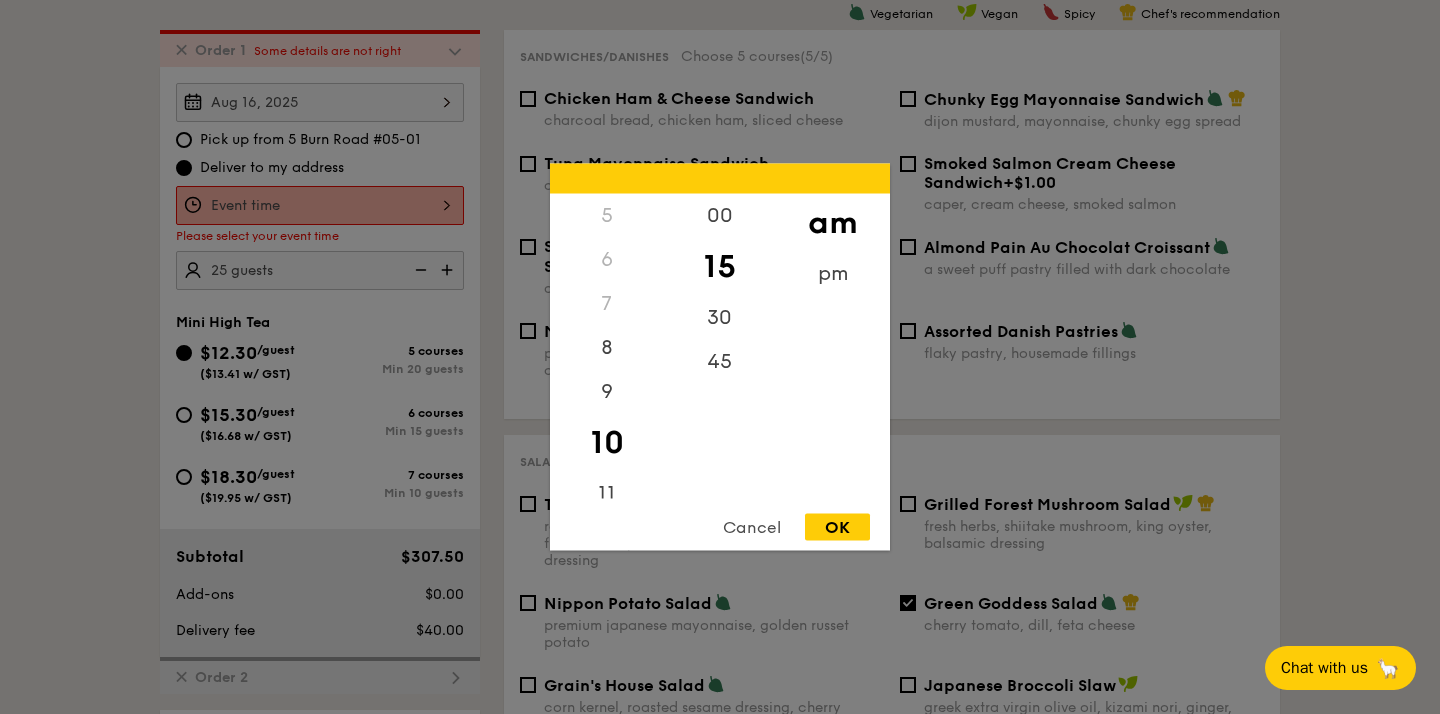 click on "OK" at bounding box center [837, 527] 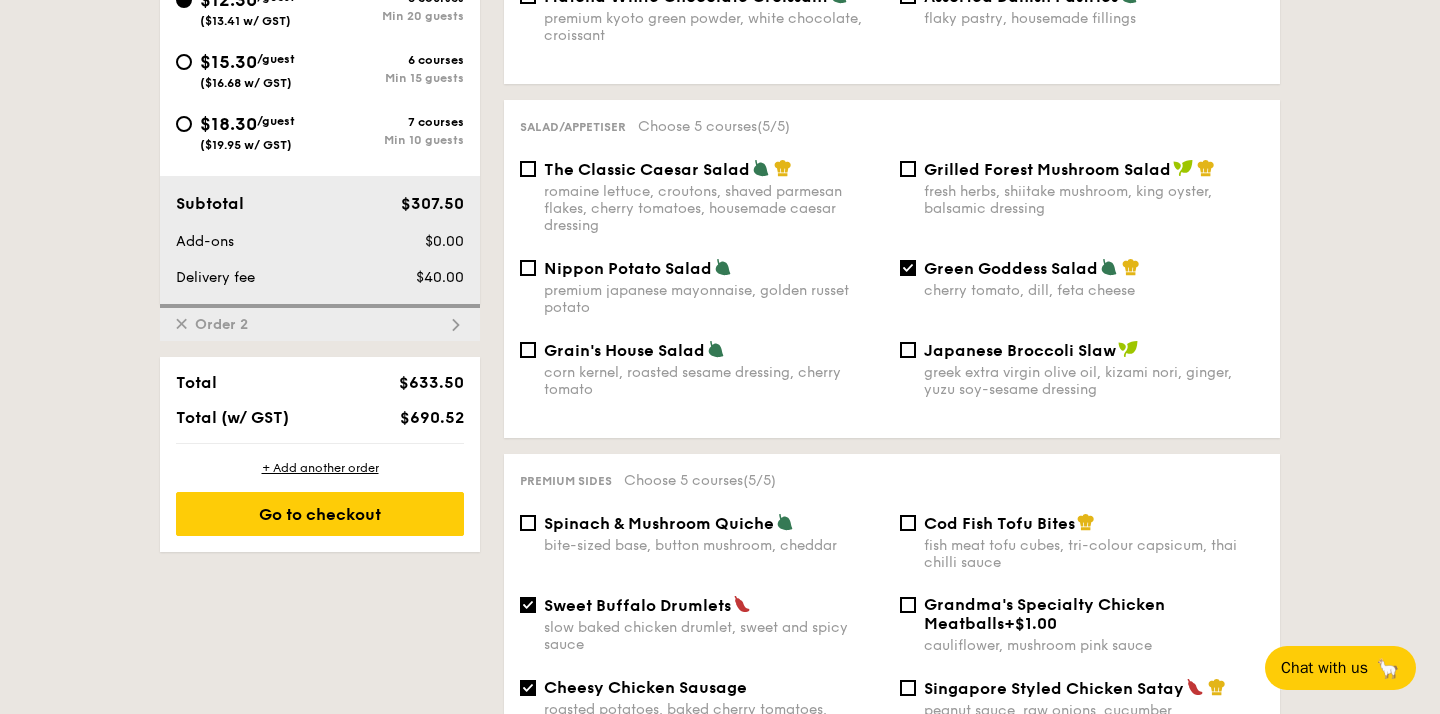 scroll, scrollTop: 868, scrollLeft: 0, axis: vertical 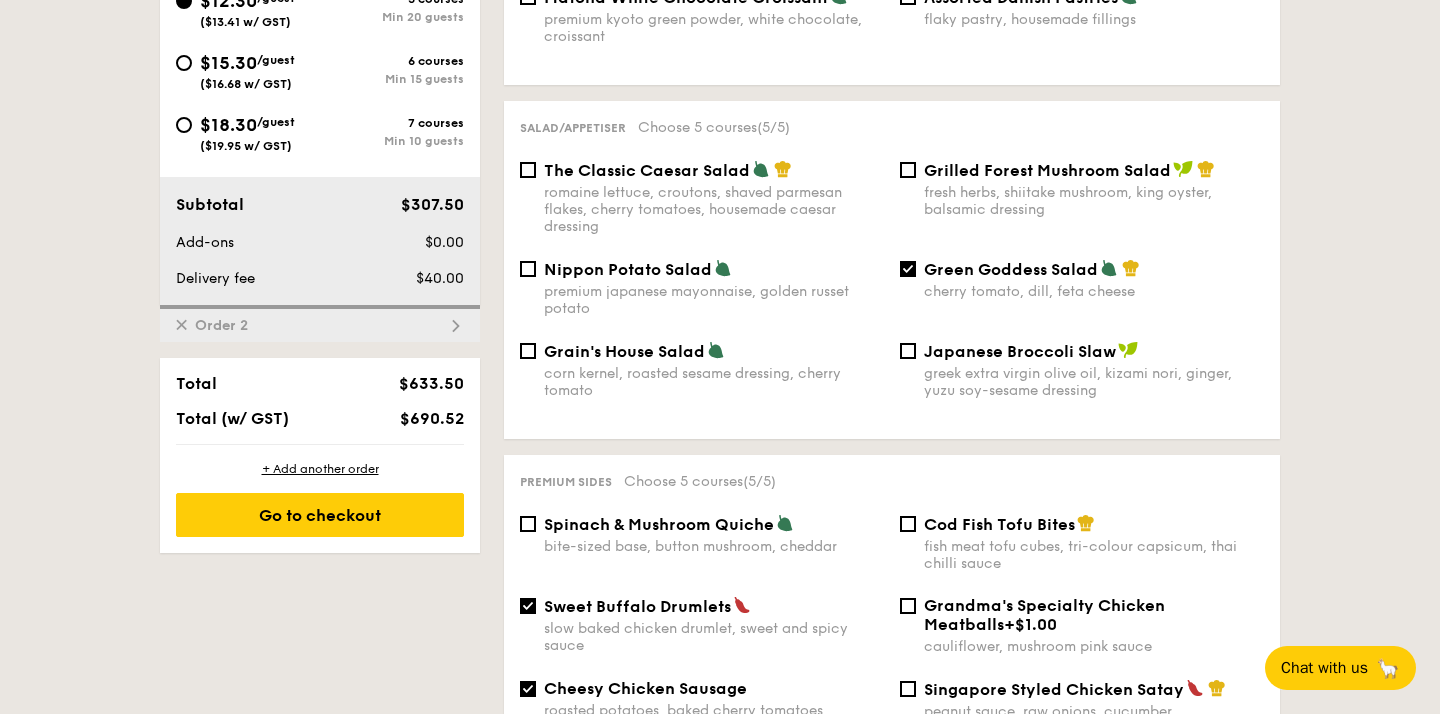 click on "✕
Order 2" at bounding box center [320, 323] 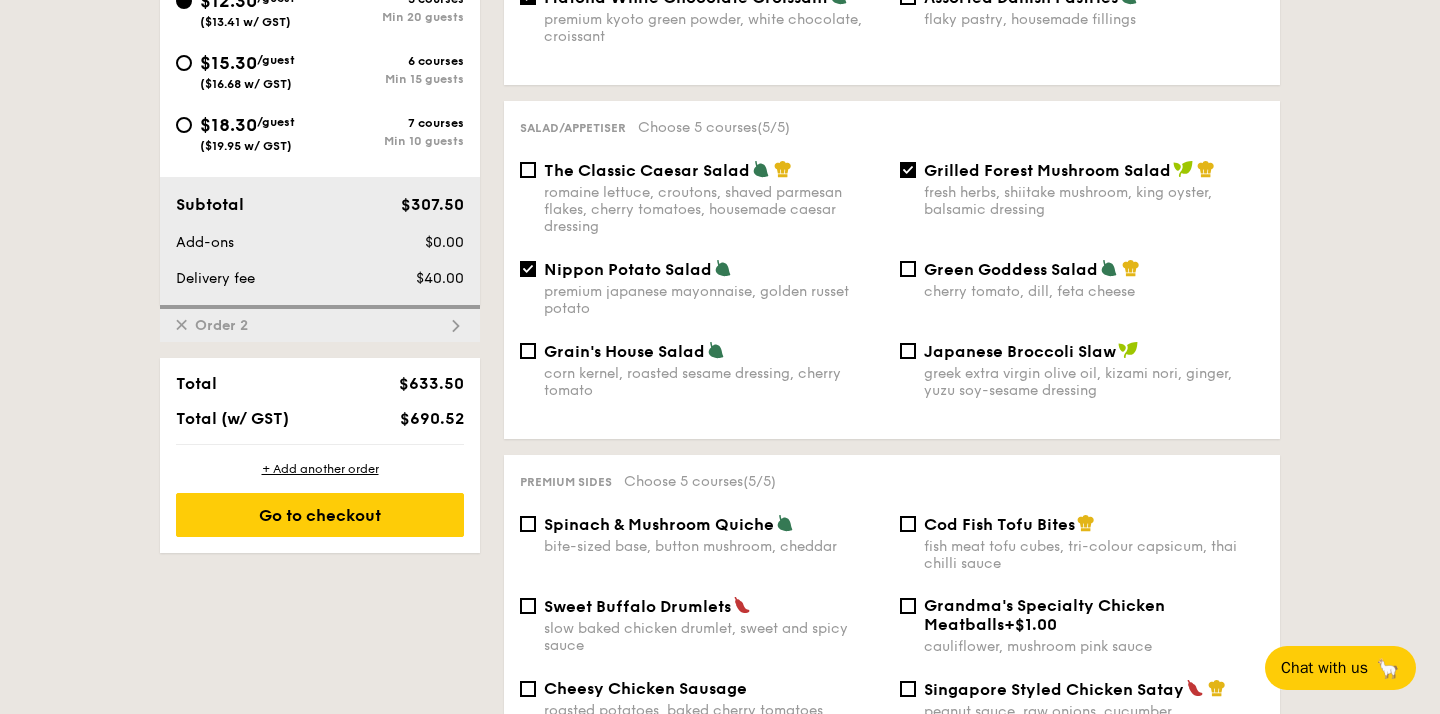 checkbox on "true" 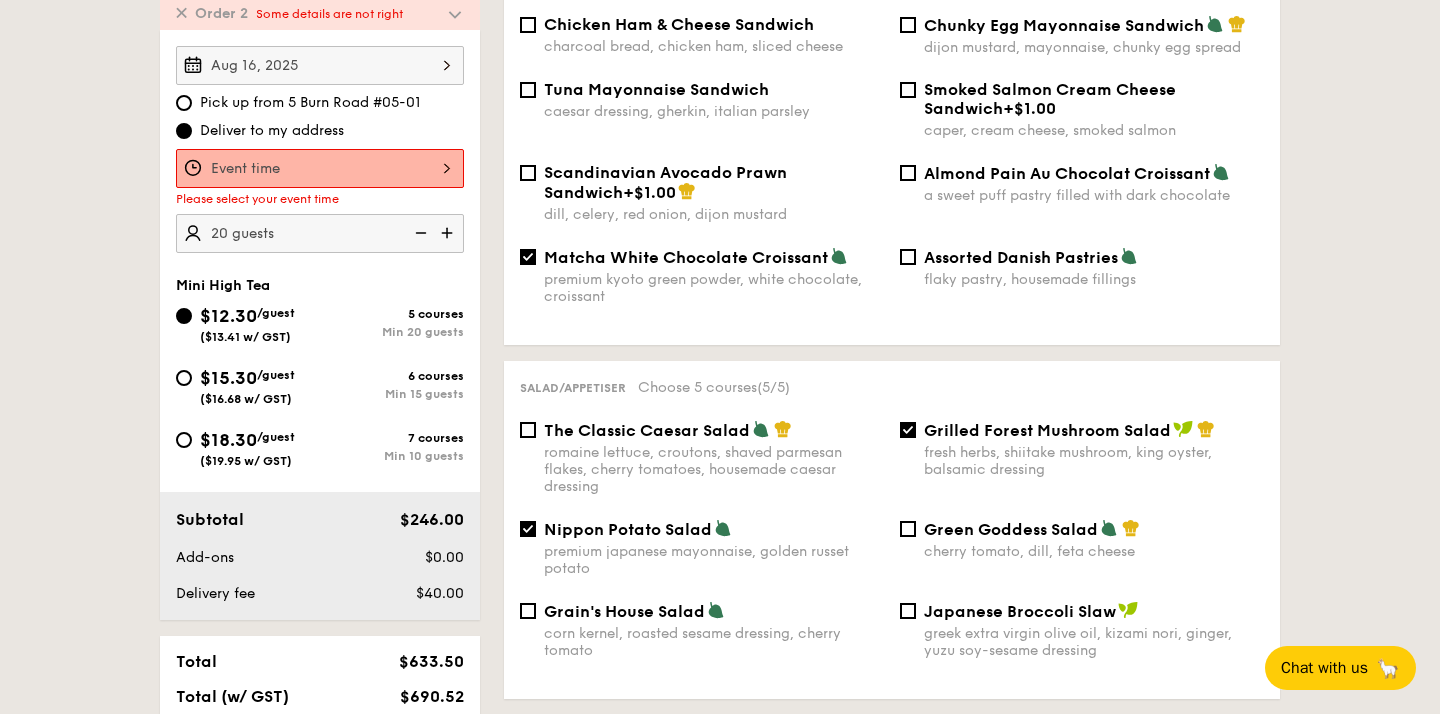 scroll, scrollTop: 571, scrollLeft: 0, axis: vertical 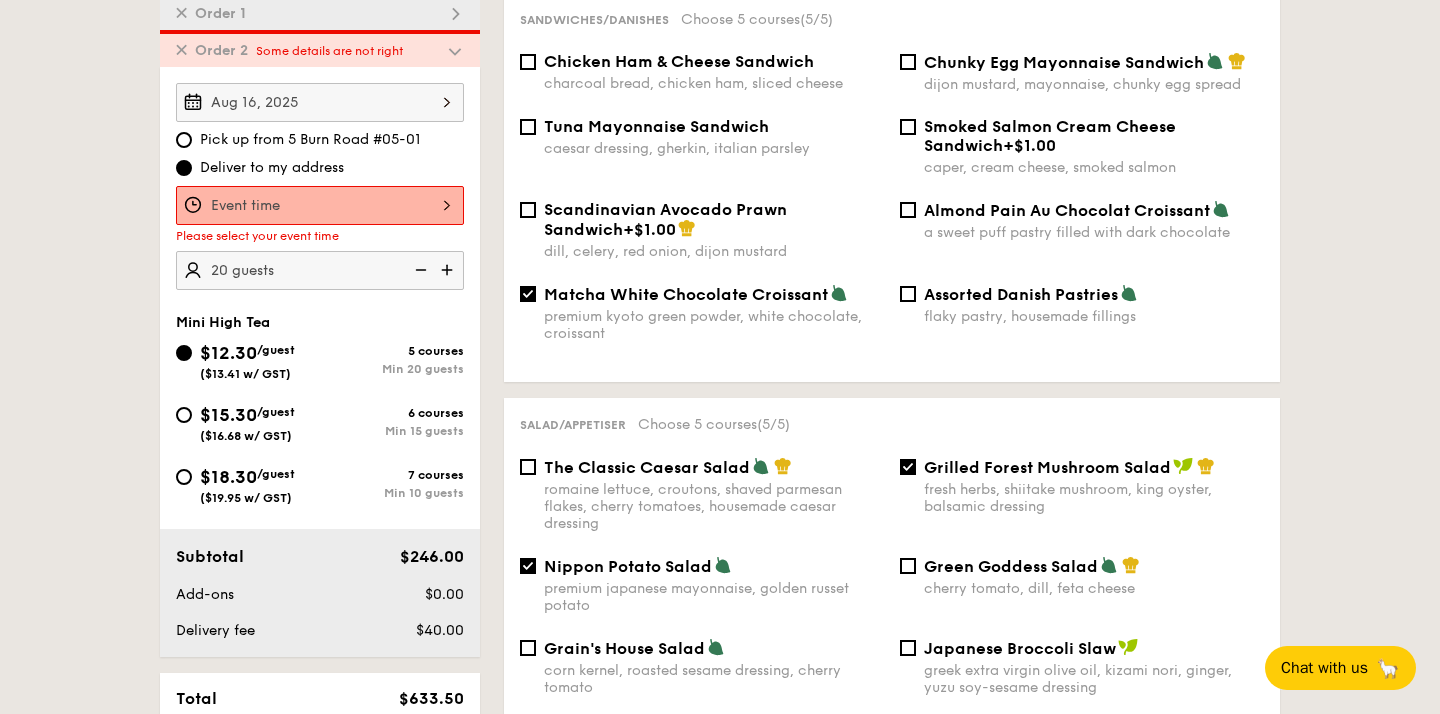 click at bounding box center (320, 205) 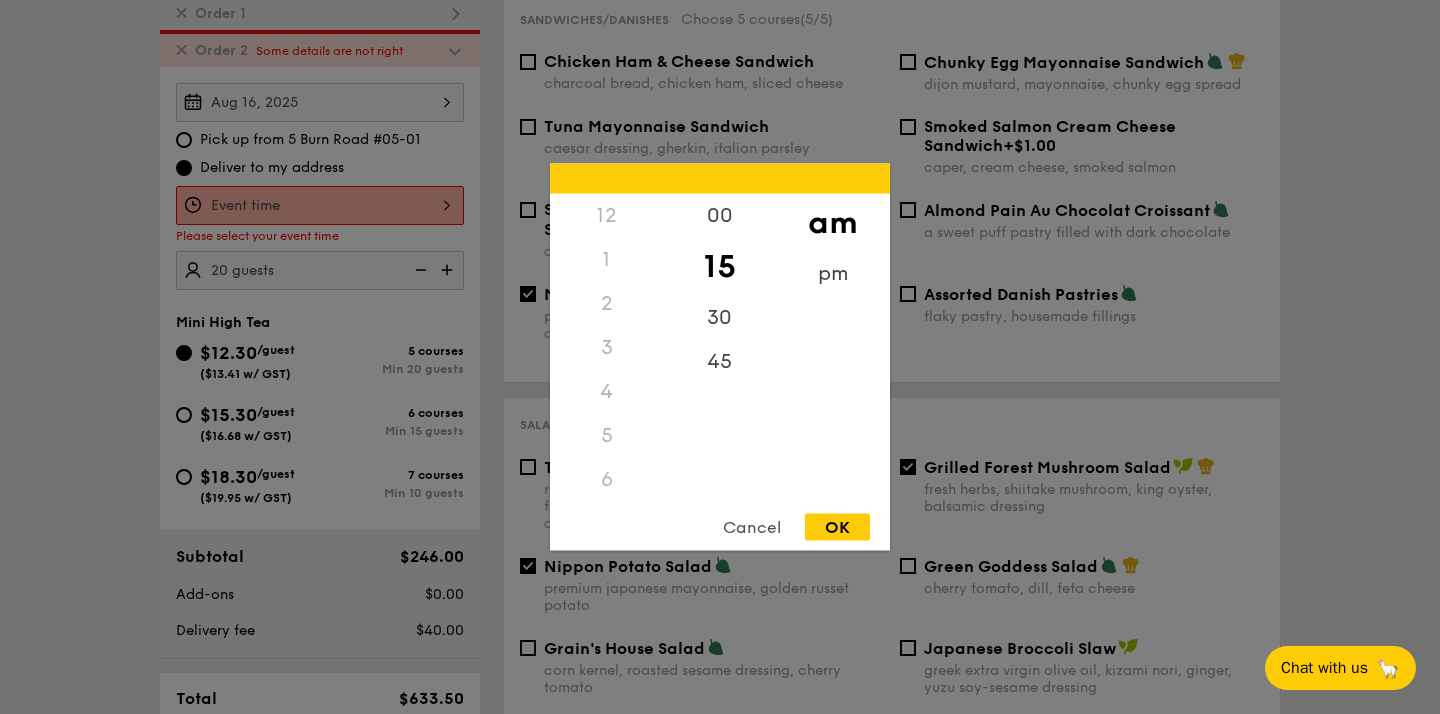 scroll, scrollTop: 220, scrollLeft: 0, axis: vertical 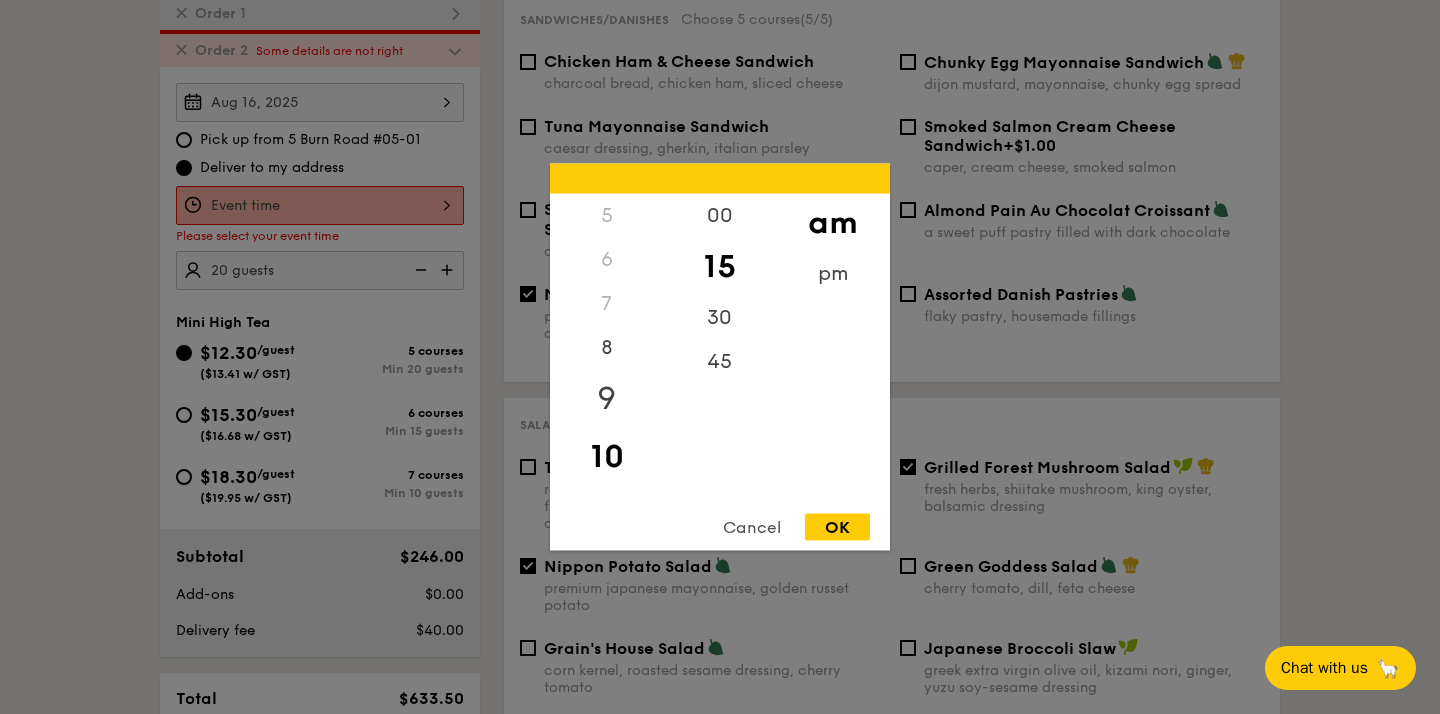 click on "9" at bounding box center (606, 399) 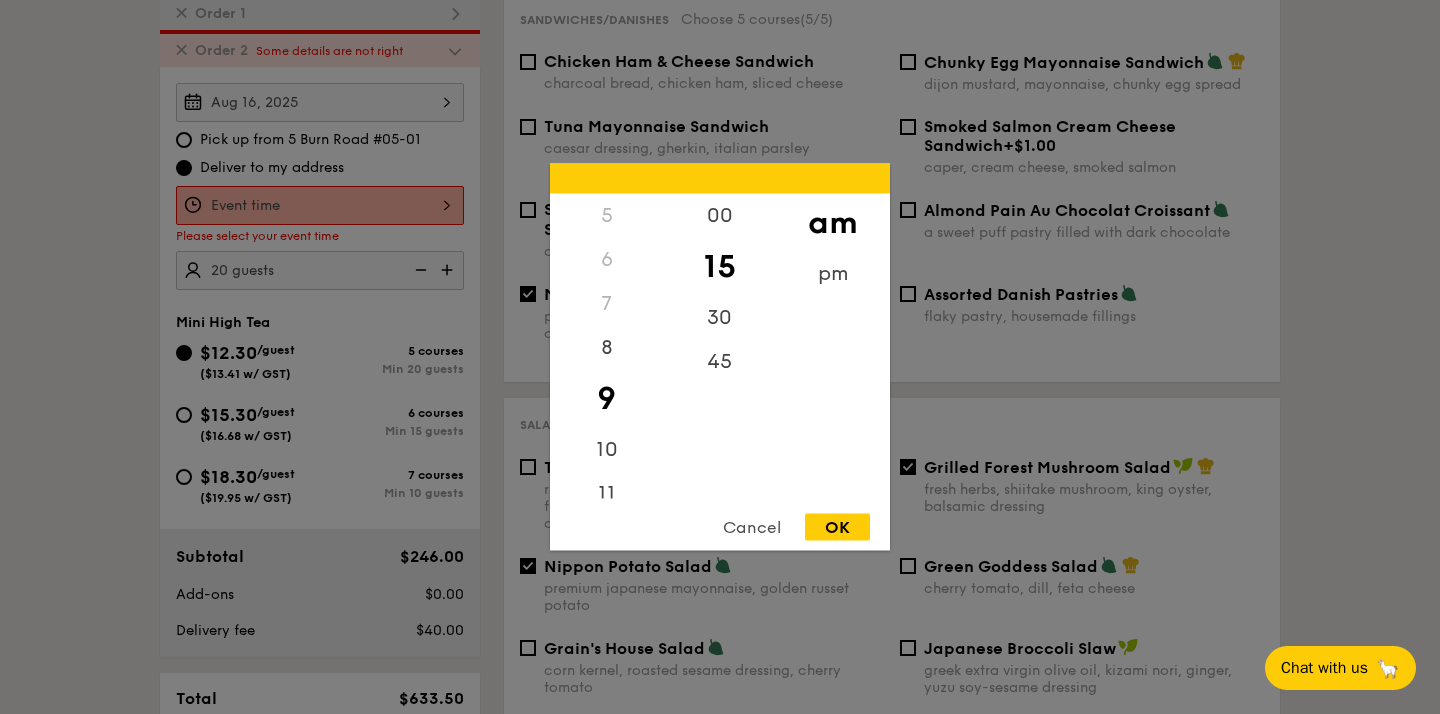 scroll, scrollTop: 237, scrollLeft: 0, axis: vertical 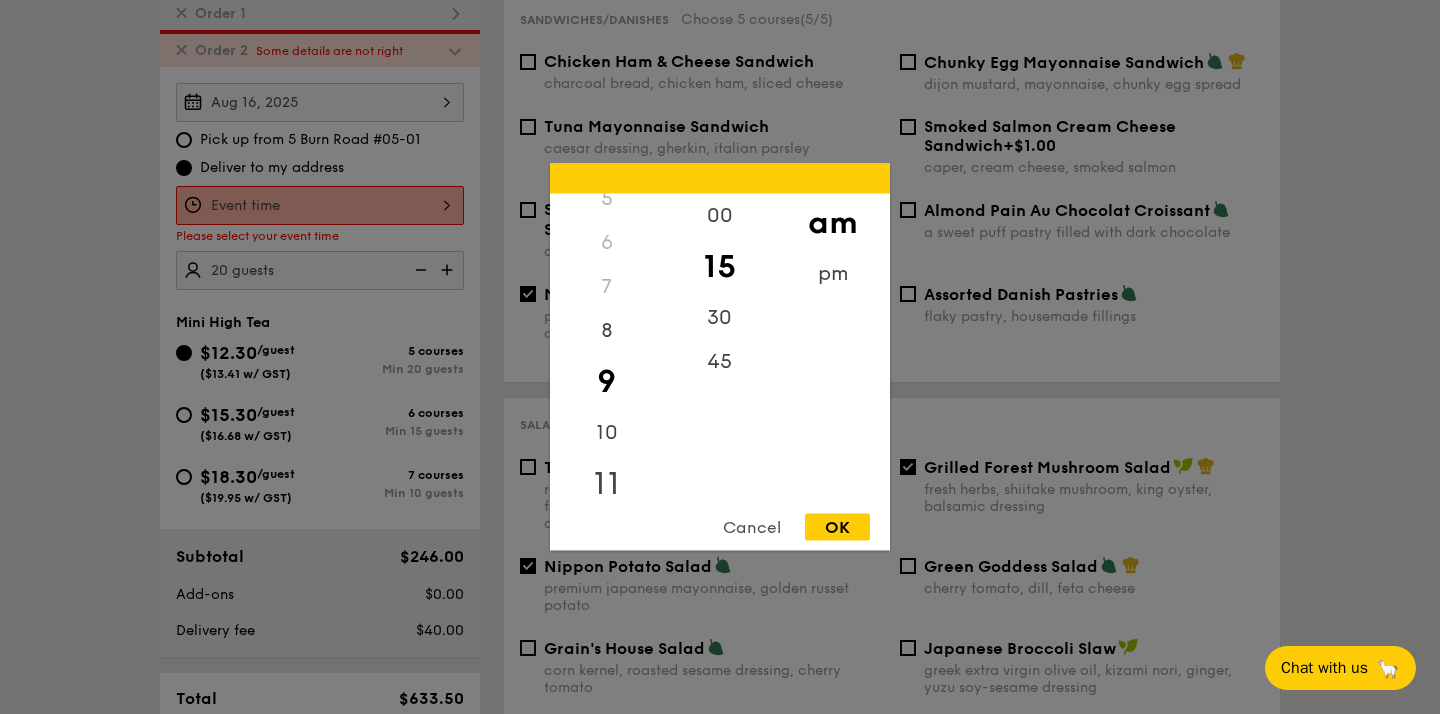 click on "11" at bounding box center (606, 484) 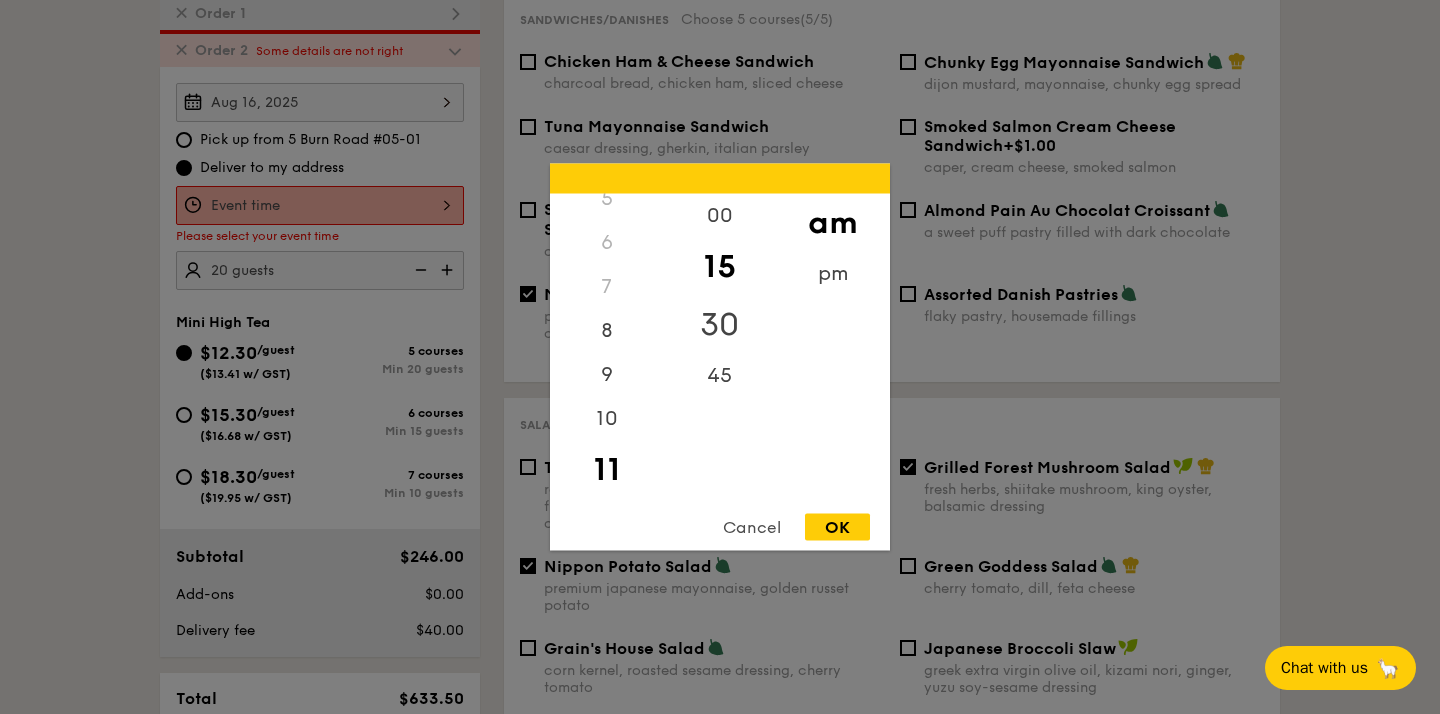 click on "30" at bounding box center (719, 325) 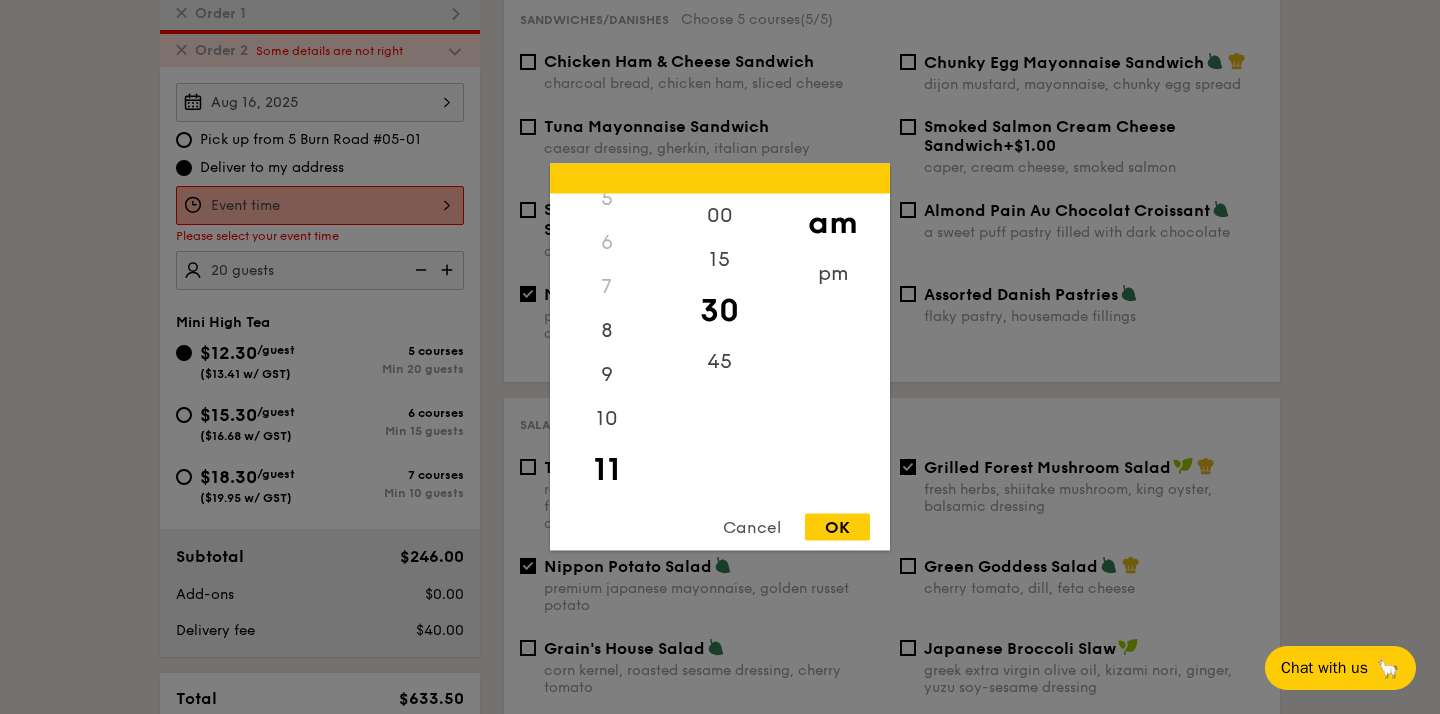 click on "OK" at bounding box center [837, 527] 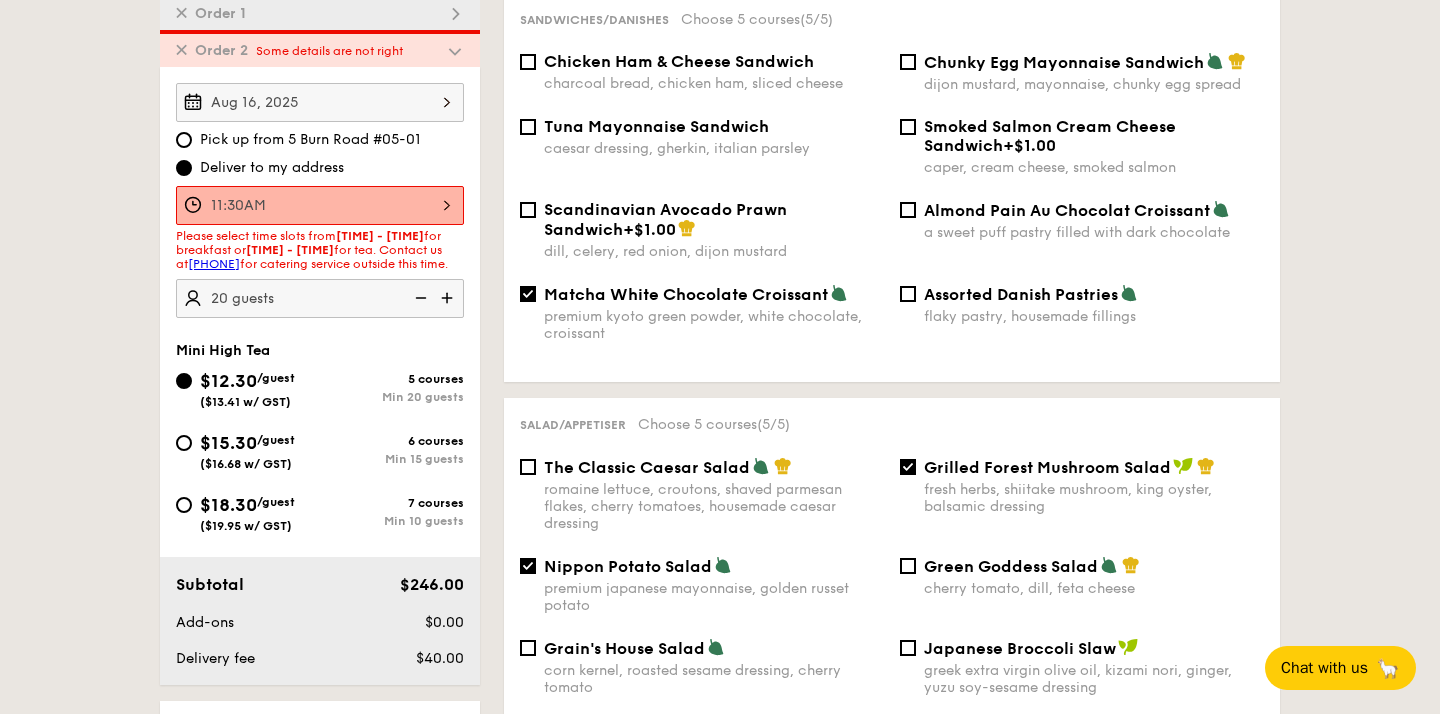 click on "11:30AM" at bounding box center [320, 205] 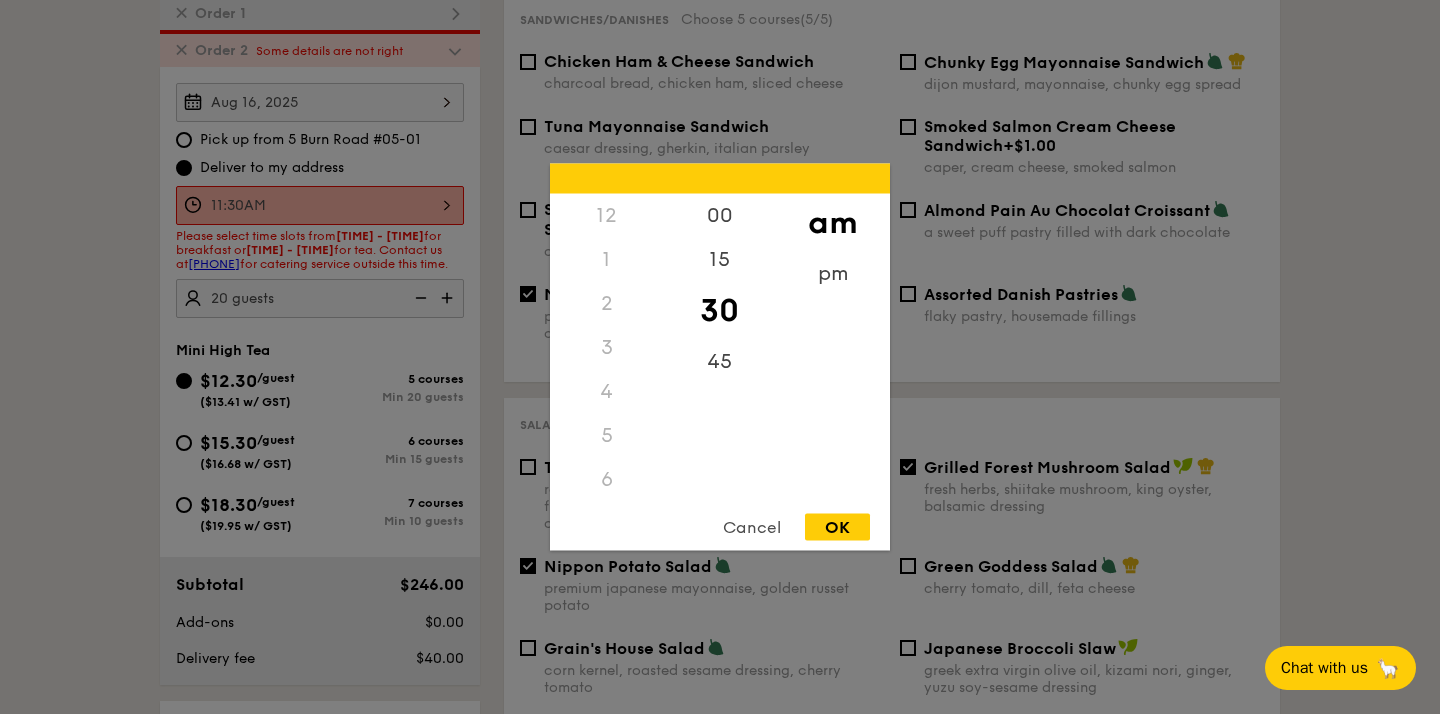 scroll, scrollTop: 237, scrollLeft: 0, axis: vertical 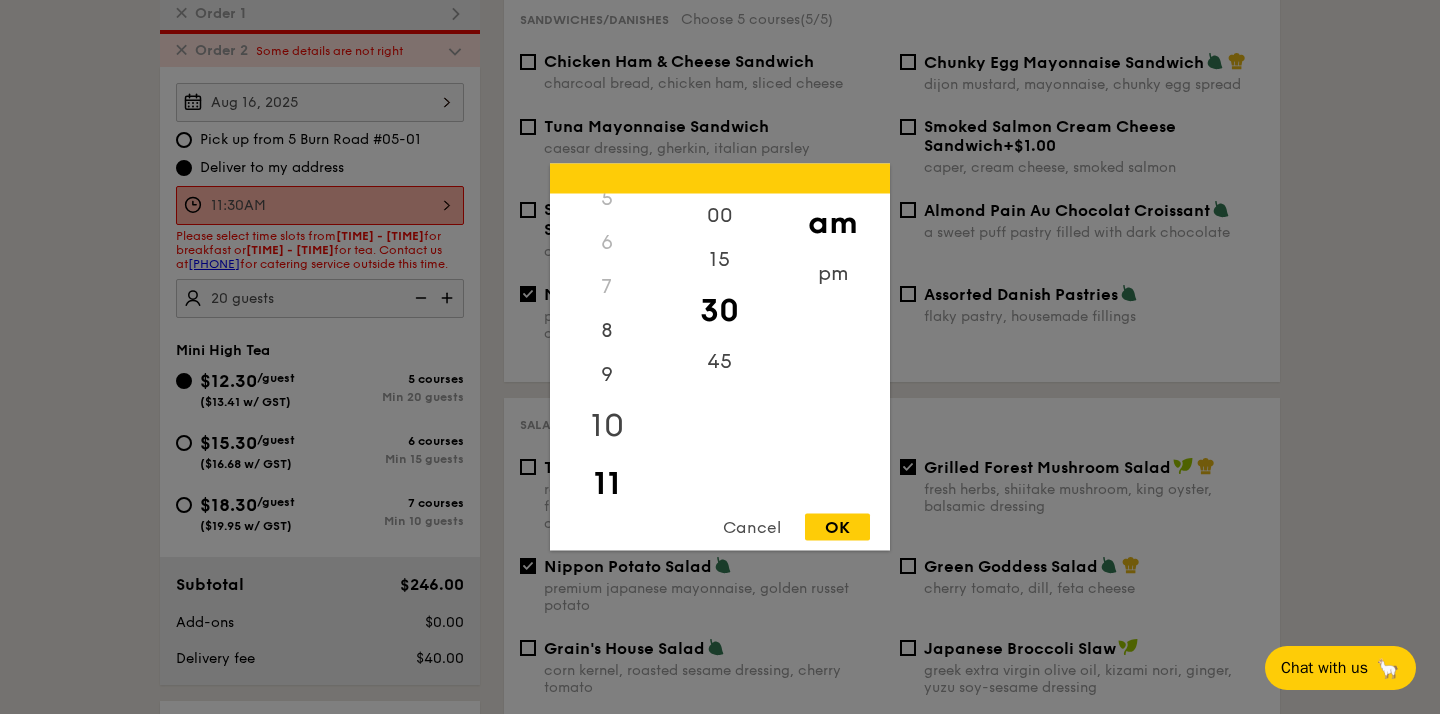 click on "10" at bounding box center [606, 426] 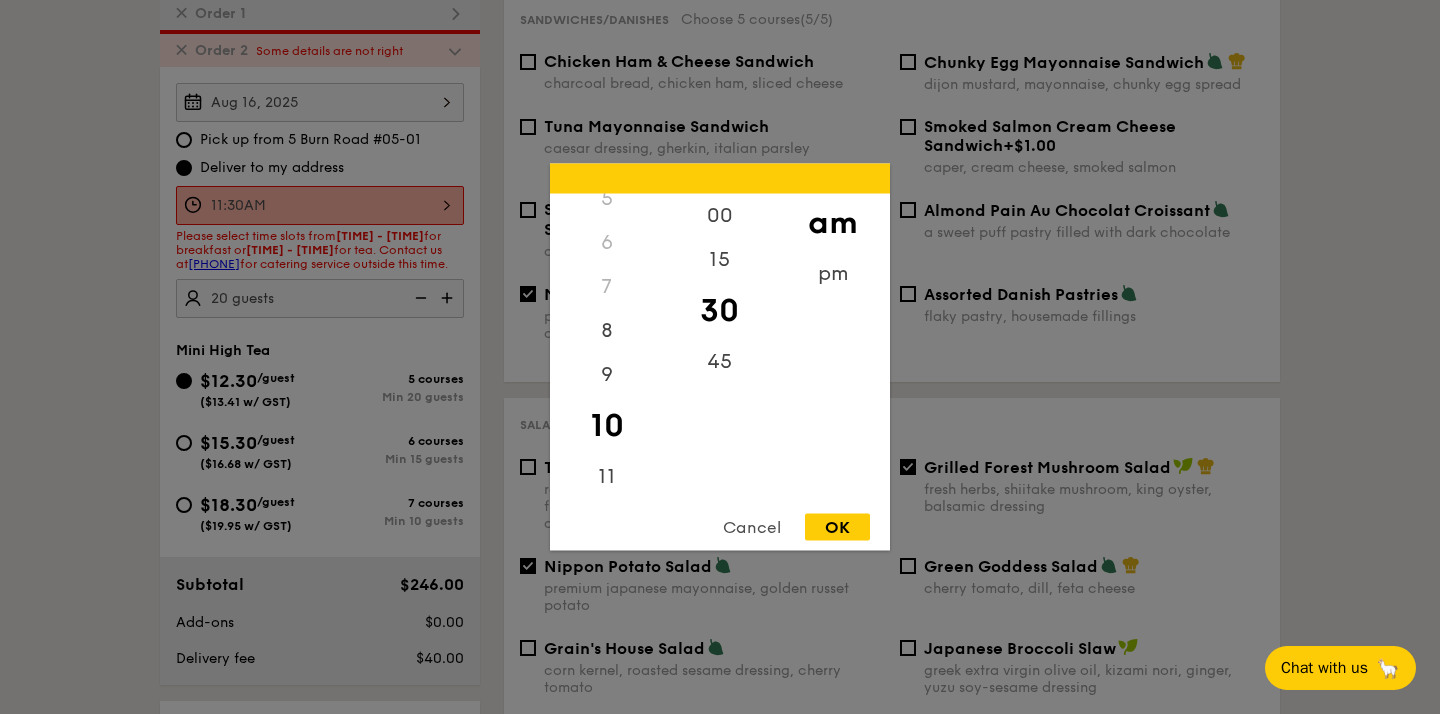click on "OK" at bounding box center [837, 527] 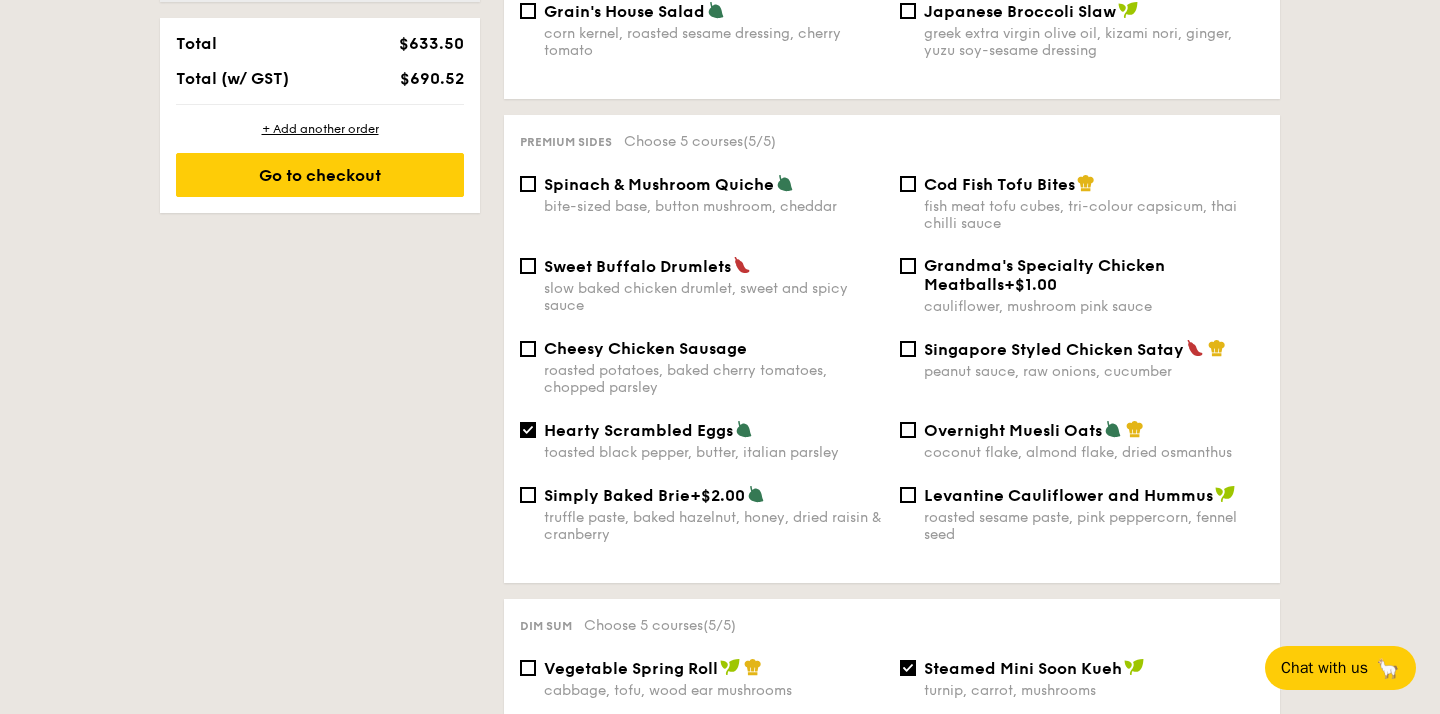 scroll, scrollTop: 1207, scrollLeft: 0, axis: vertical 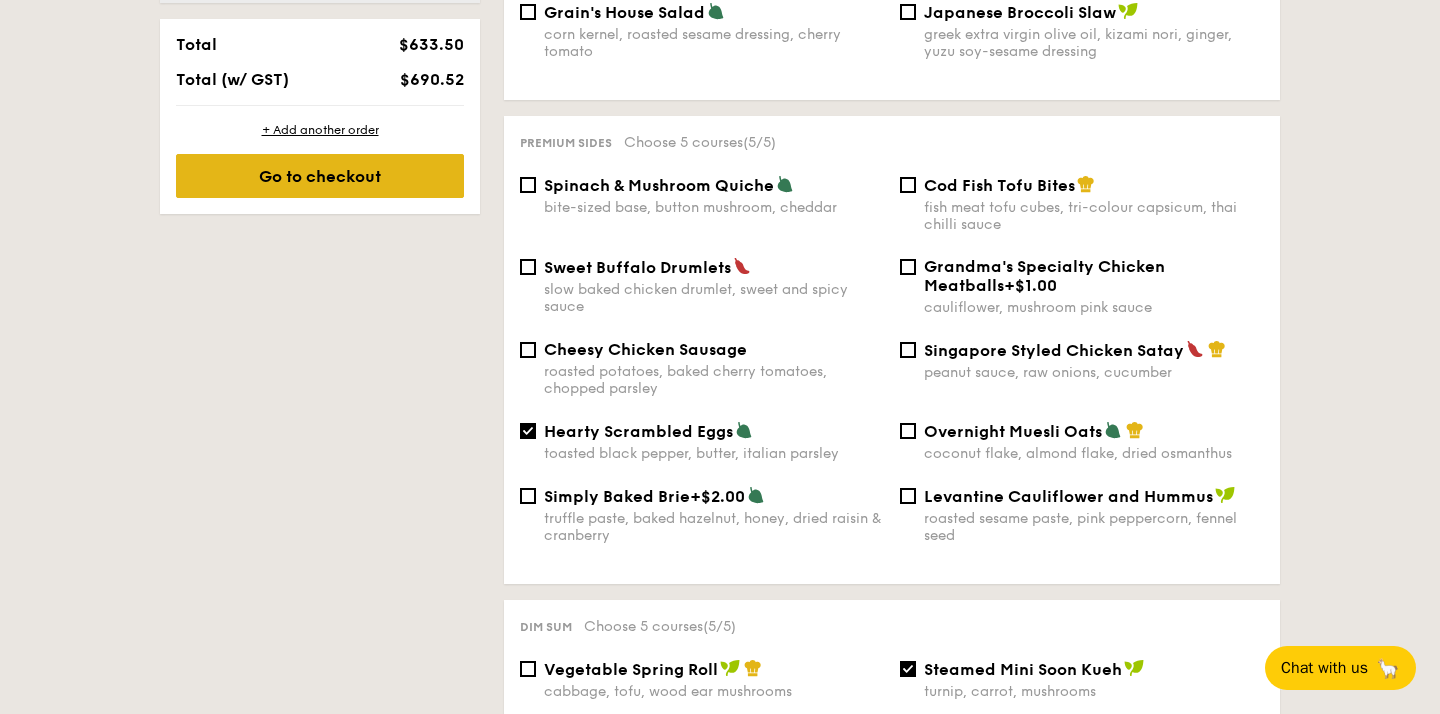 click on "Go to checkout" at bounding box center (320, 176) 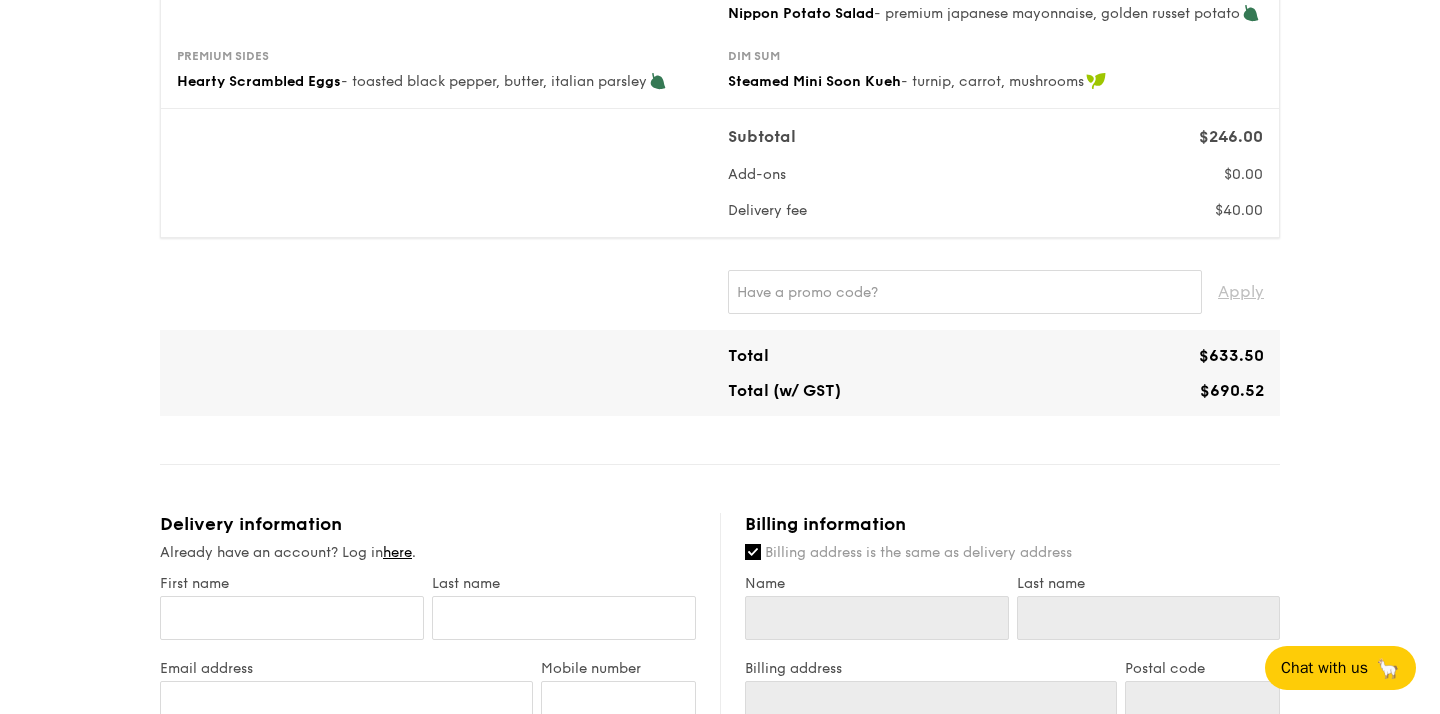 scroll, scrollTop: 951, scrollLeft: 0, axis: vertical 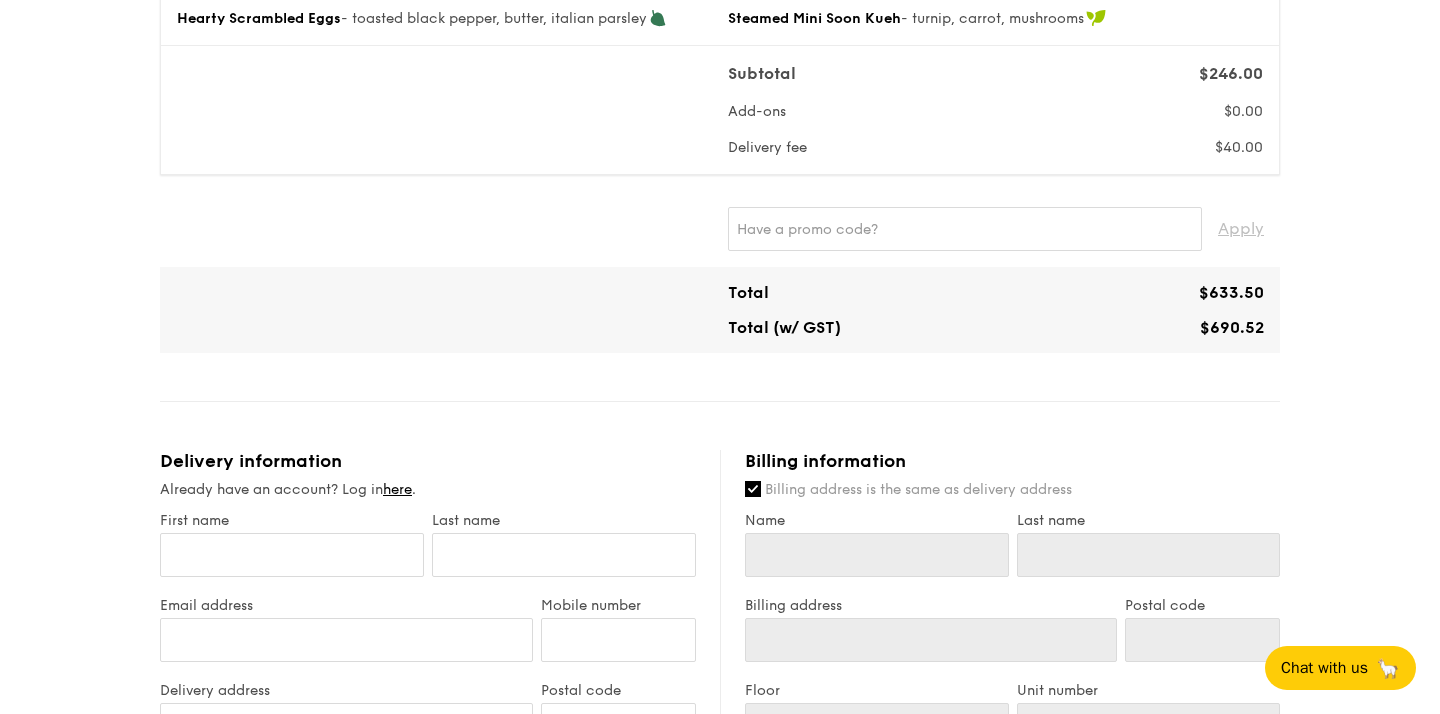 click on "Delivery fee" at bounding box center [767, 147] 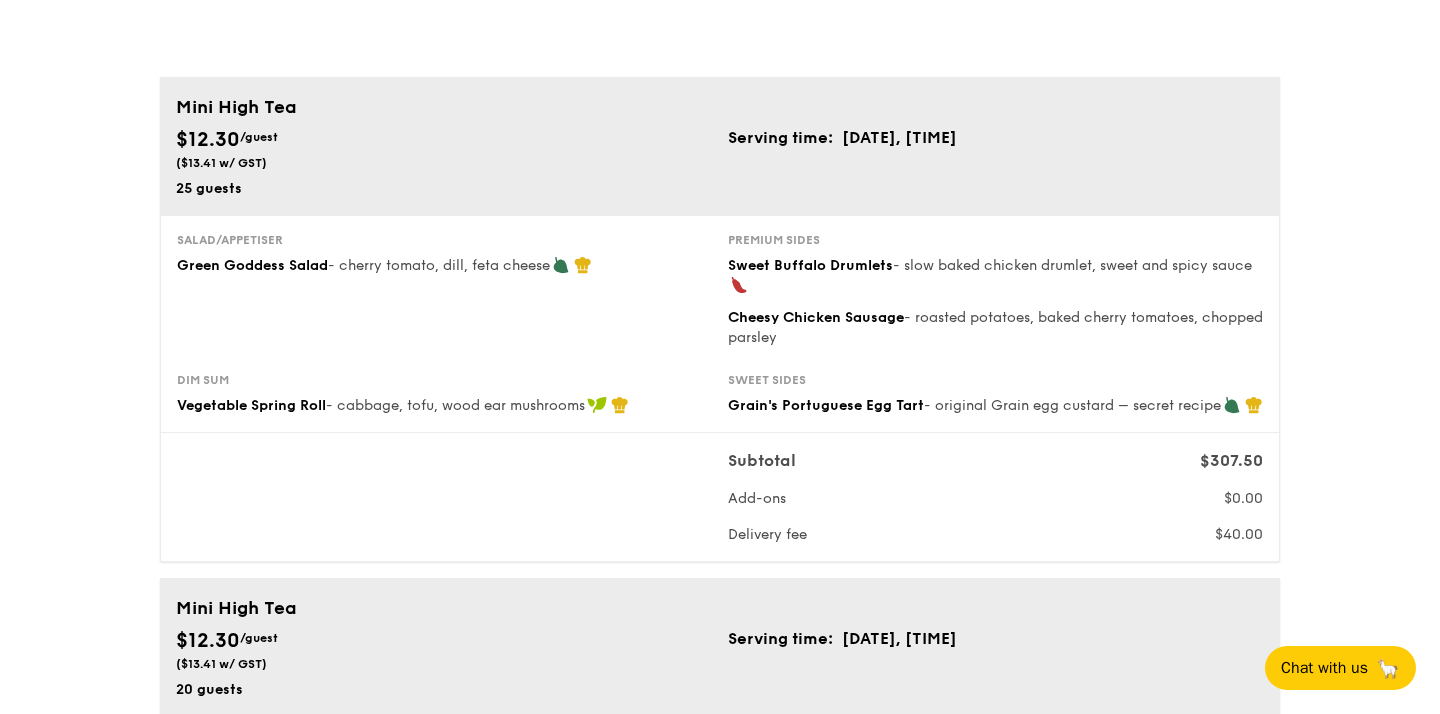scroll, scrollTop: 0, scrollLeft: 0, axis: both 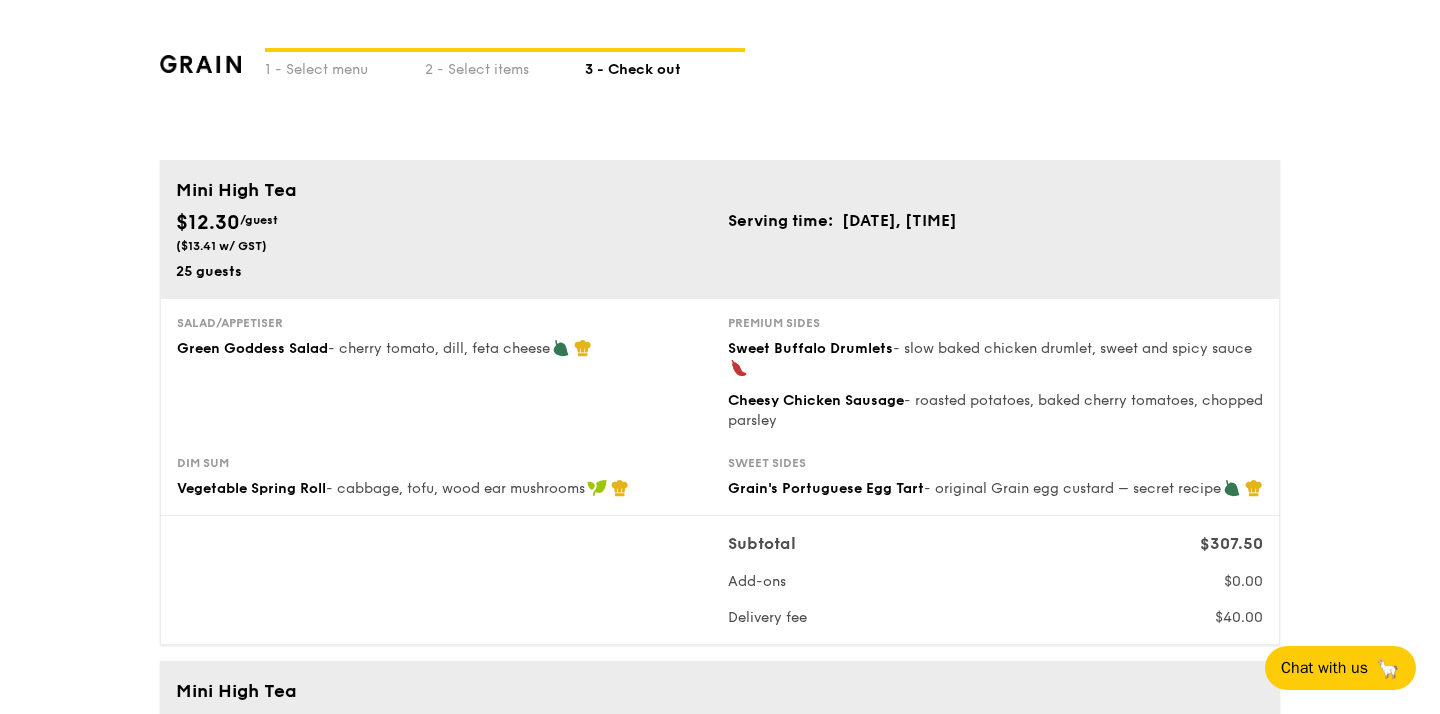 click at bounding box center (200, 64) 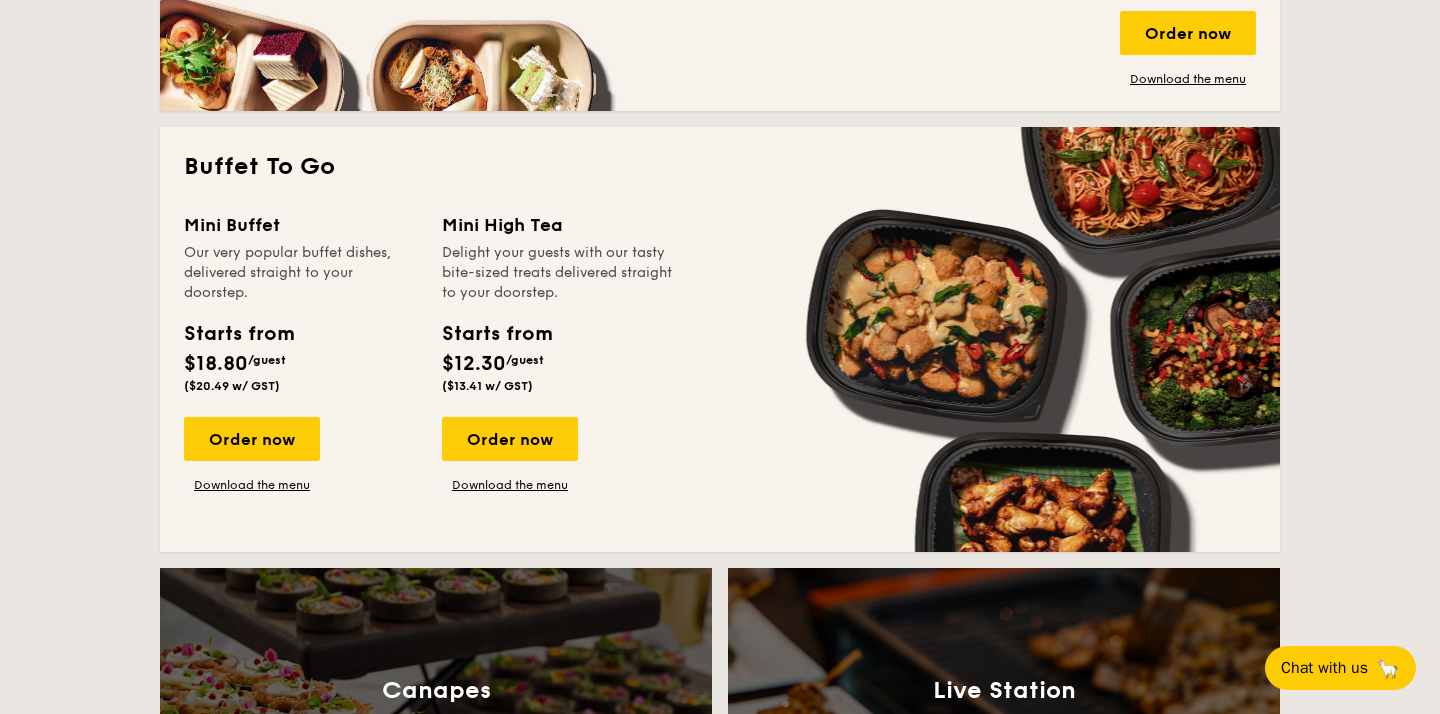 scroll, scrollTop: 1658, scrollLeft: 0, axis: vertical 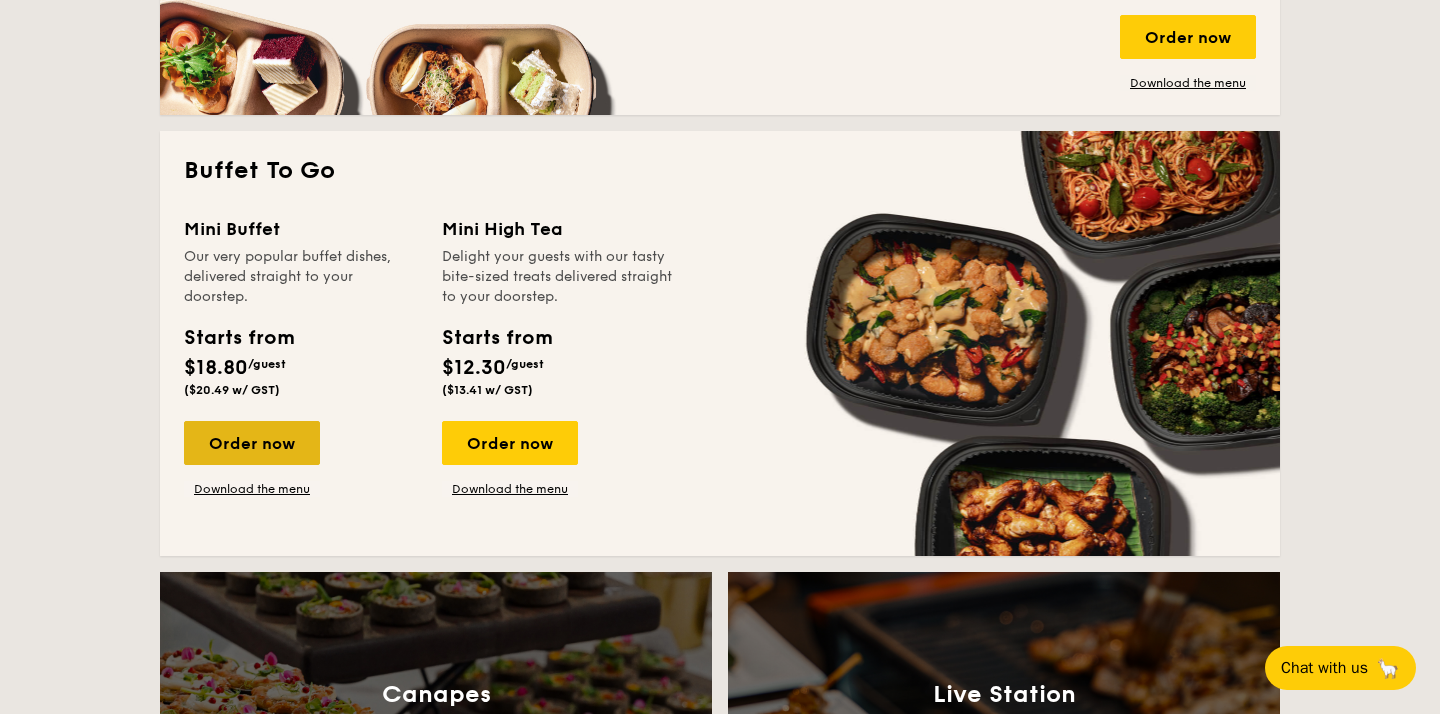 click on "Order now" at bounding box center (252, 443) 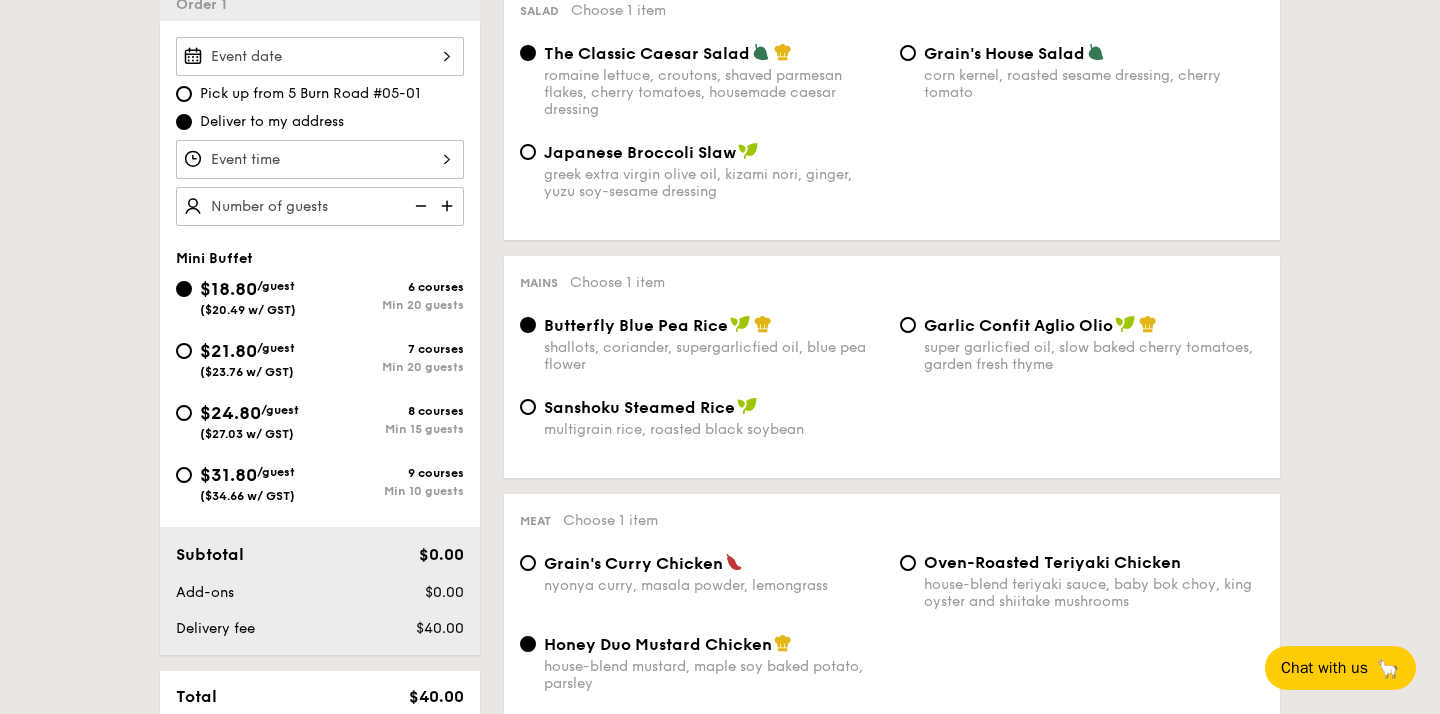 scroll, scrollTop: 582, scrollLeft: 0, axis: vertical 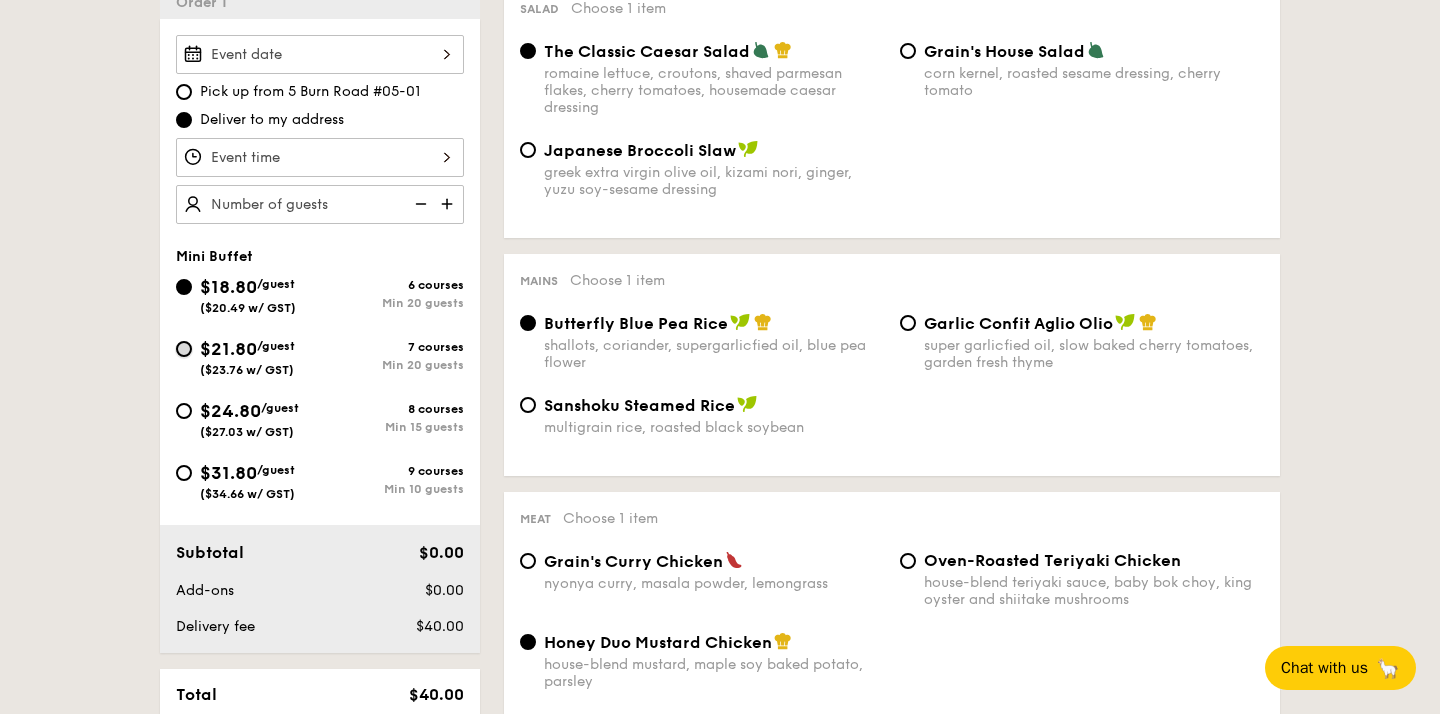 click on "$21.80
/guest
($23.76 w/ GST)
7 courses
Min 20 guests" at bounding box center [184, 349] 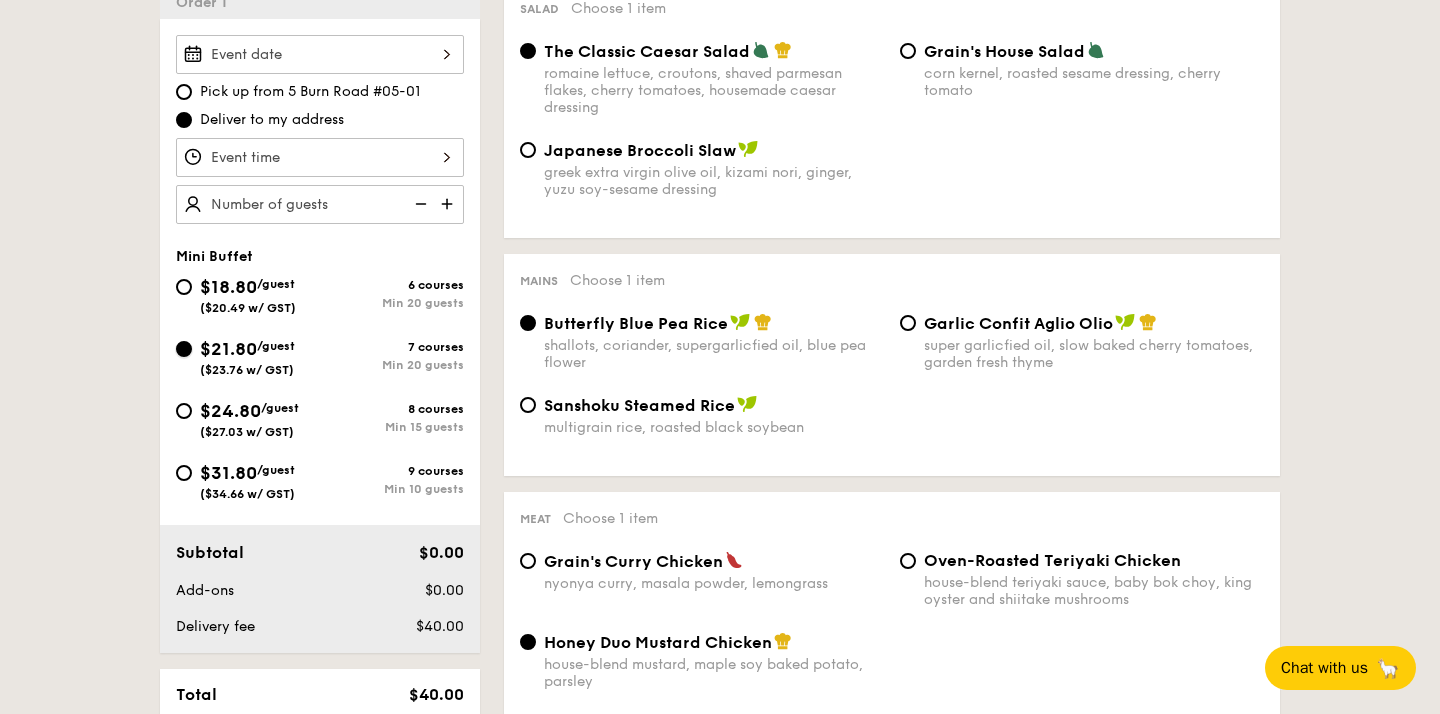 radio on "true" 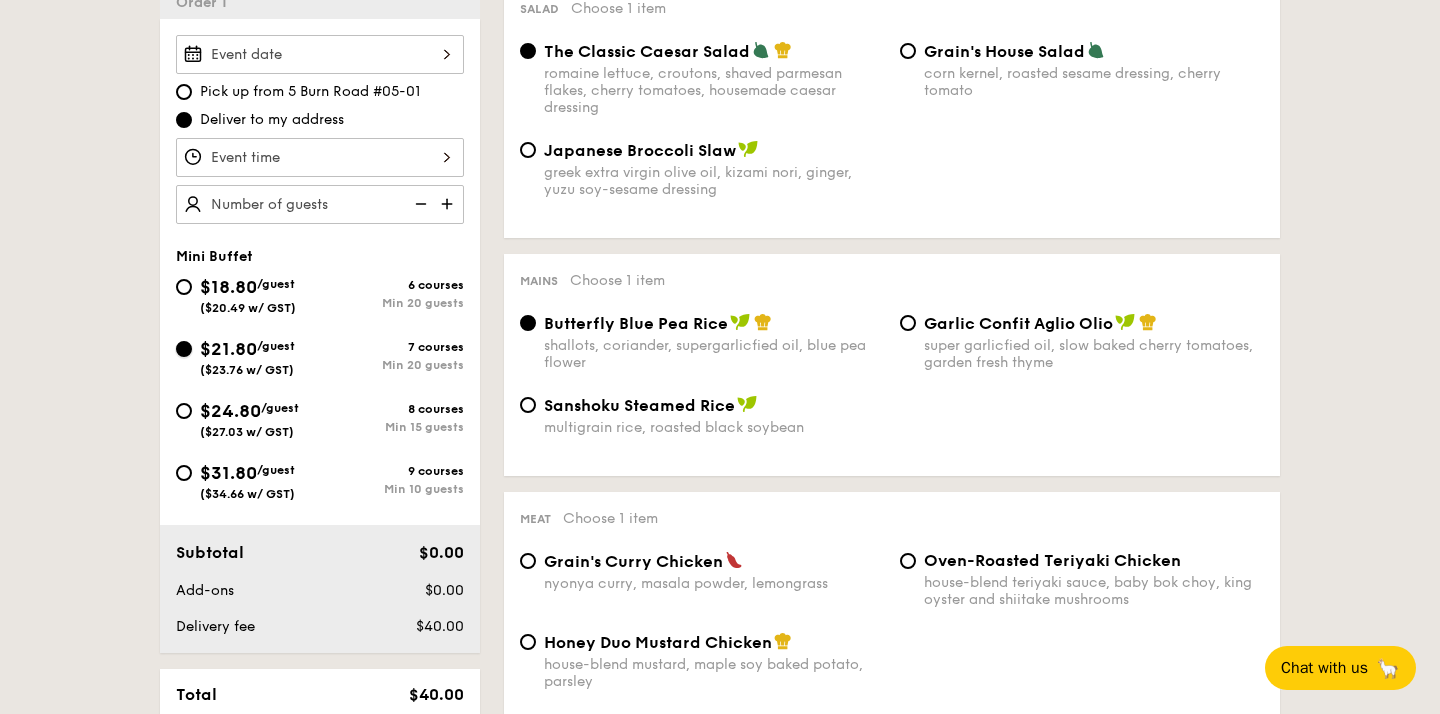 radio on "true" 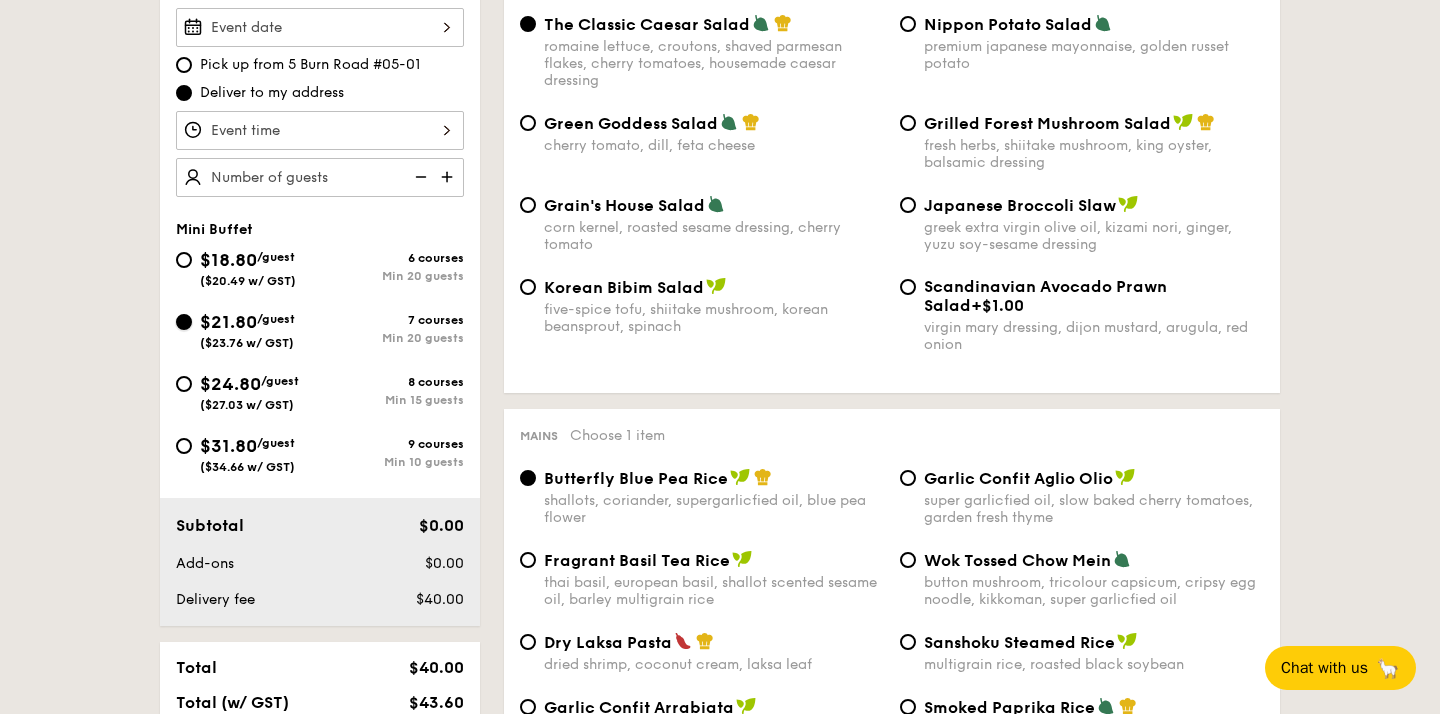 scroll, scrollTop: 607, scrollLeft: 0, axis: vertical 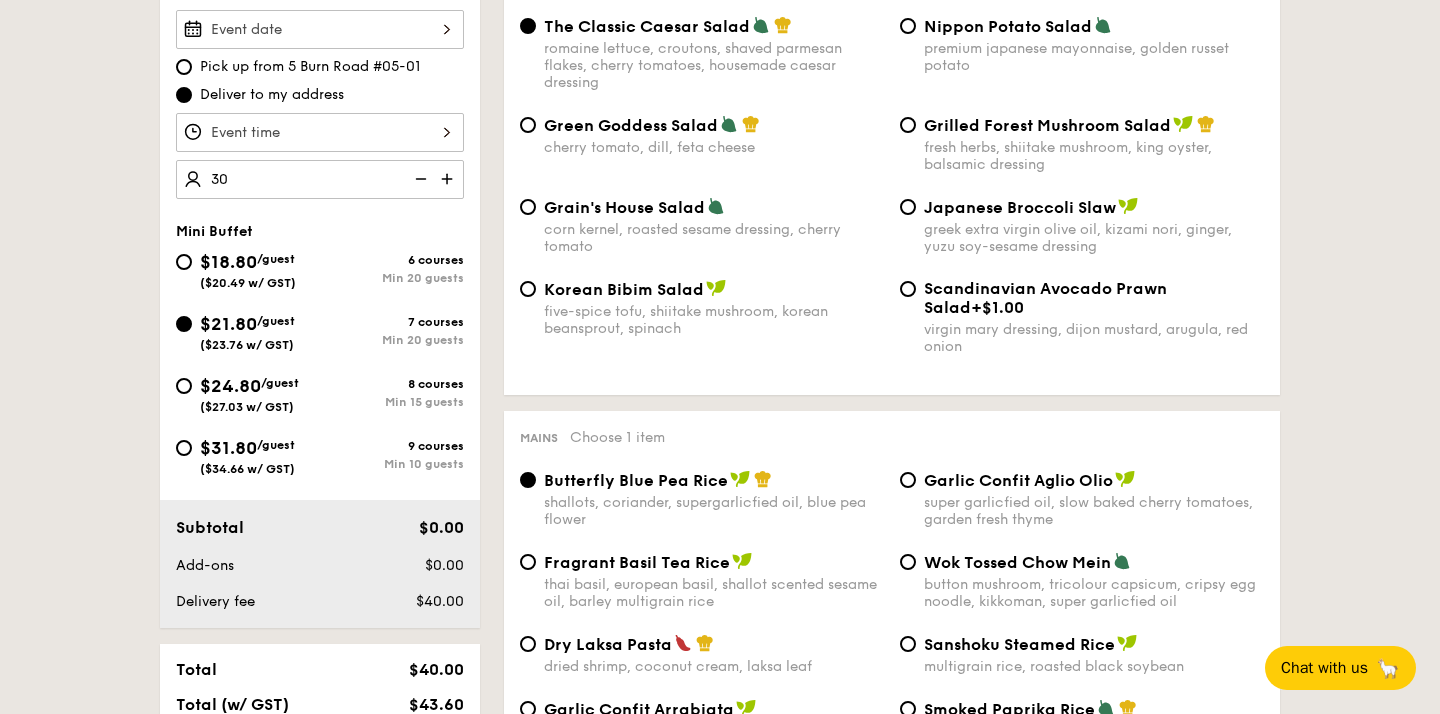 click on "$21.80" at bounding box center (228, 324) 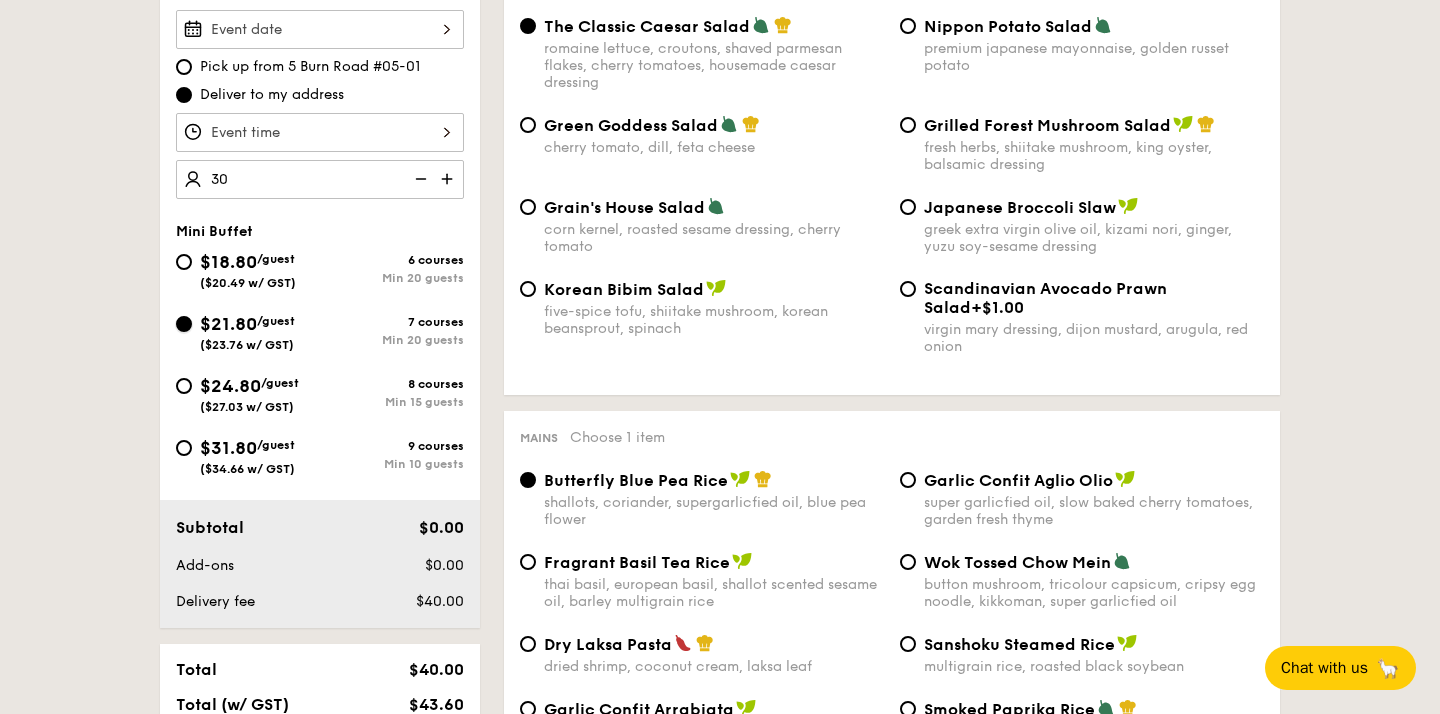 click on "$21.80
/guest
($23.76 w/ GST)
7 courses
Min 20 guests" at bounding box center [184, 324] 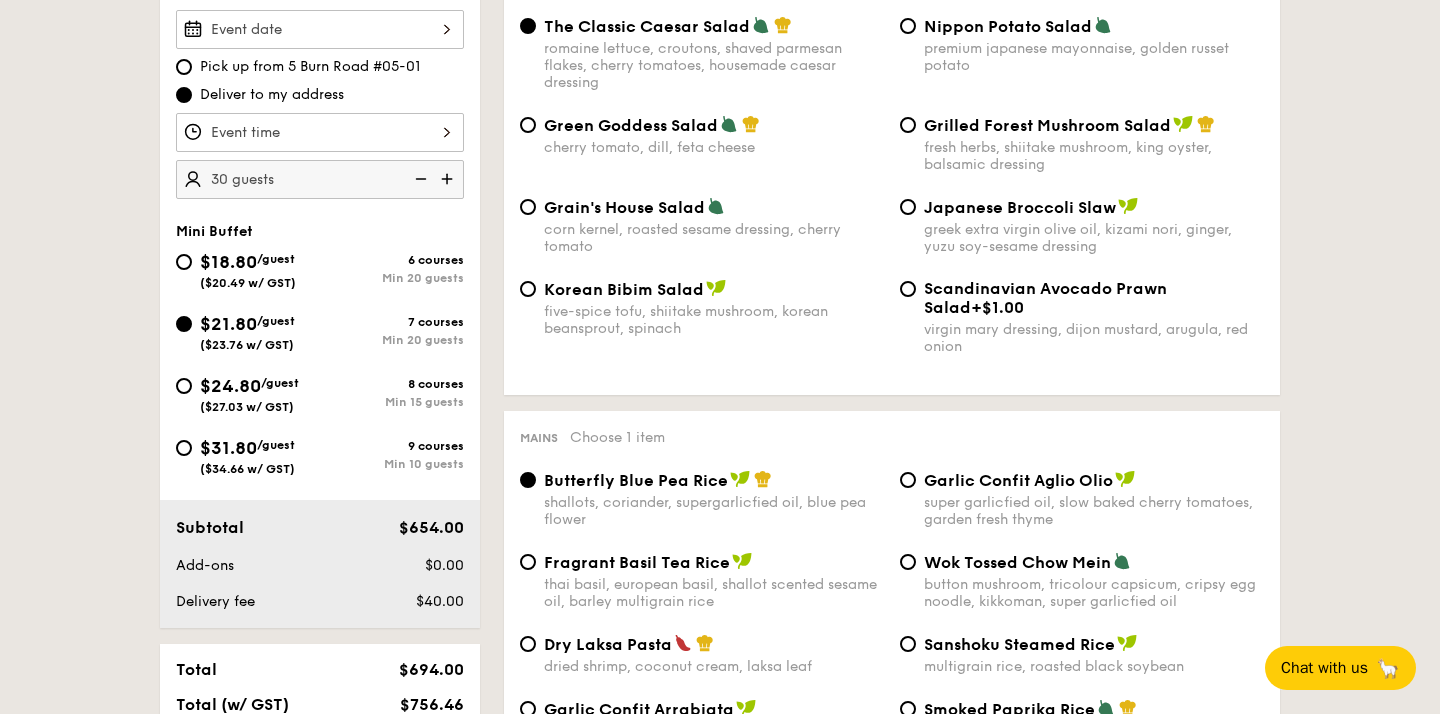 click on "($20.49 w/ GST)" at bounding box center [248, 283] 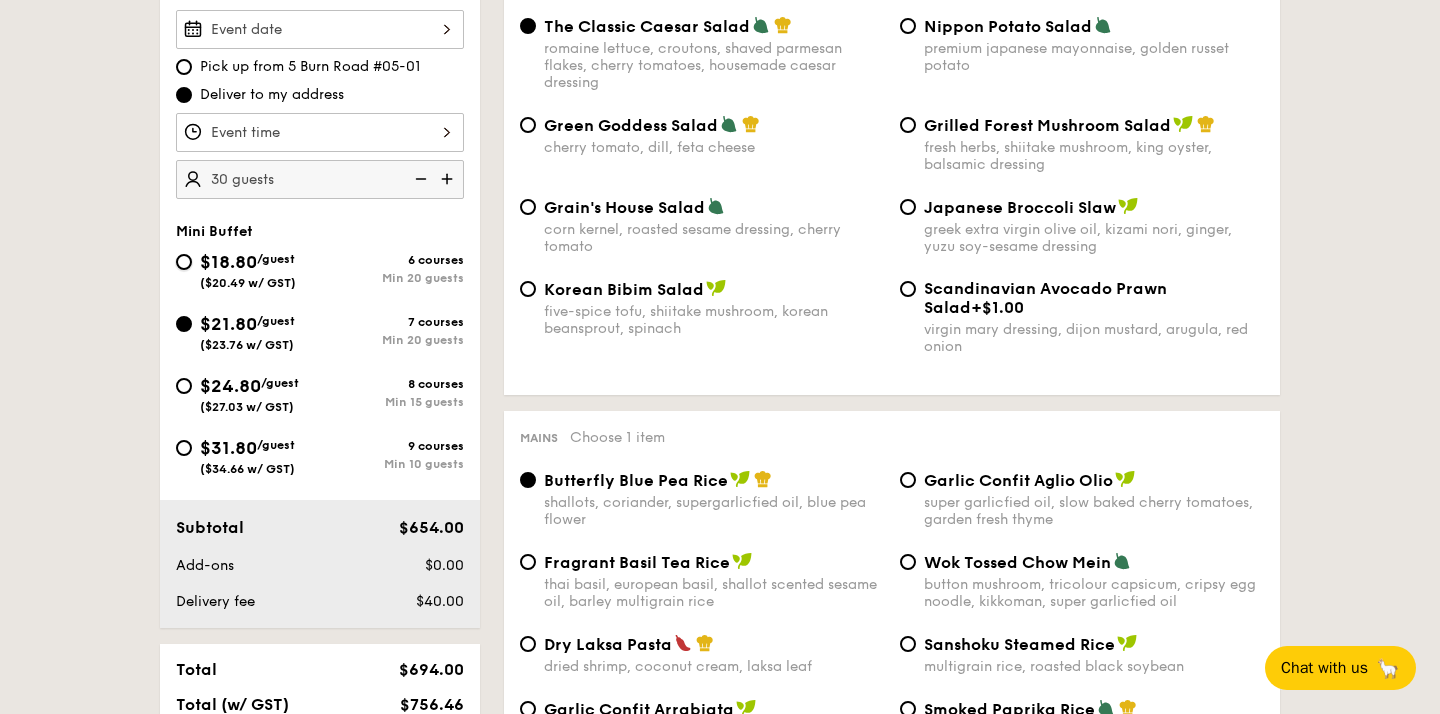 click on "$18.80
/guest
($20.49 w/ GST)
6 courses
Min 20 guests" at bounding box center [184, 262] 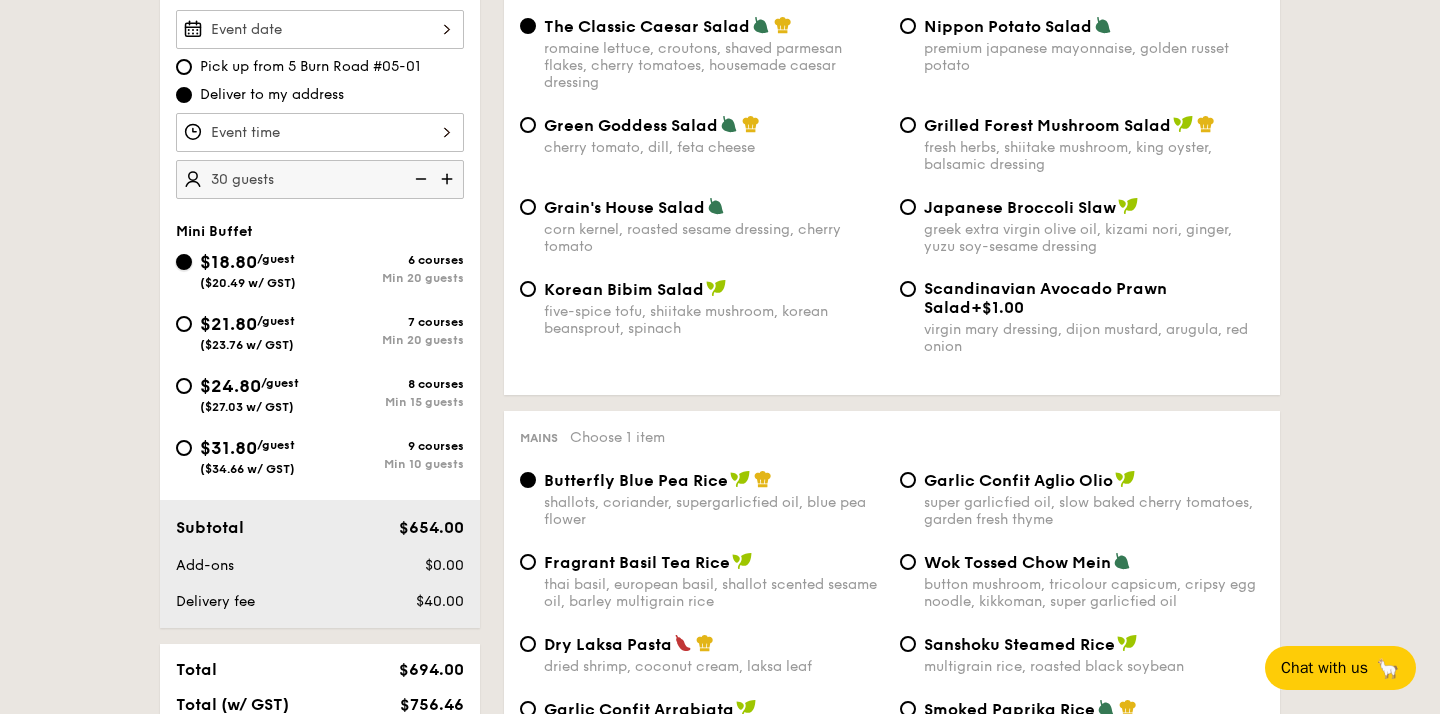 radio on "true" 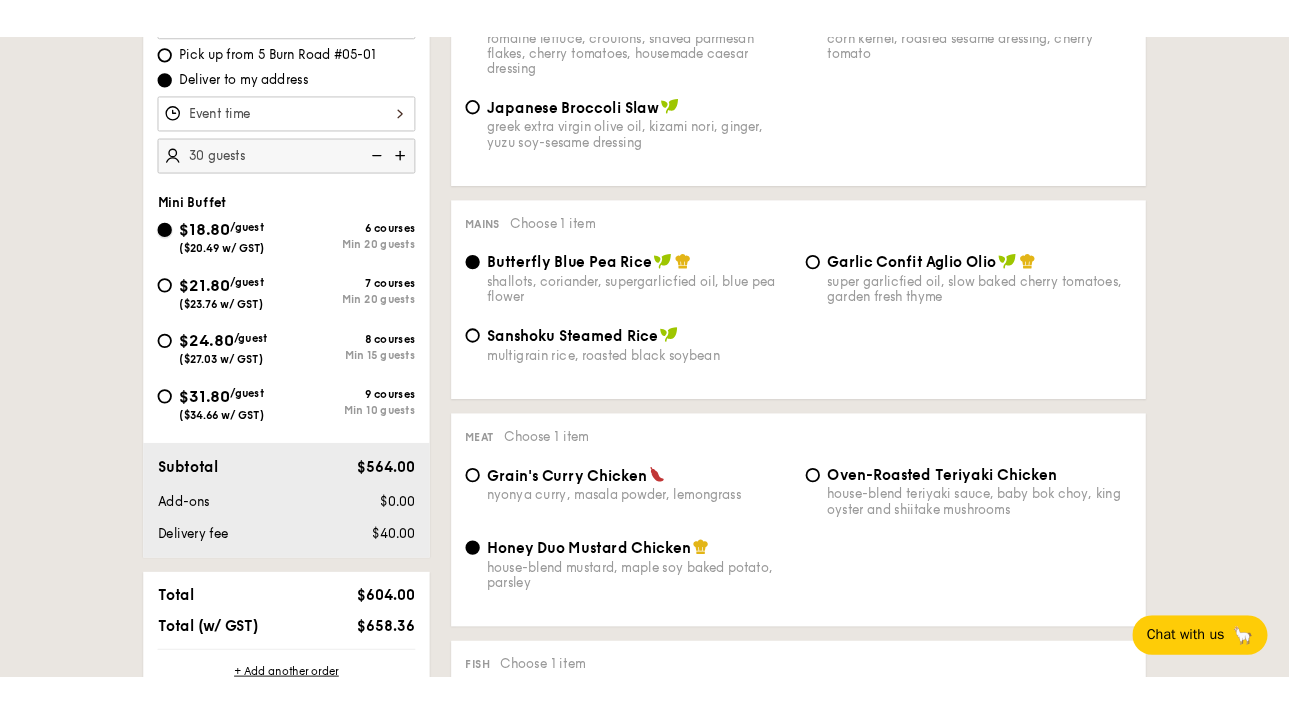scroll, scrollTop: 644, scrollLeft: 0, axis: vertical 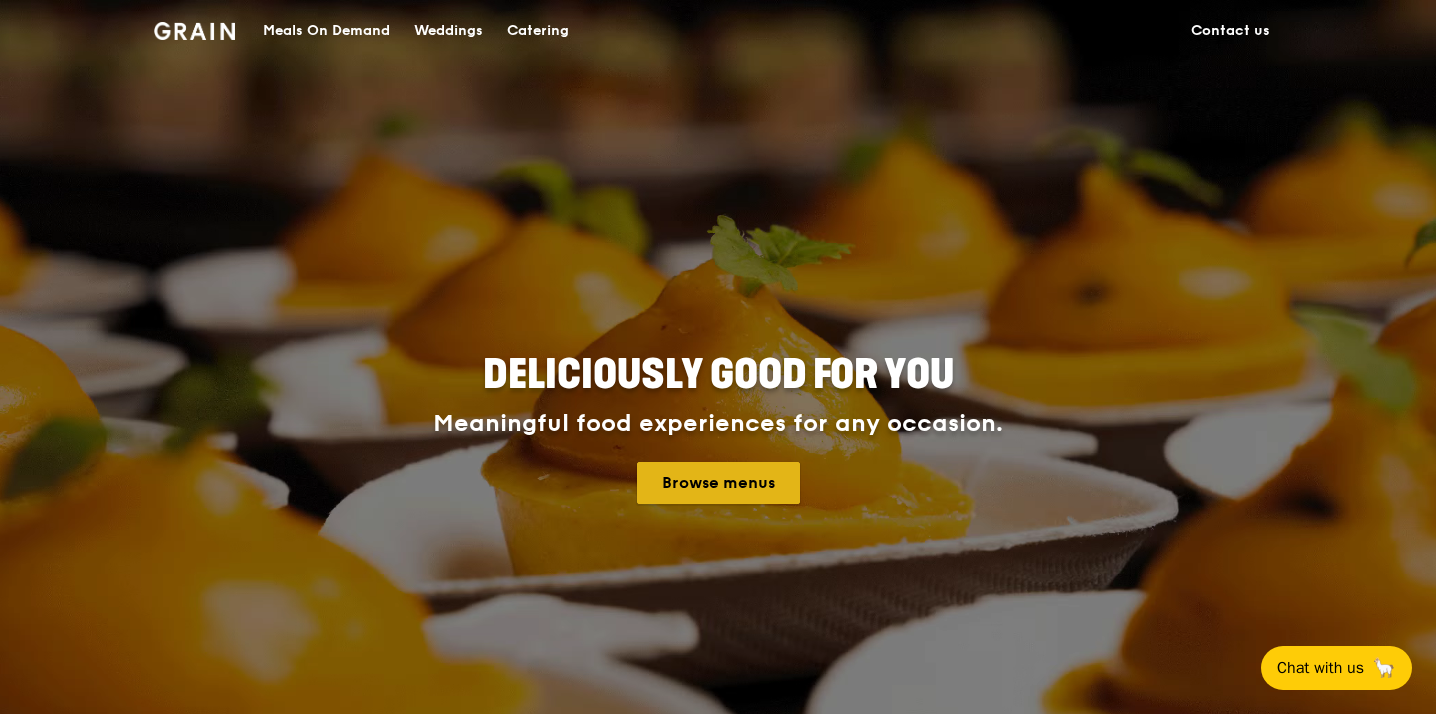 click on "Browse menus" at bounding box center [718, 483] 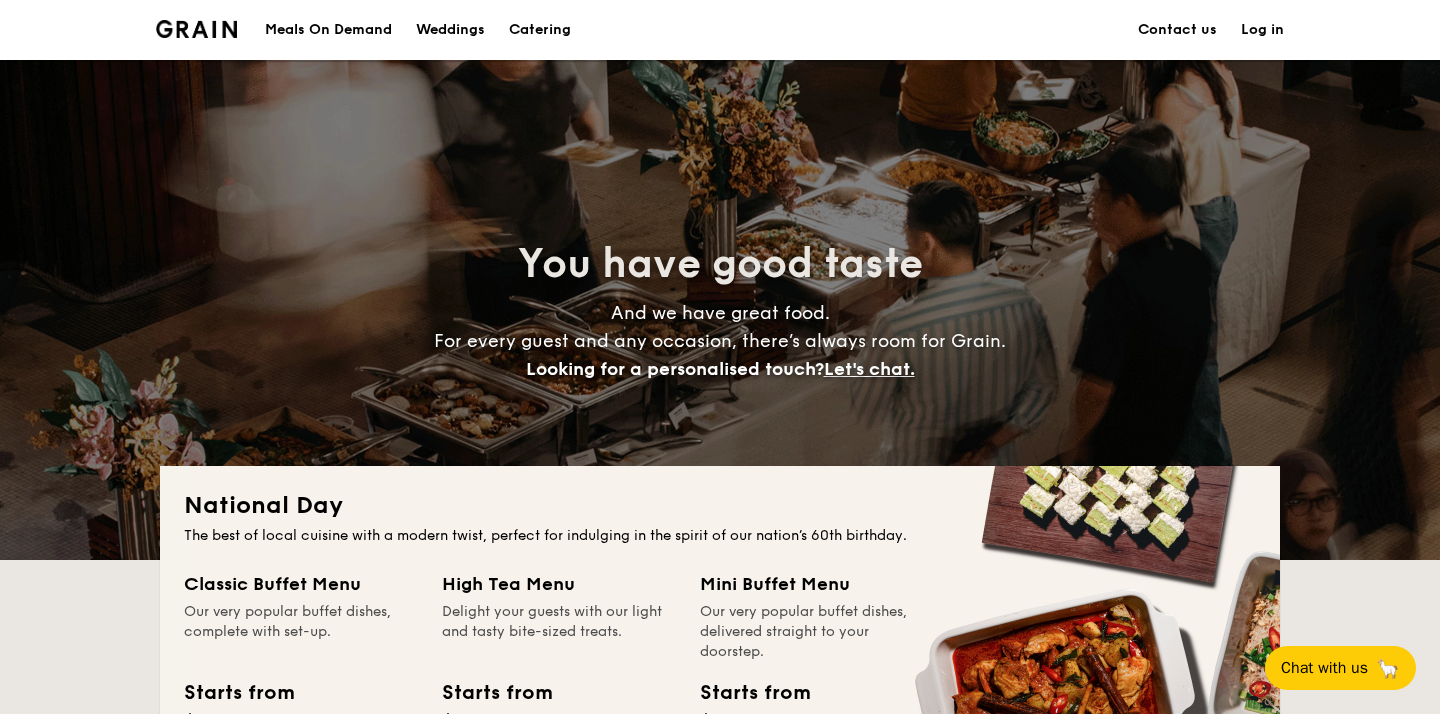scroll, scrollTop: 0, scrollLeft: 0, axis: both 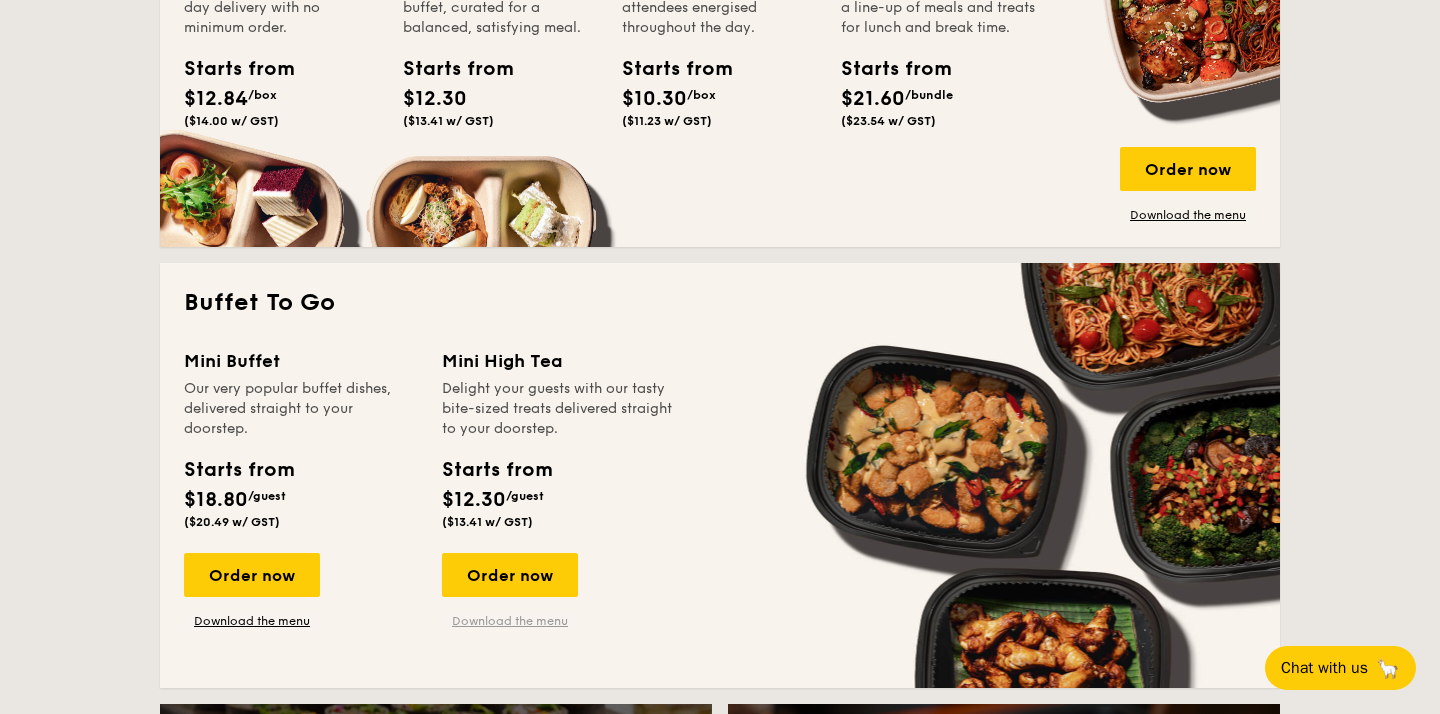 click on "Download the menu" at bounding box center (510, 621) 